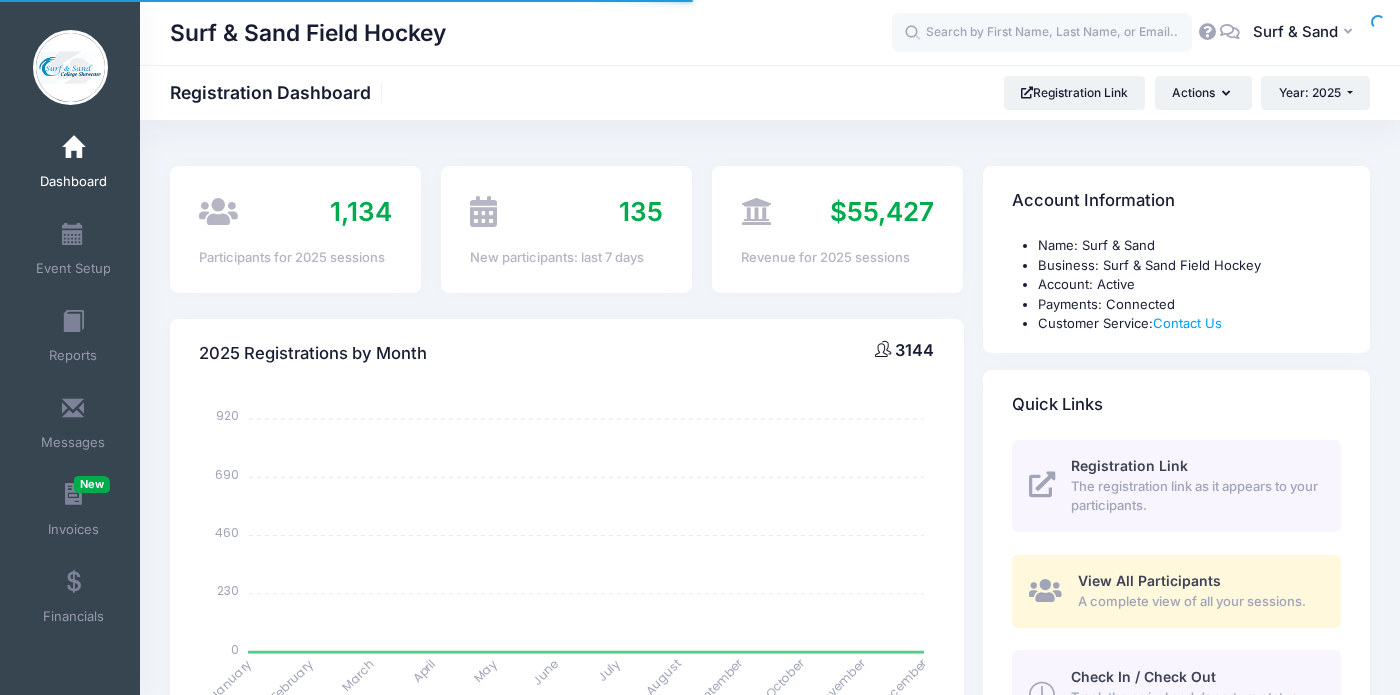 scroll, scrollTop: 0, scrollLeft: 0, axis: both 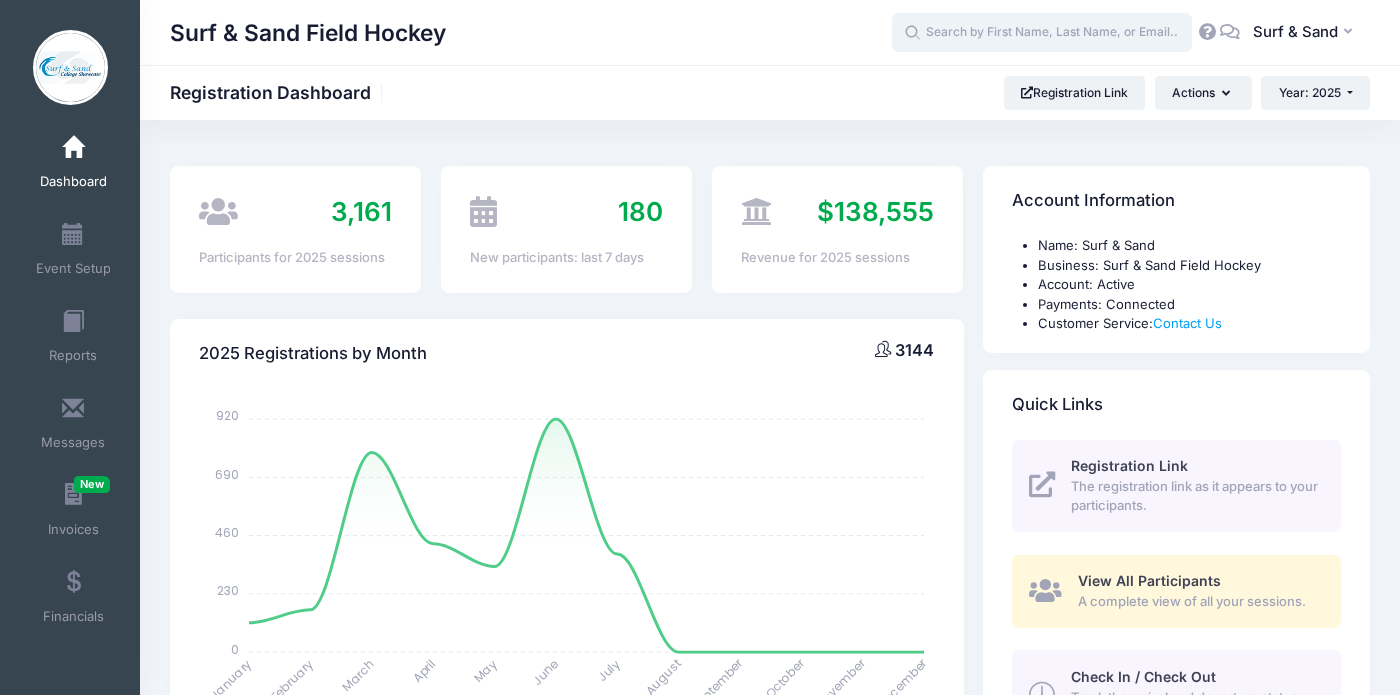 click at bounding box center [1042, 33] 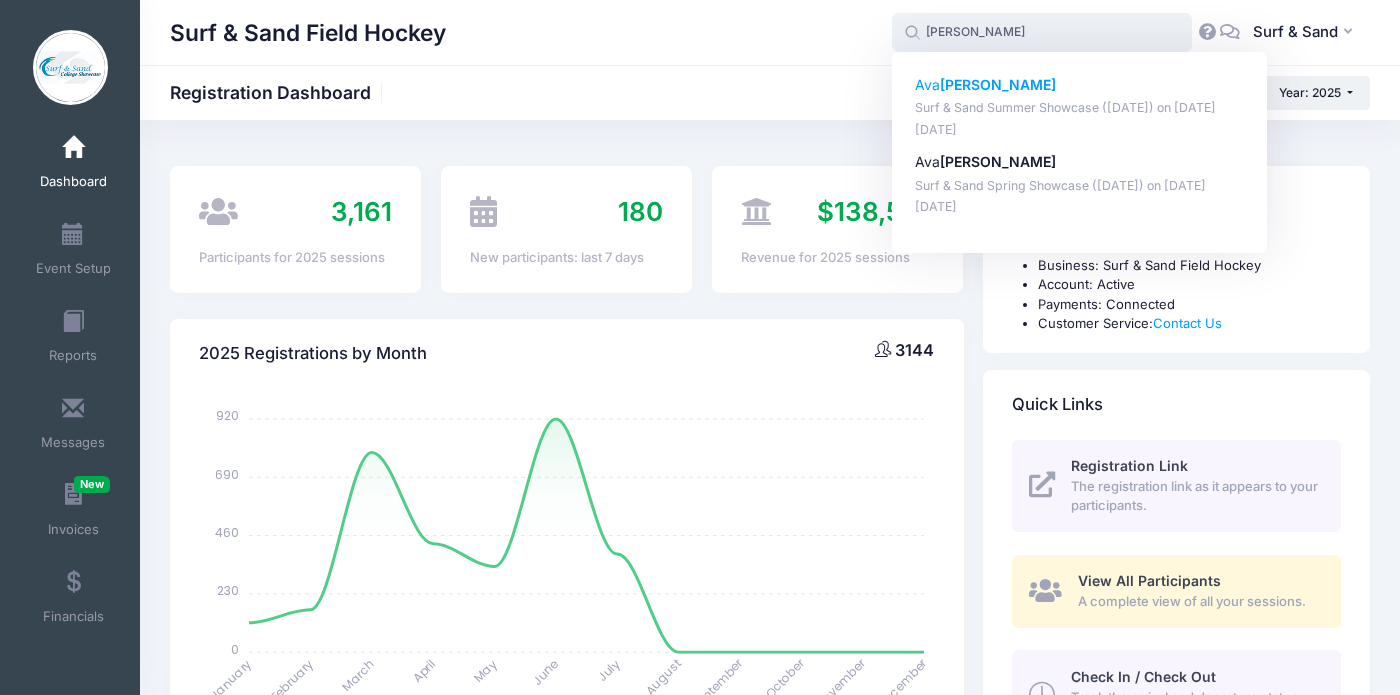 click on "Surf & Sand Summer Showcase ([DATE]) on [DATE]" at bounding box center (1080, 108) 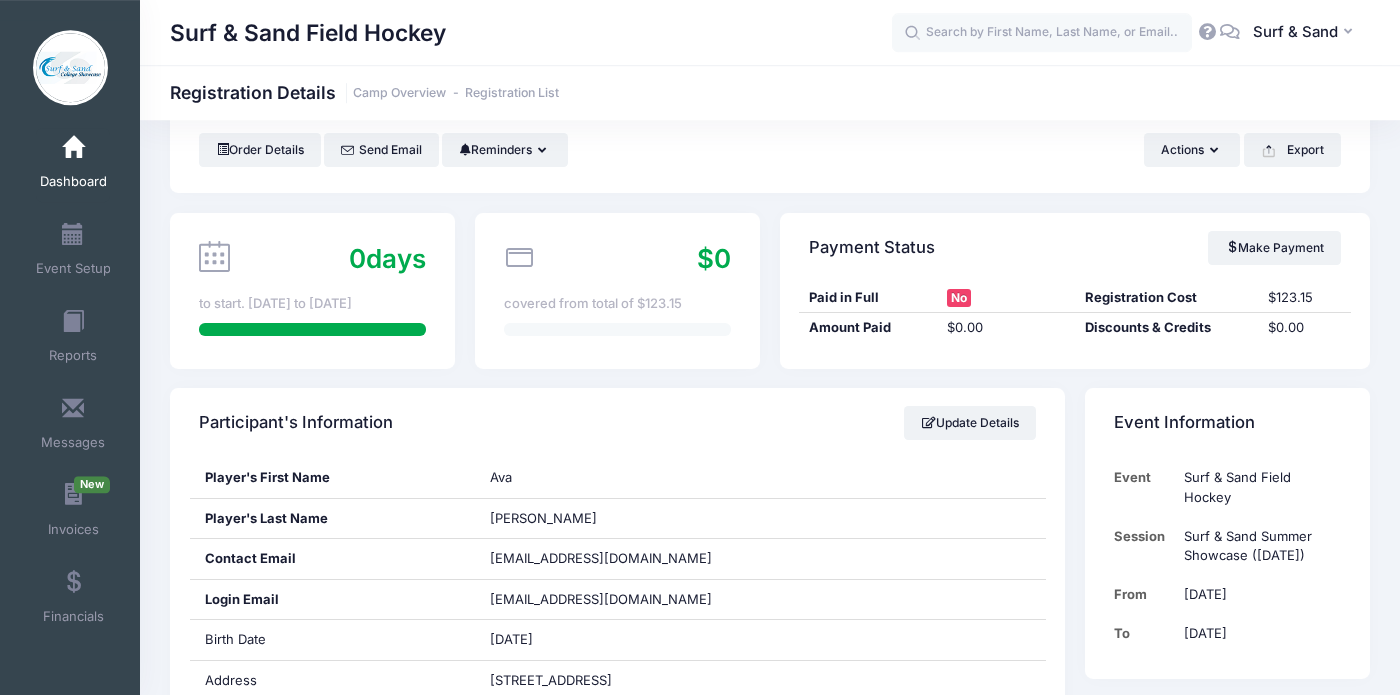 scroll, scrollTop: 0, scrollLeft: 0, axis: both 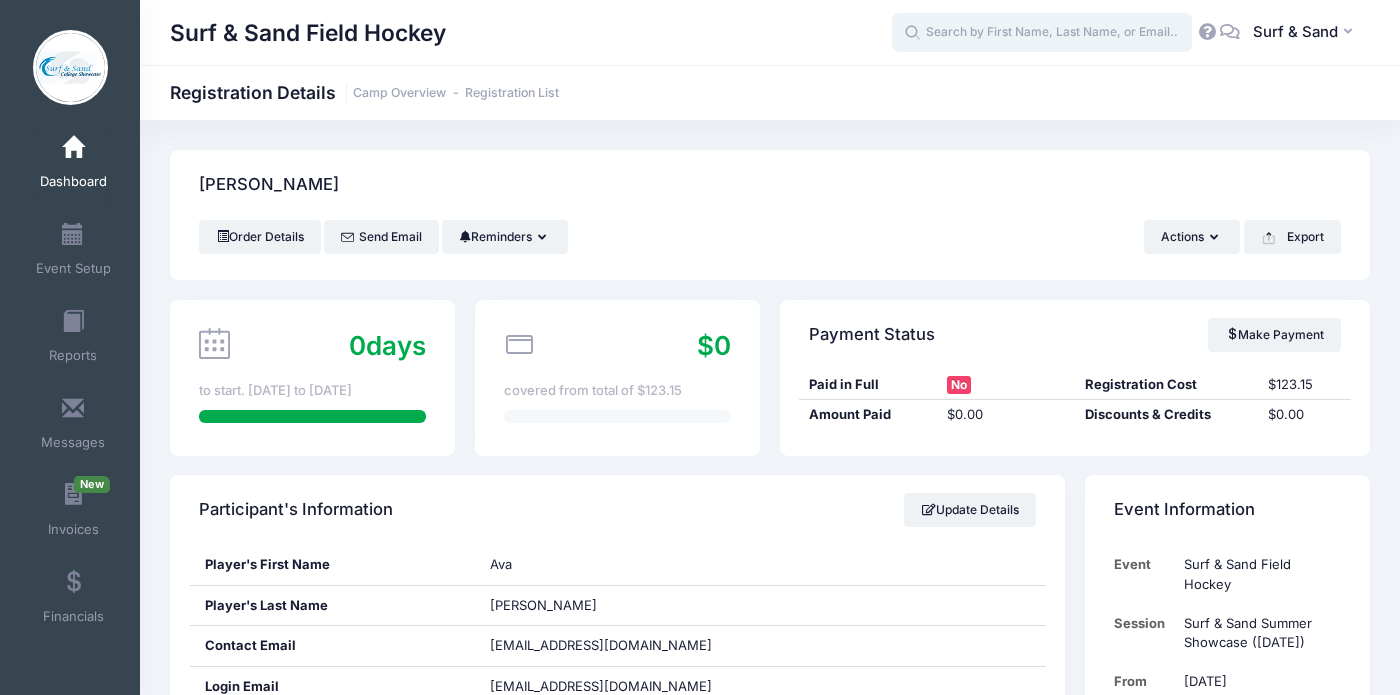 click at bounding box center [1042, 33] 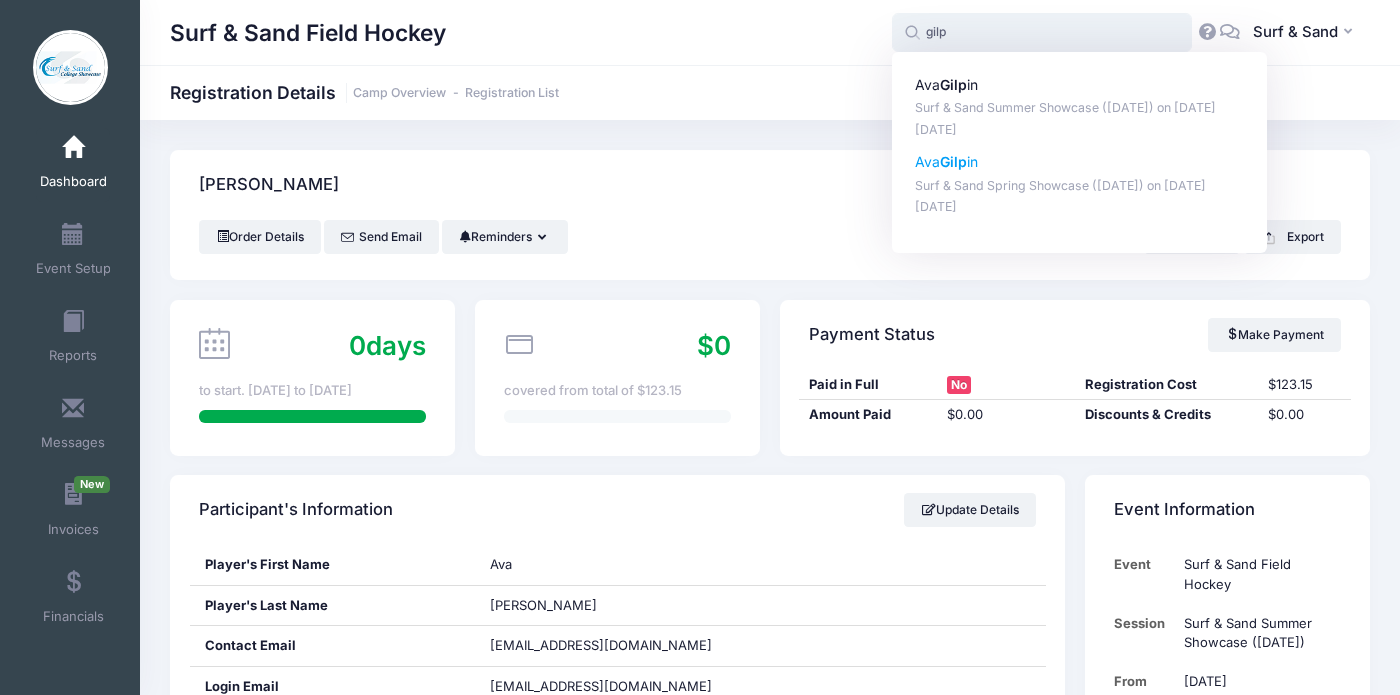 click on "Surf & Sand Spring Showcase (June 14, 2025) on Jun-14, 2025" at bounding box center (1080, 186) 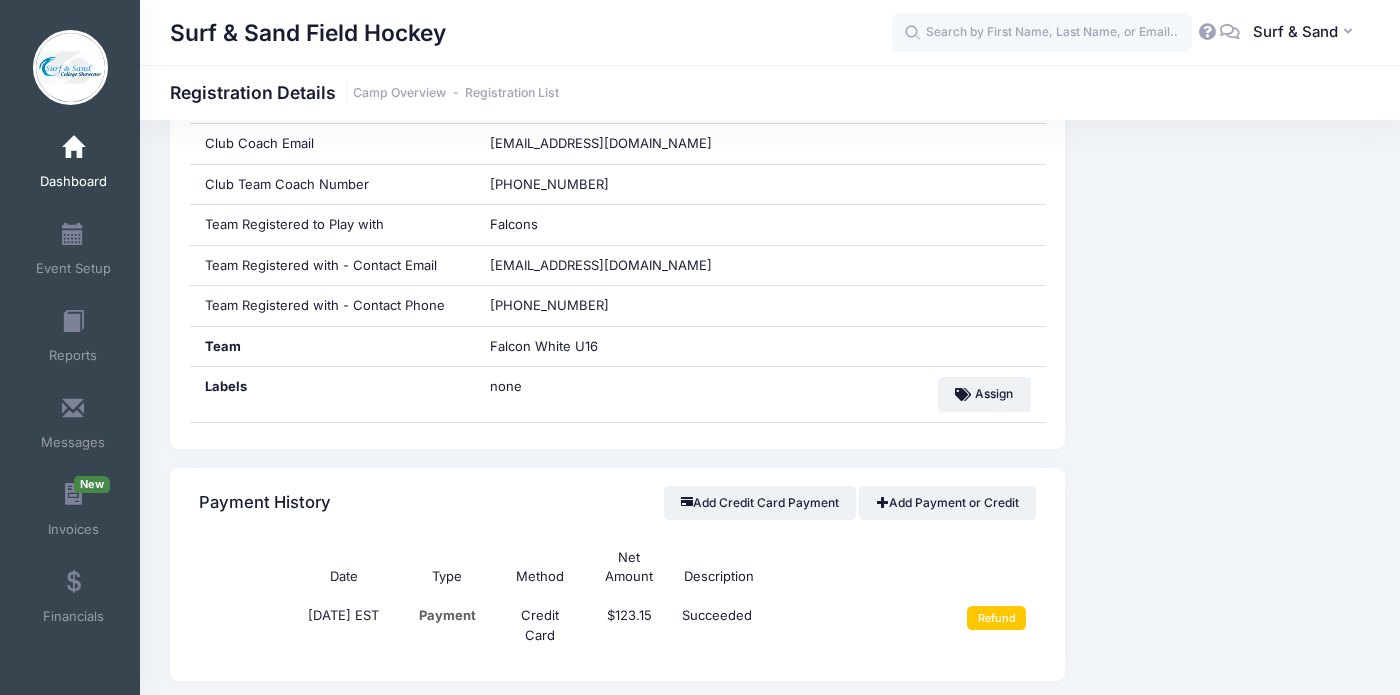 scroll, scrollTop: 0, scrollLeft: 0, axis: both 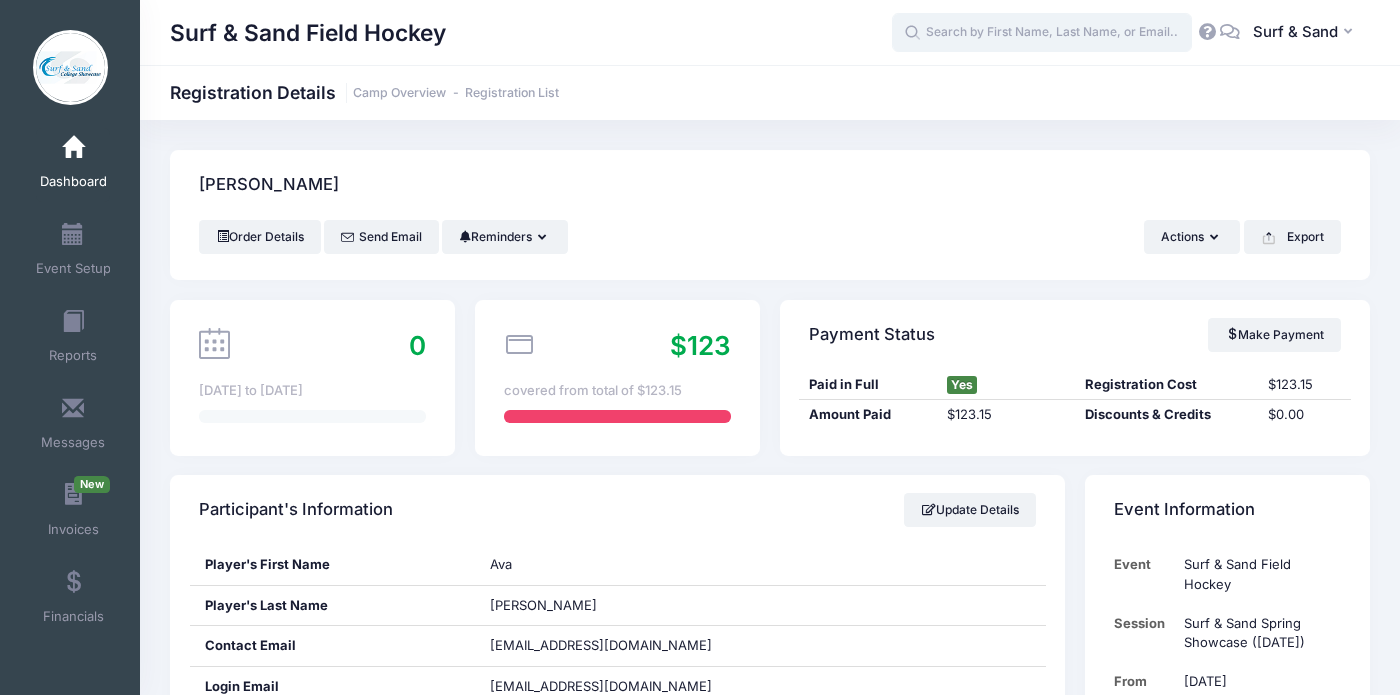 click at bounding box center (1042, 33) 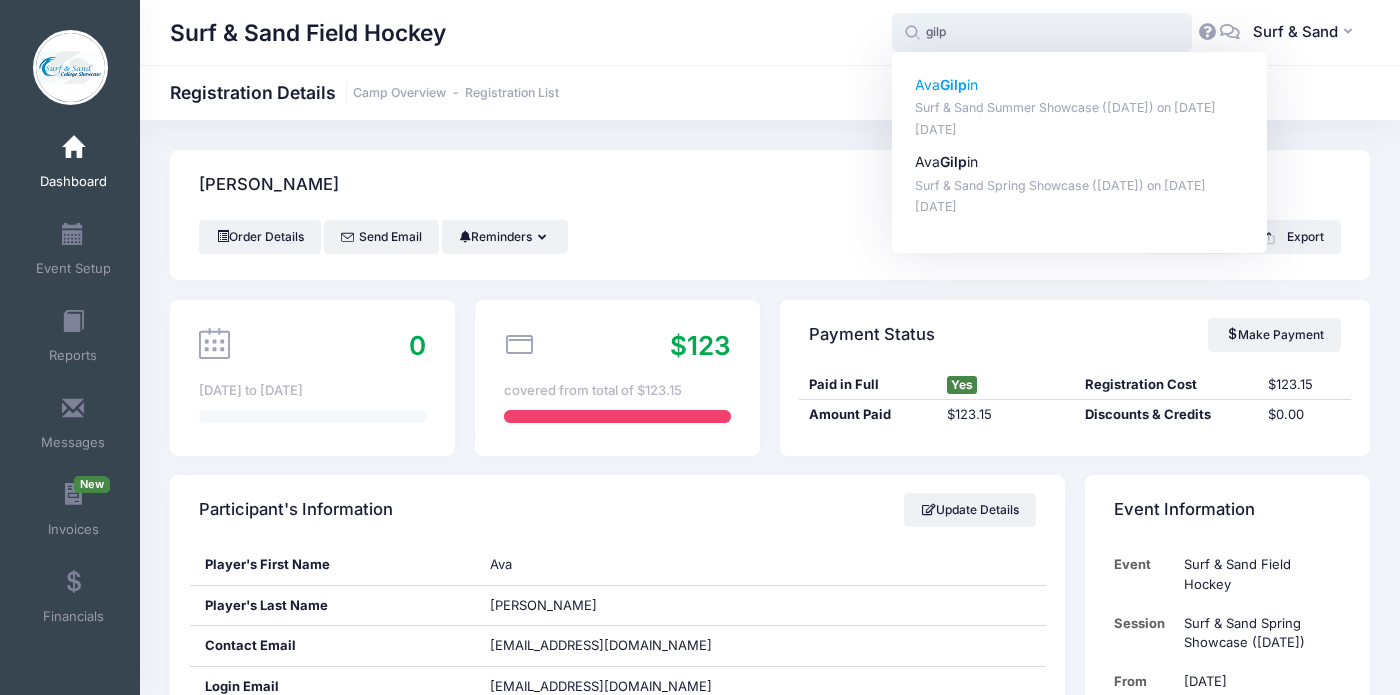 click on "Surf & Sand Summer Showcase ([DATE]) on [DATE]" at bounding box center (1080, 108) 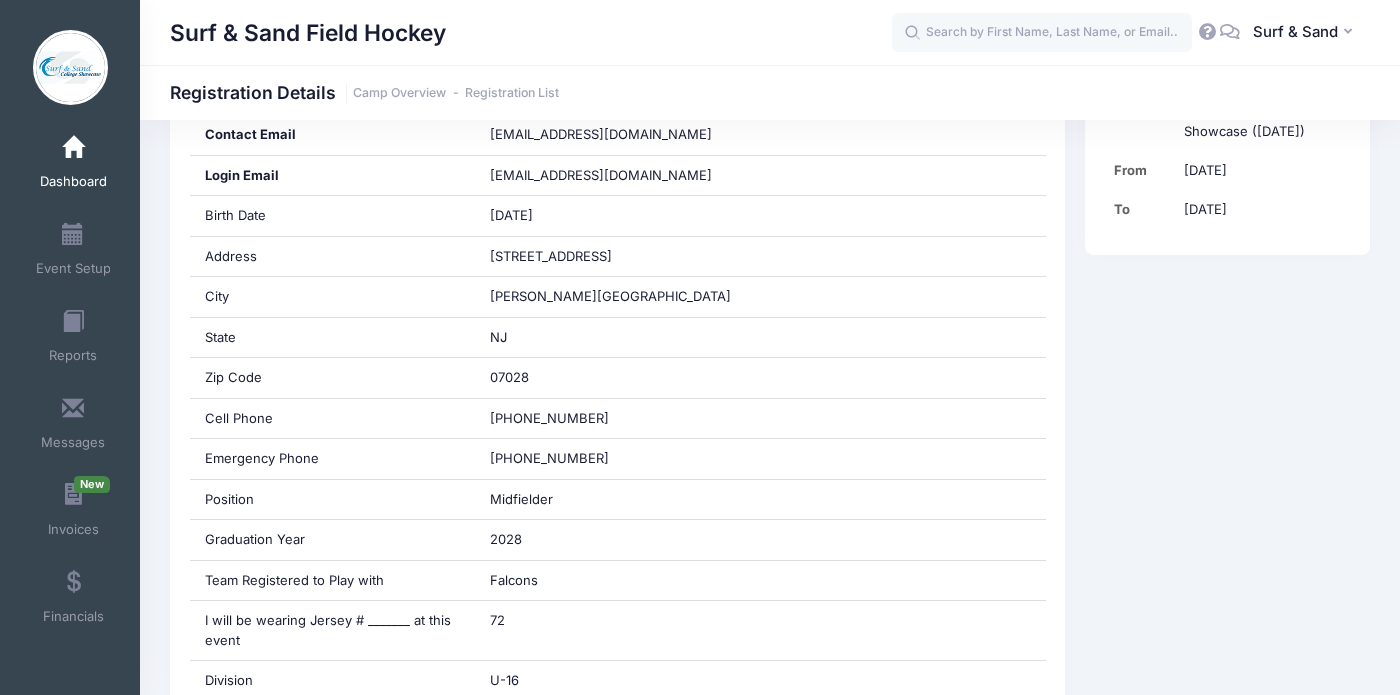 scroll, scrollTop: 0, scrollLeft: 0, axis: both 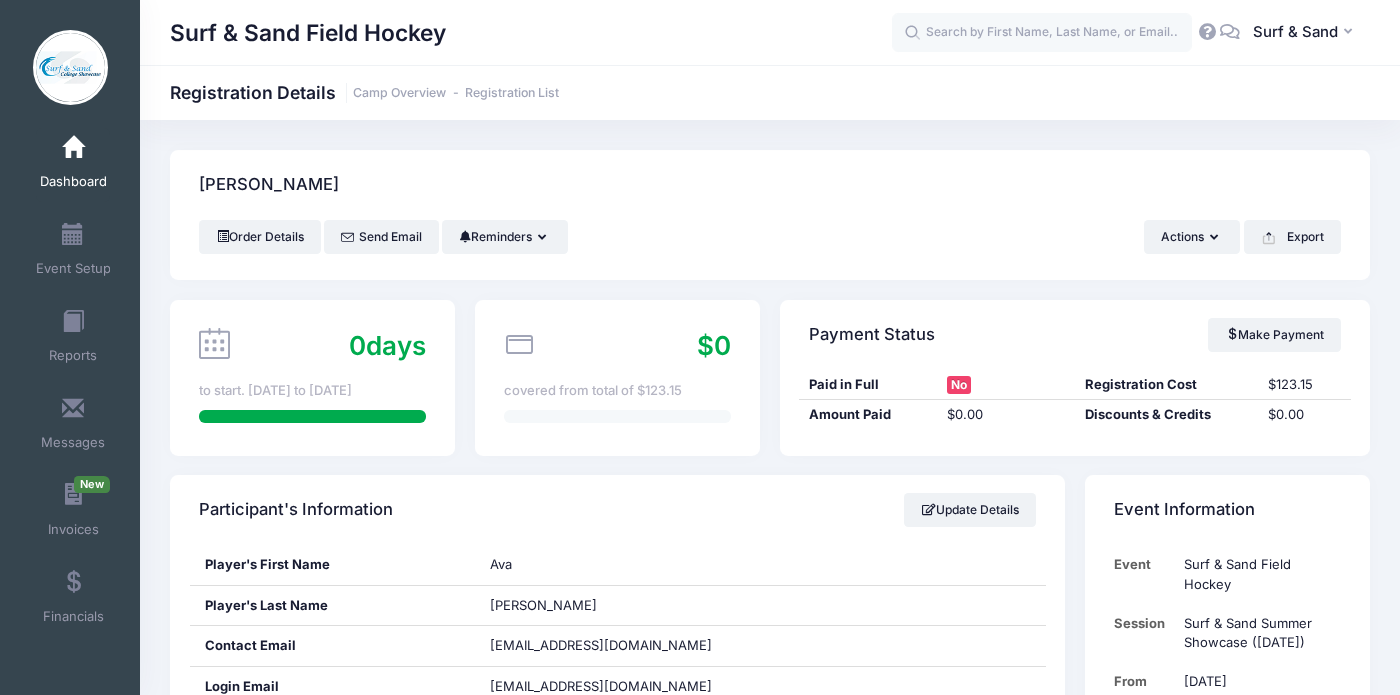 click on "Dashboard" at bounding box center [73, 165] 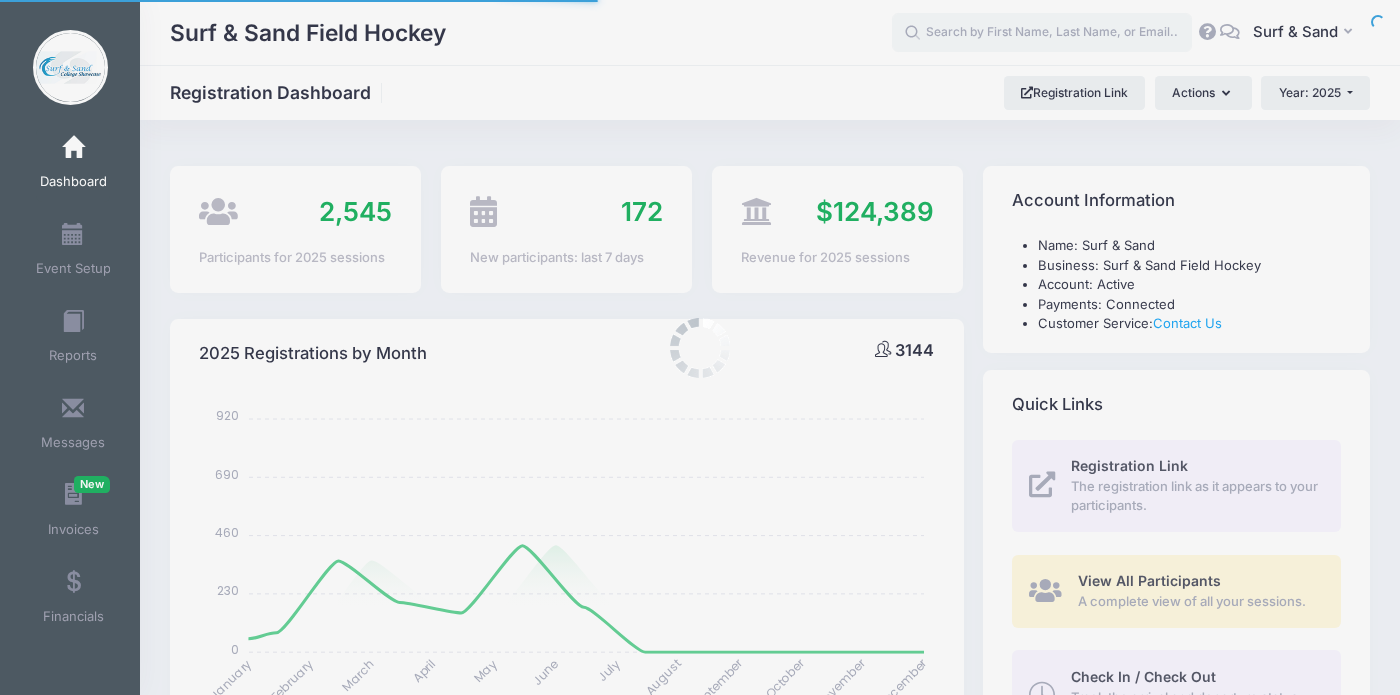 select 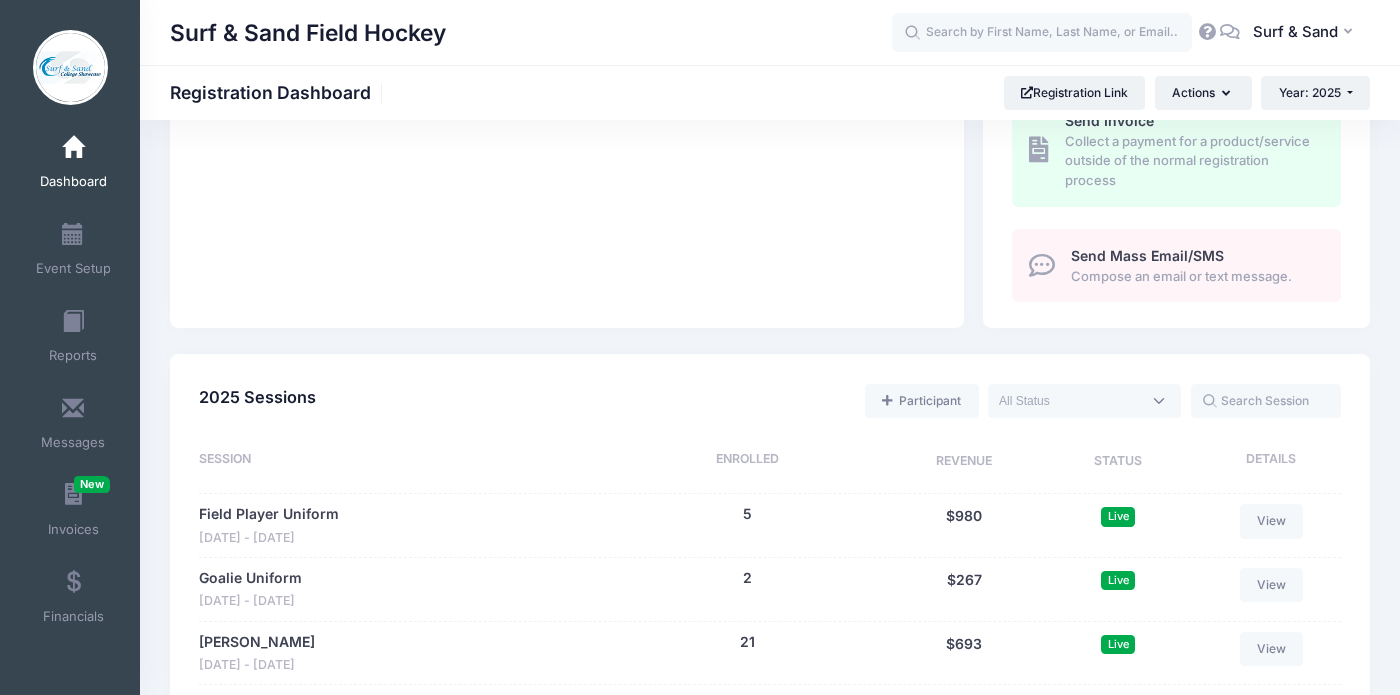 scroll, scrollTop: 1171, scrollLeft: 0, axis: vertical 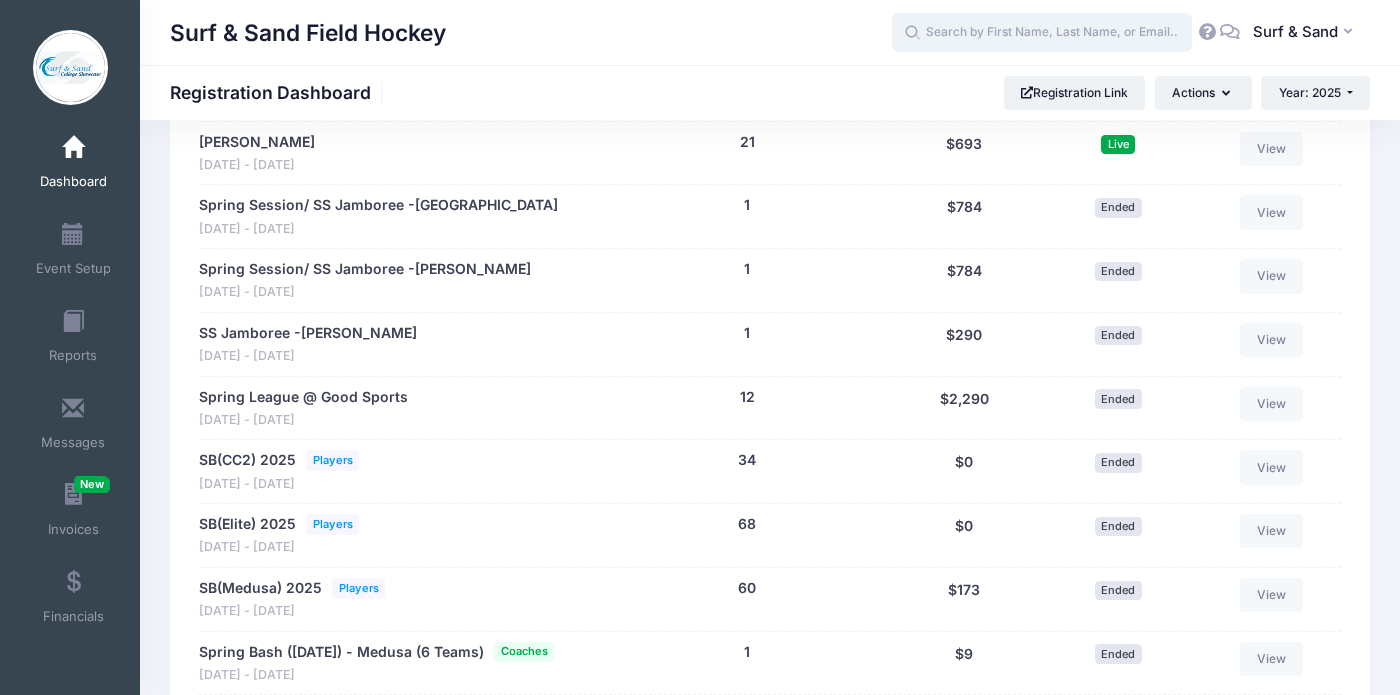 click at bounding box center (1042, 33) 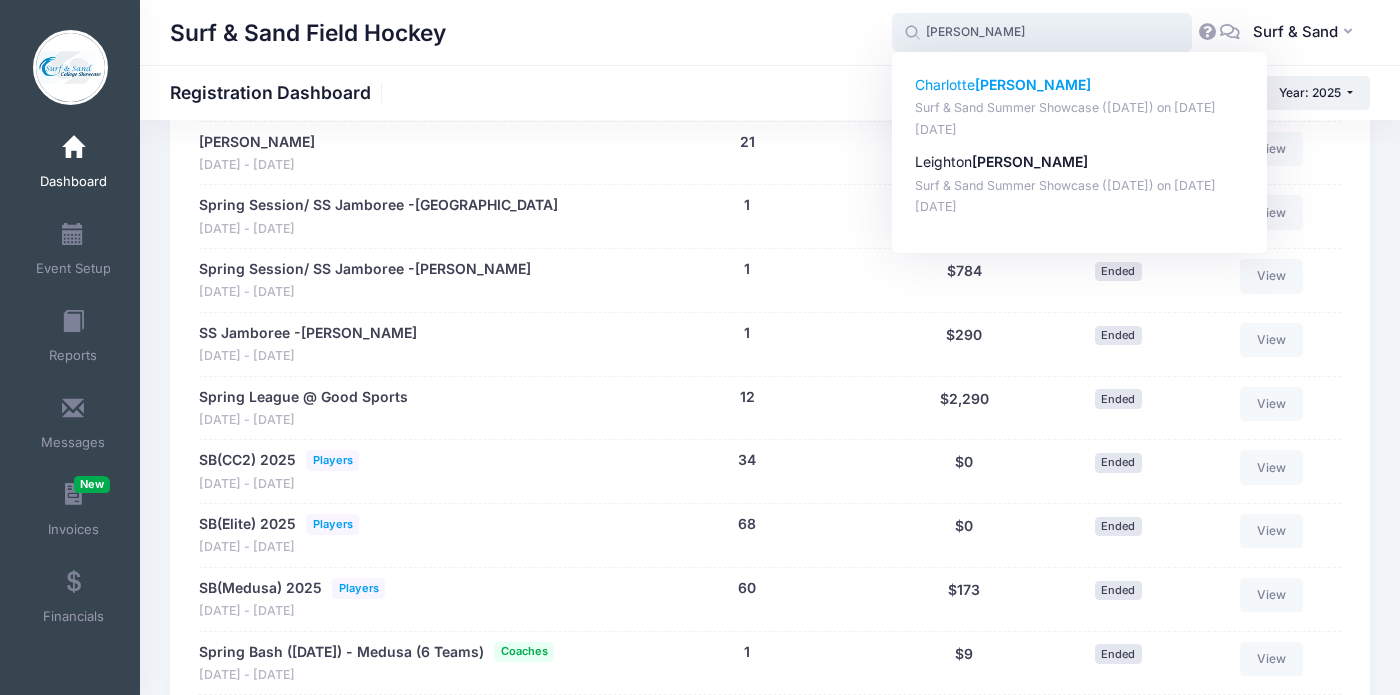 click on "Charlotte  Stoner Surf & Sand Summer Showcase (July 19, 2025) on Jul-19, 2025 May-23, 2025" at bounding box center [1080, 107] 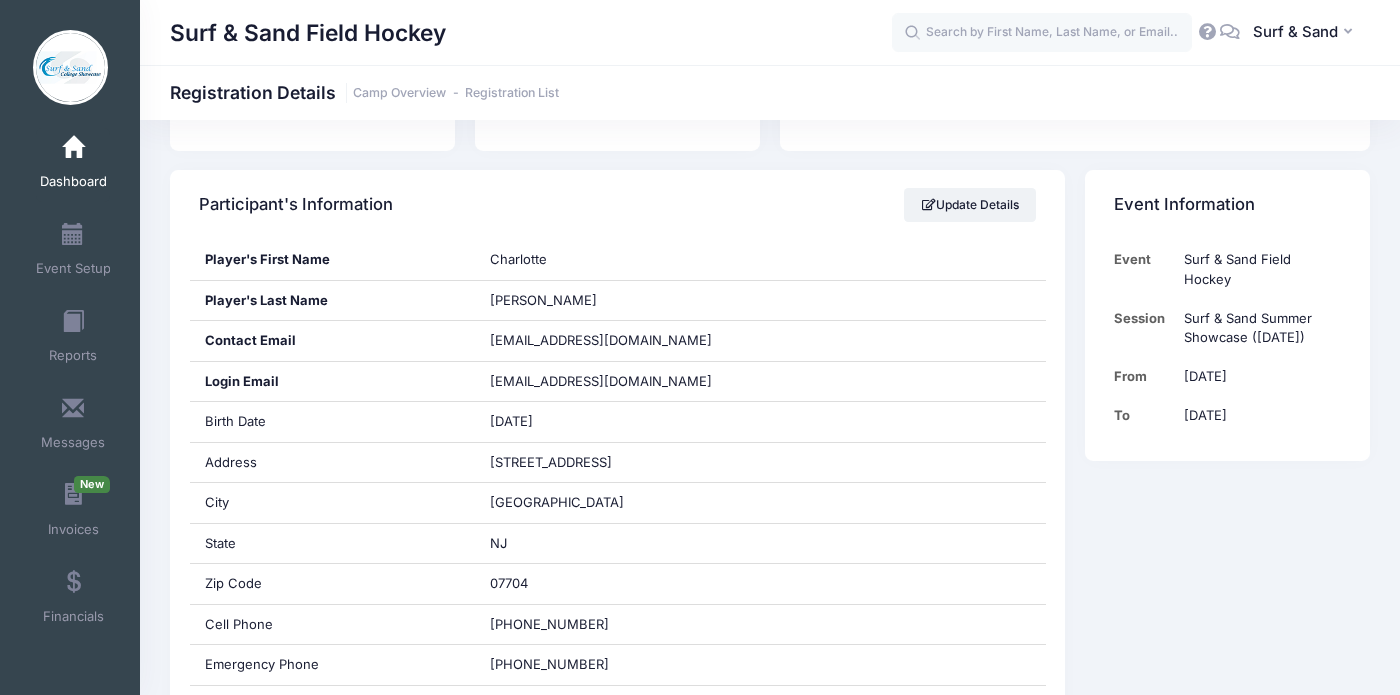 scroll, scrollTop: 312, scrollLeft: 0, axis: vertical 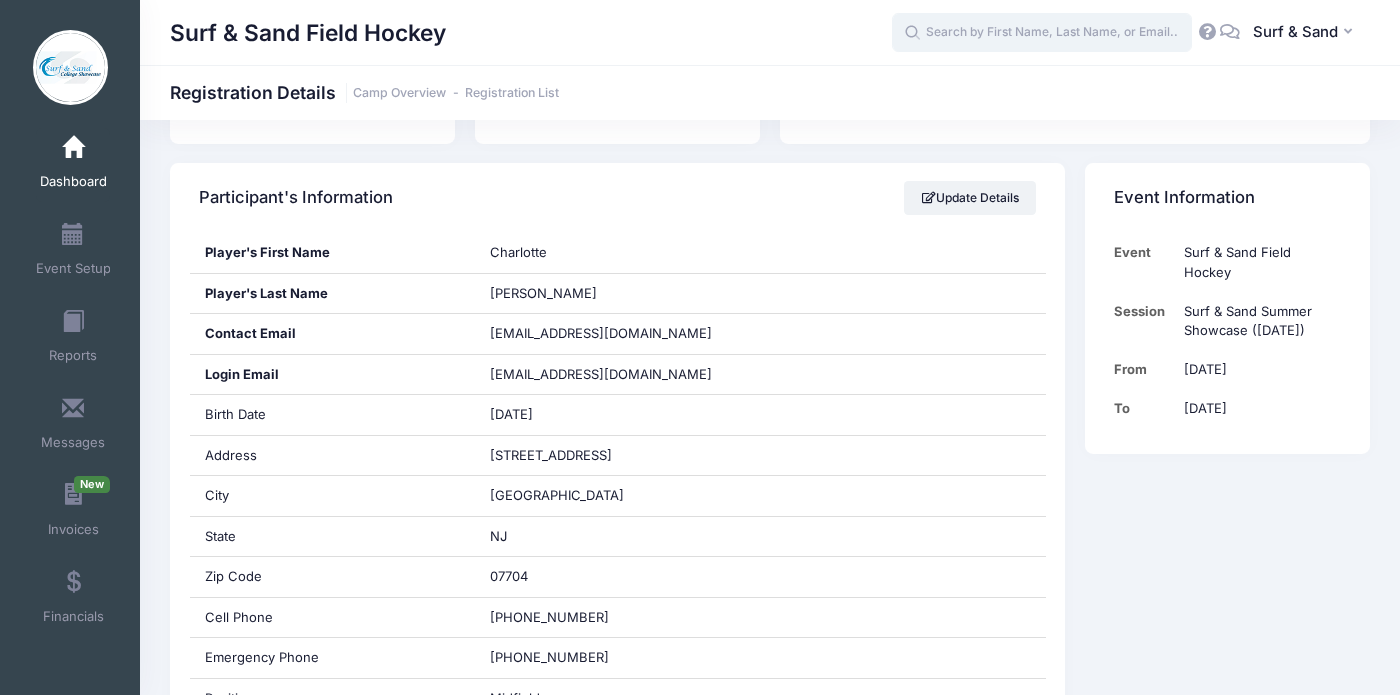 click at bounding box center [1042, 33] 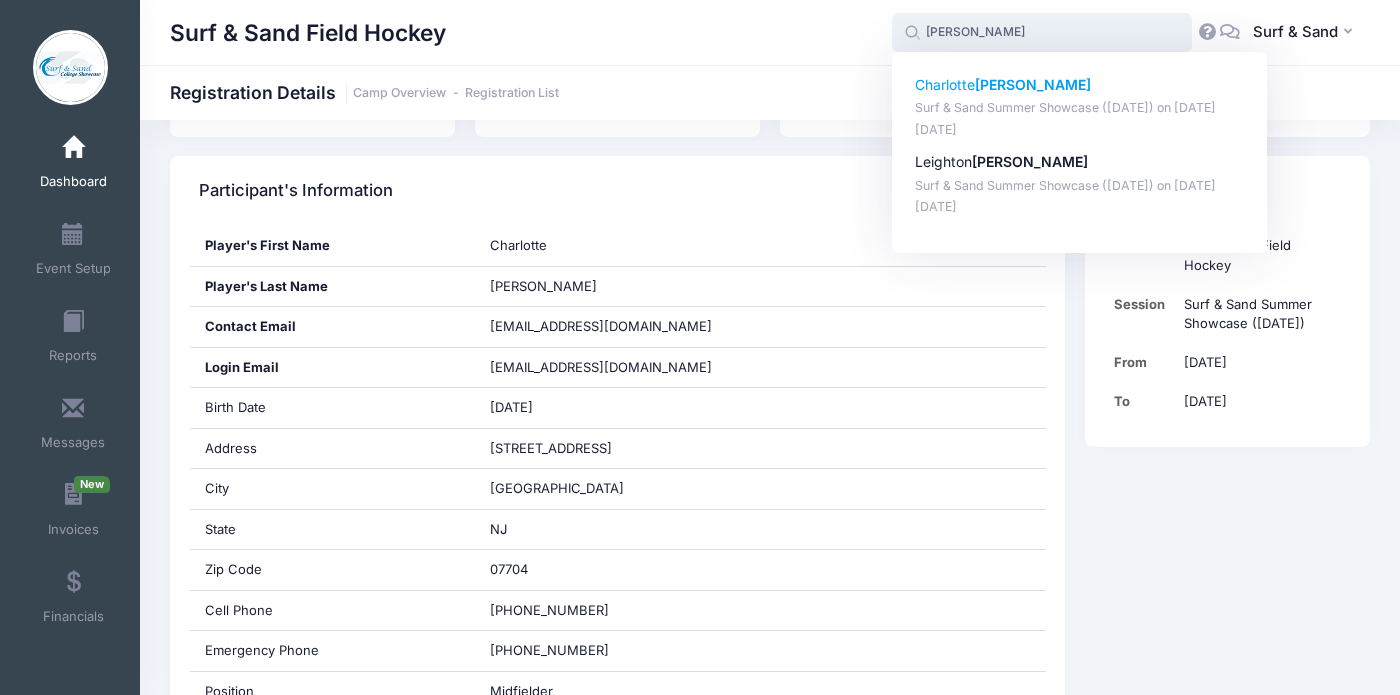 scroll, scrollTop: 287, scrollLeft: 0, axis: vertical 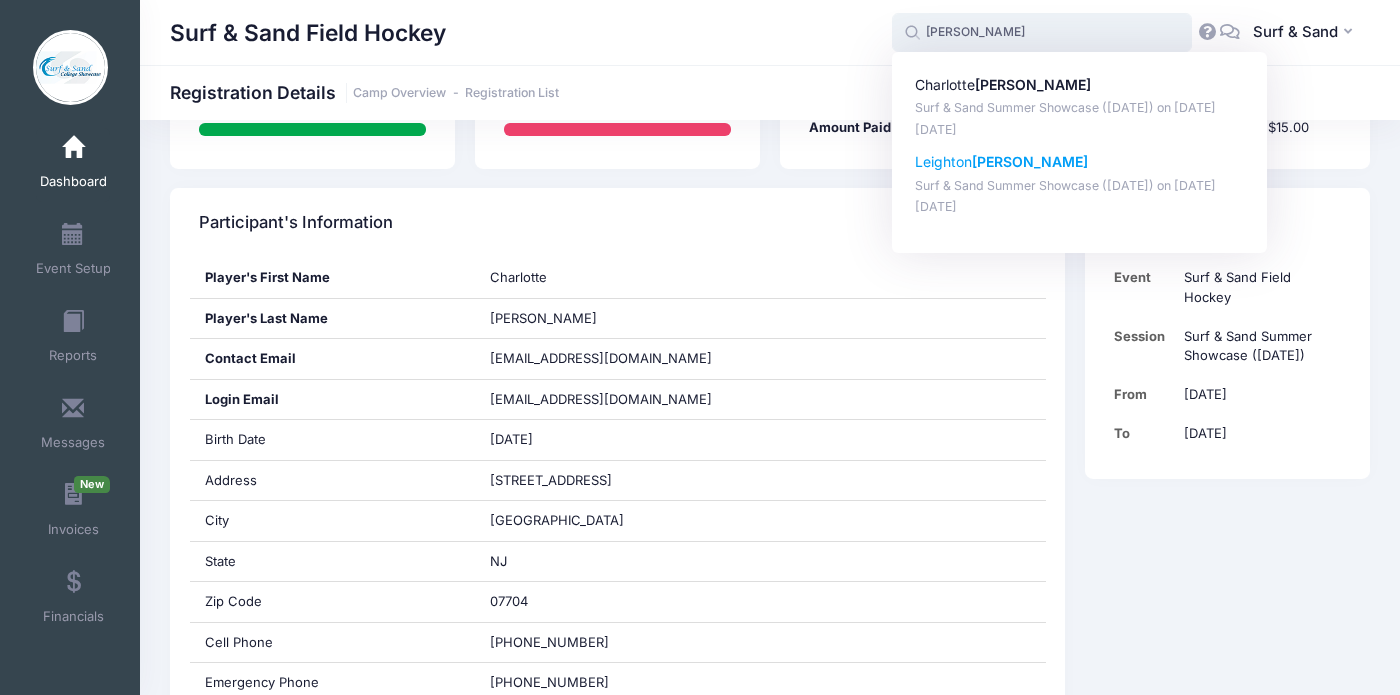 click on "Surf & Sand Summer Showcase (July 19, 2025) on Jul-19, 2025" at bounding box center [1080, 186] 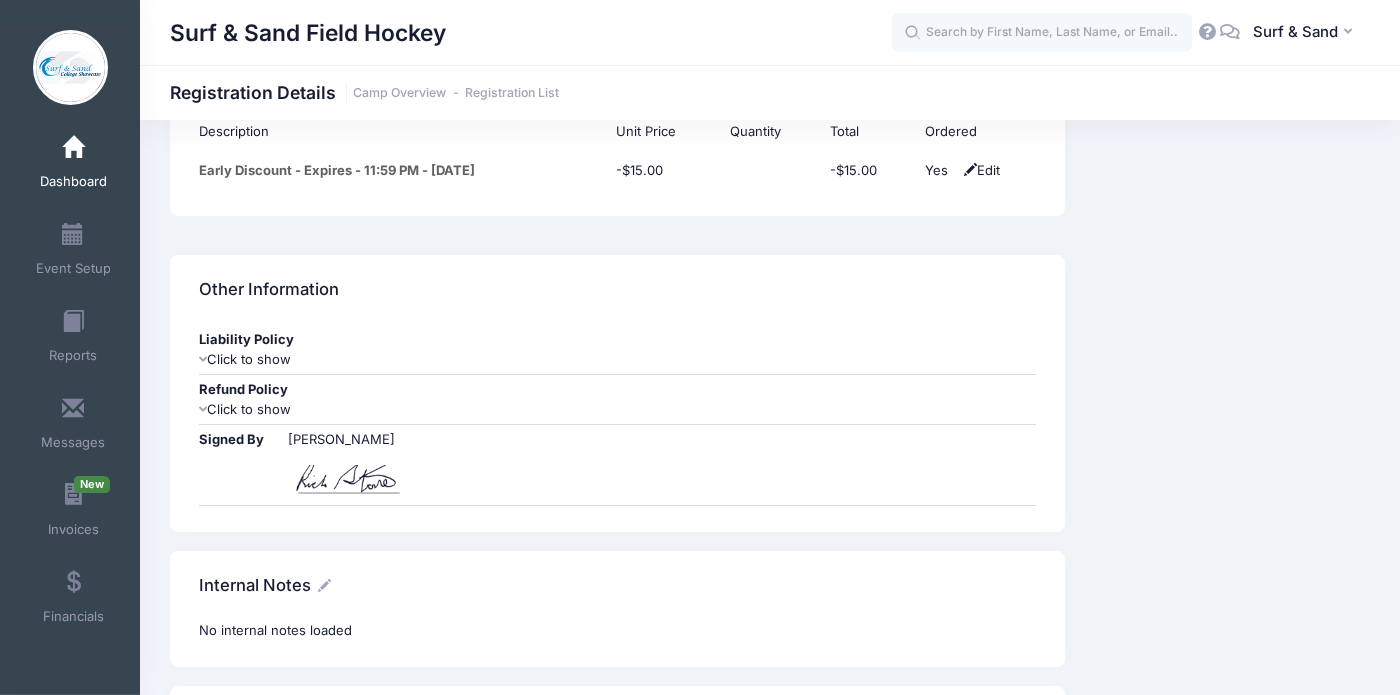 scroll, scrollTop: 2268, scrollLeft: 0, axis: vertical 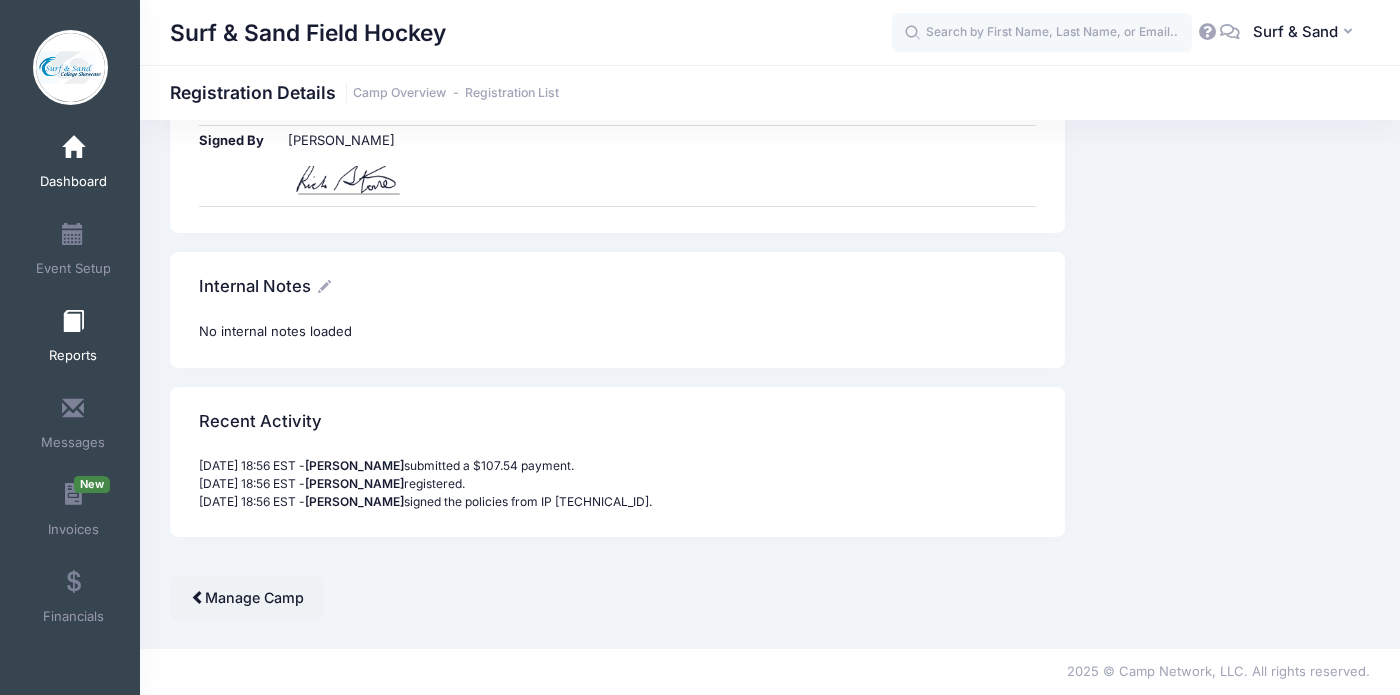 click on "Reports" at bounding box center [73, 339] 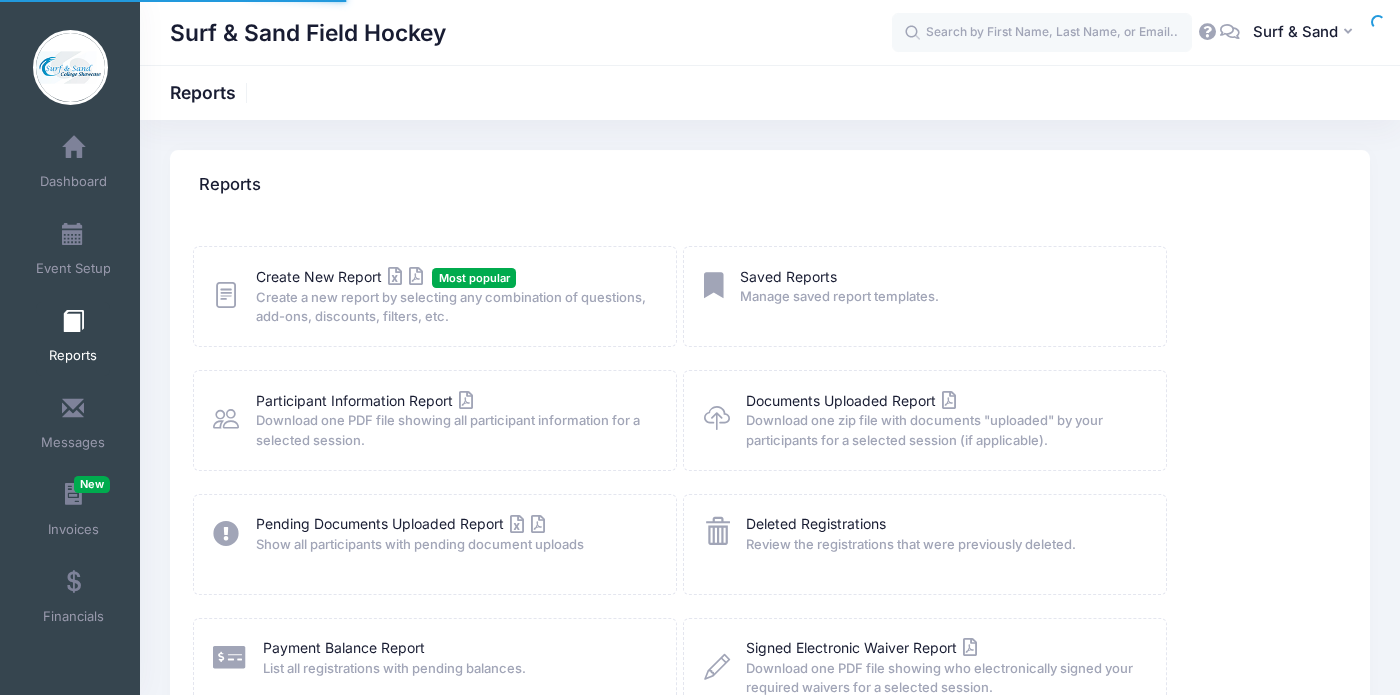 scroll, scrollTop: 0, scrollLeft: 0, axis: both 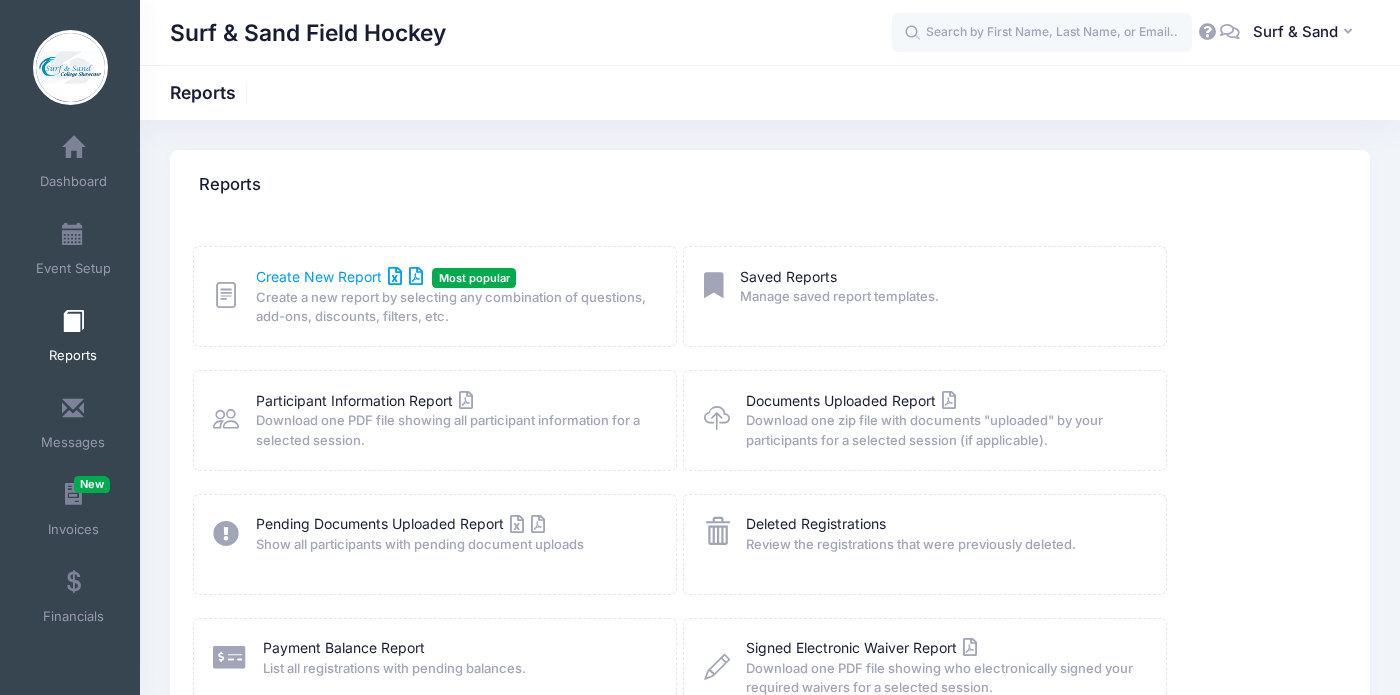 click on "Create New Report" at bounding box center (339, 276) 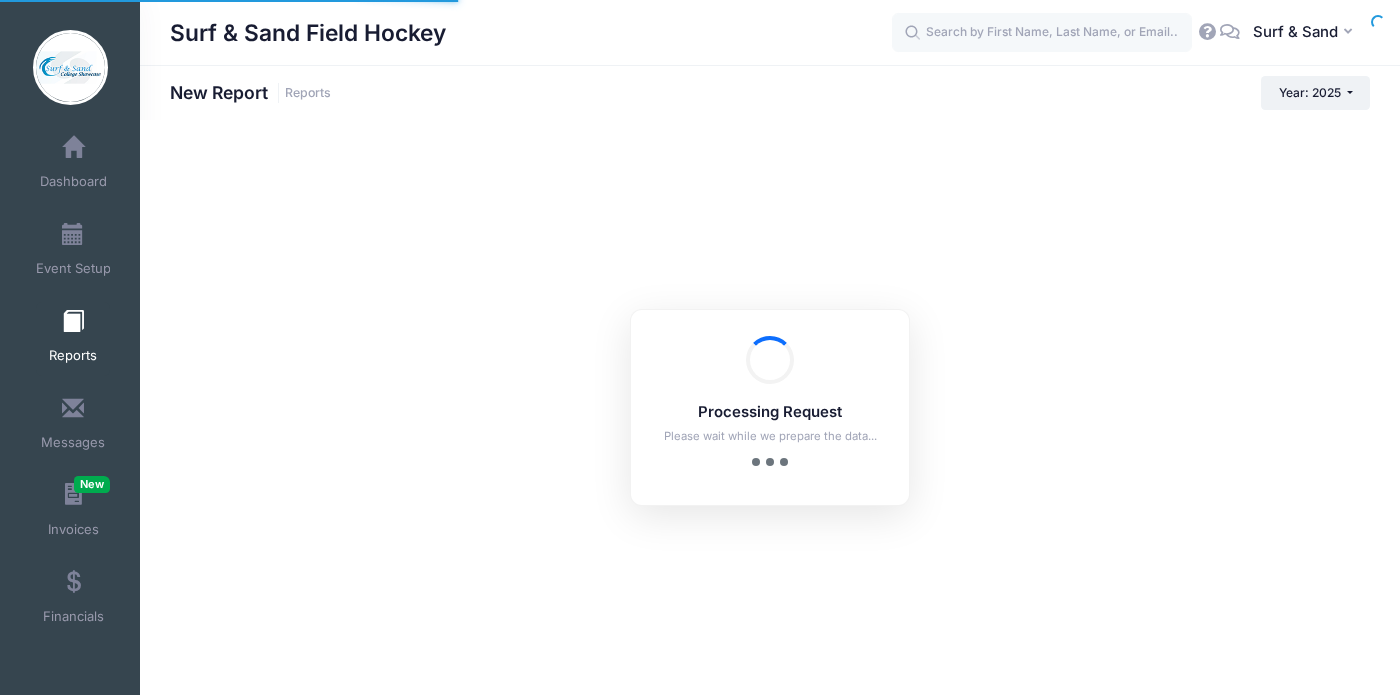 scroll, scrollTop: 0, scrollLeft: 0, axis: both 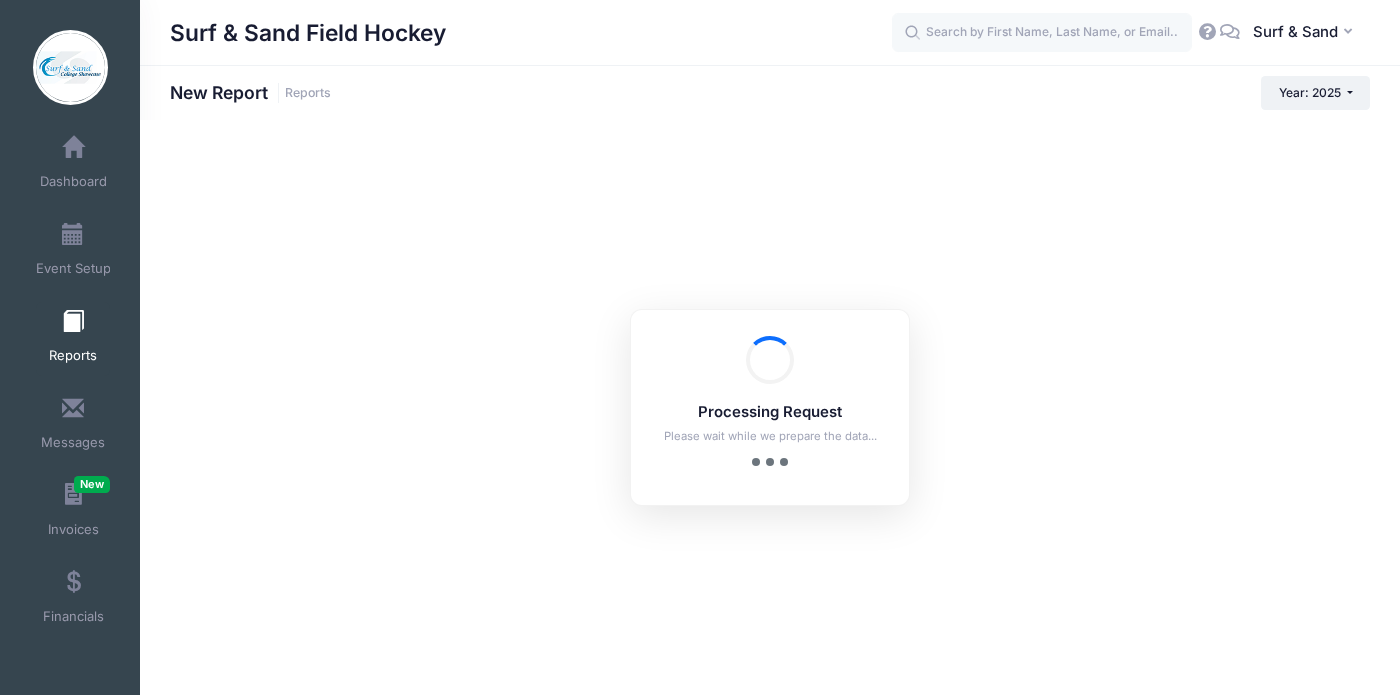 checkbox on "true" 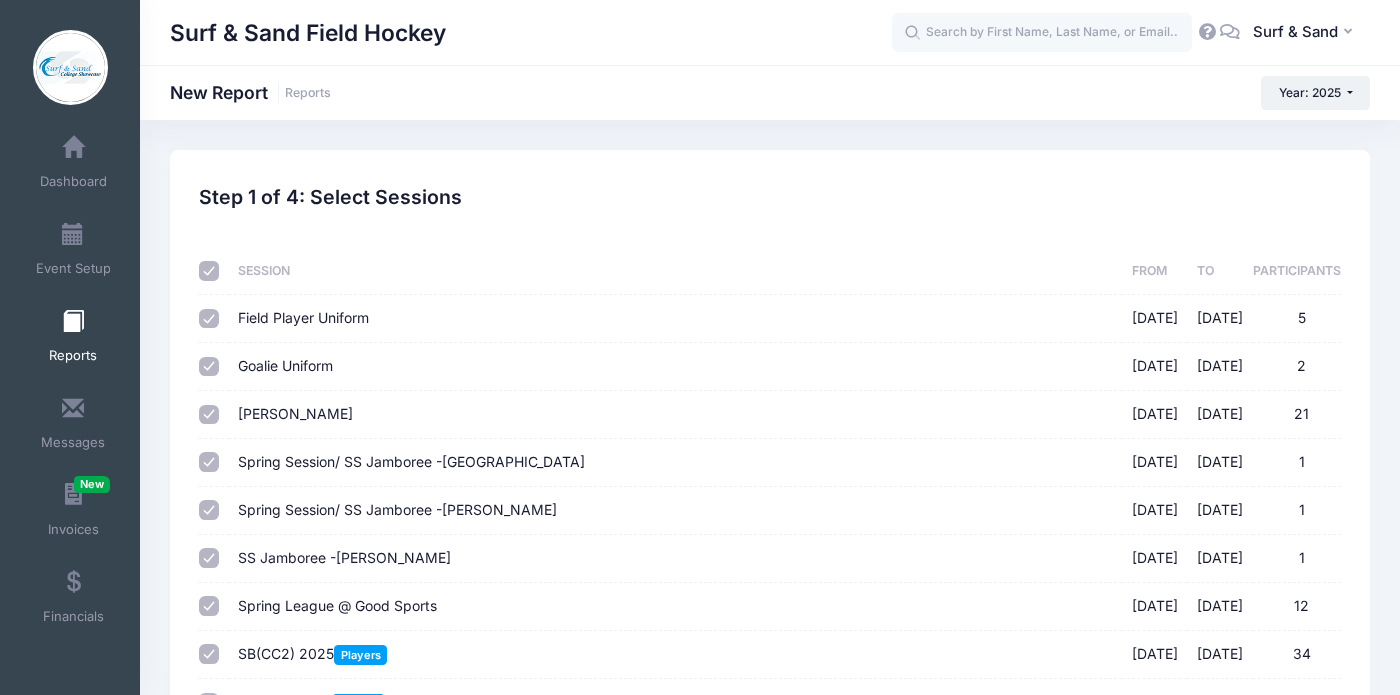 click at bounding box center [210, 271] 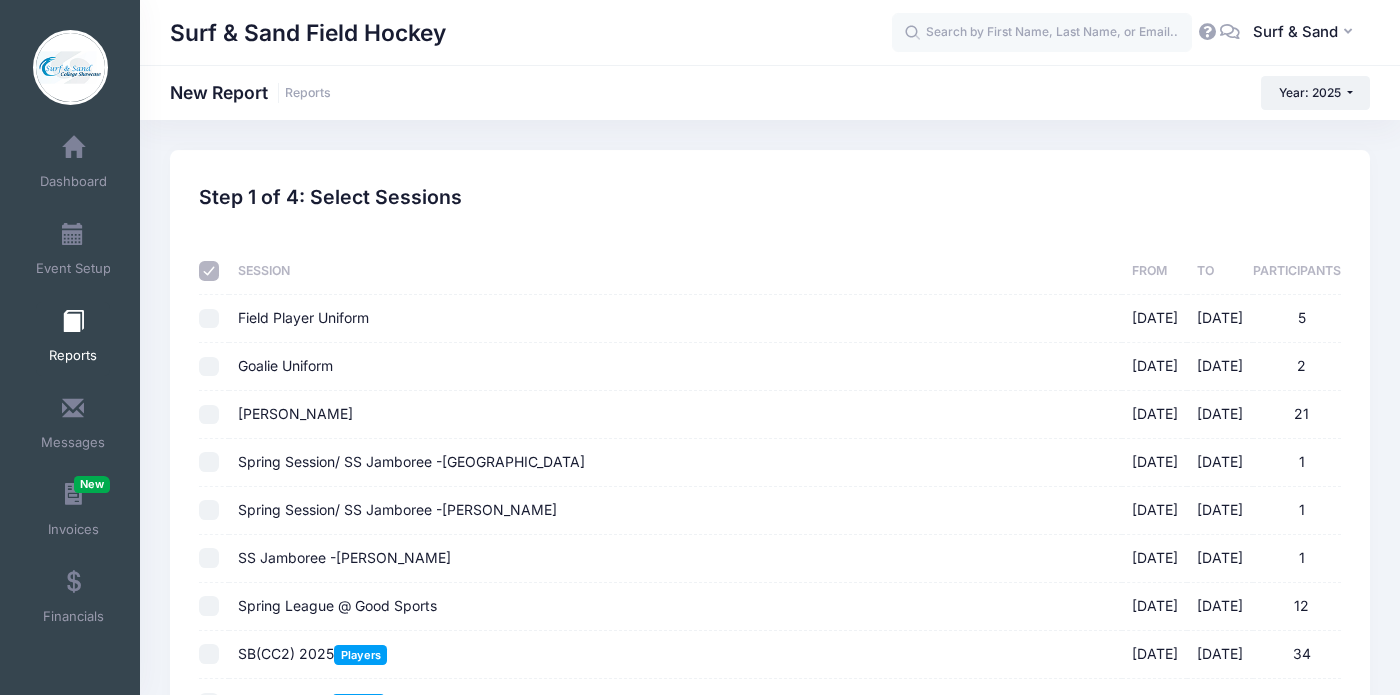 checkbox on "false" 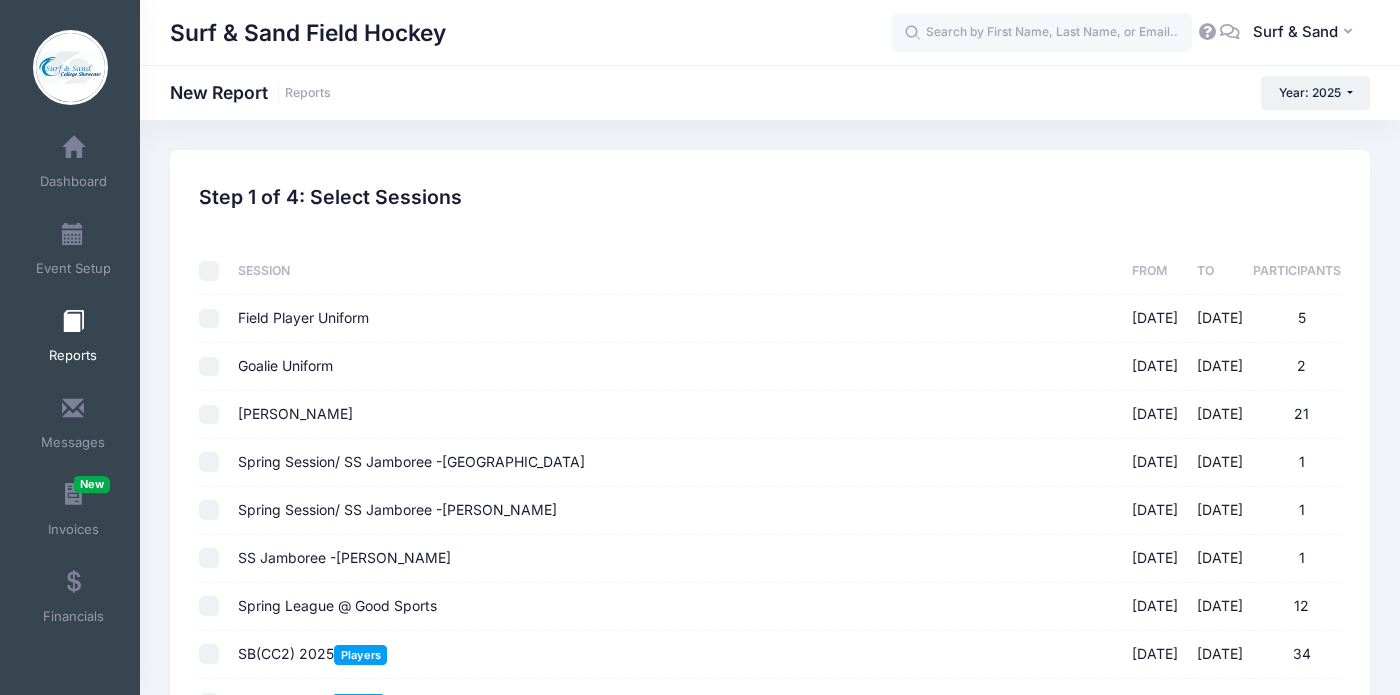 checkbox on "false" 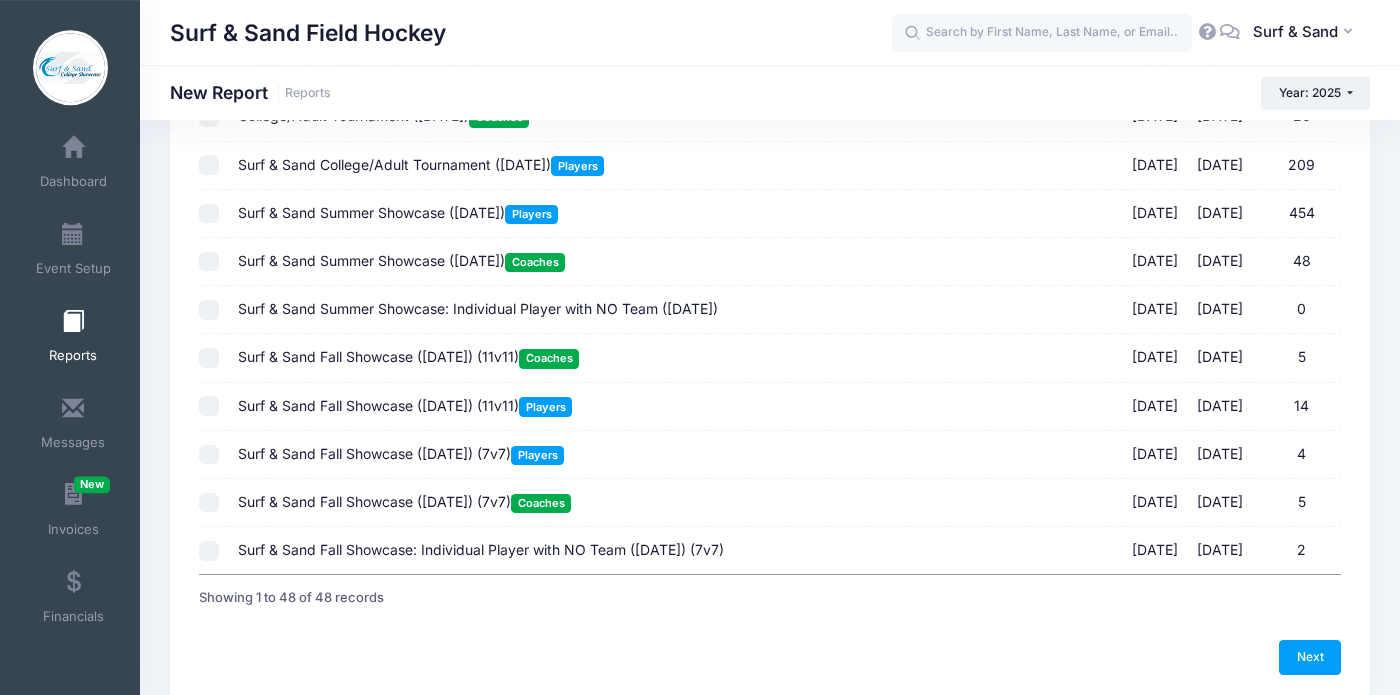 scroll, scrollTop: 1958, scrollLeft: 0, axis: vertical 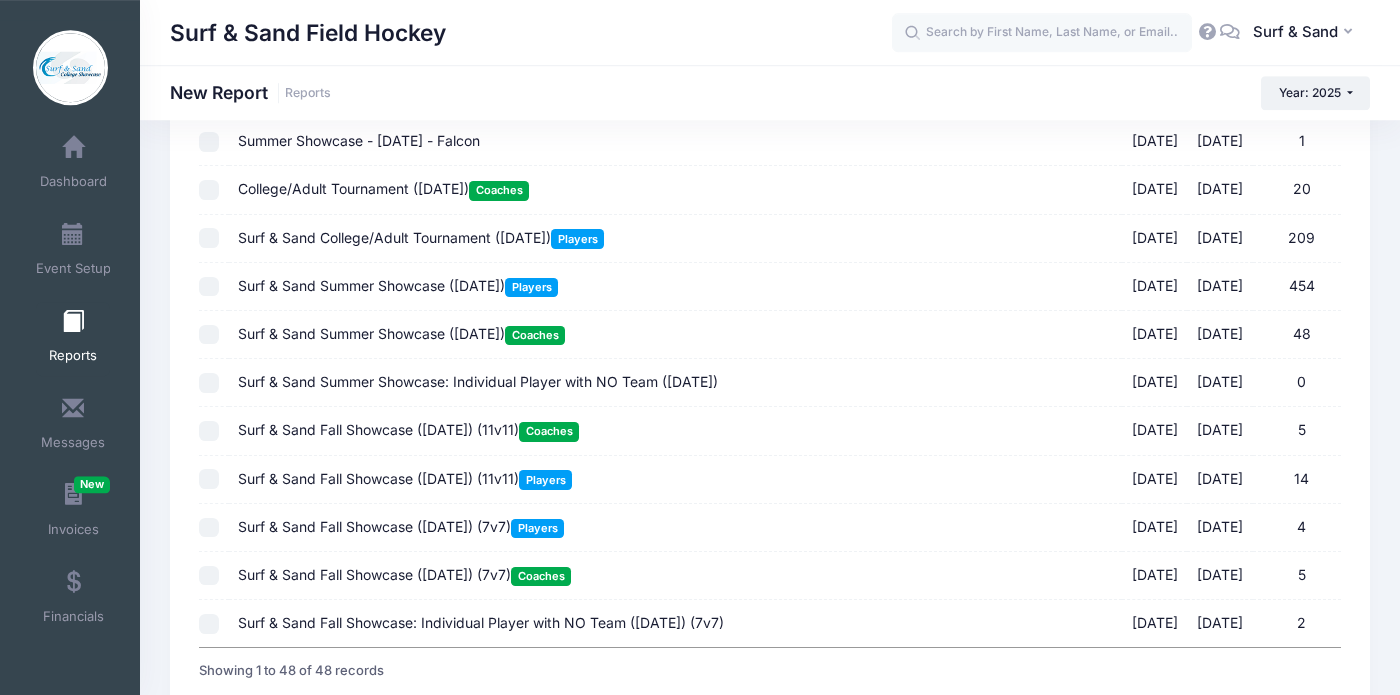 click on "Surf & Sand Summer Showcase (July 19, 2025)  Players 07/19/2025 - 07/19/2025  454" at bounding box center (675, 287) 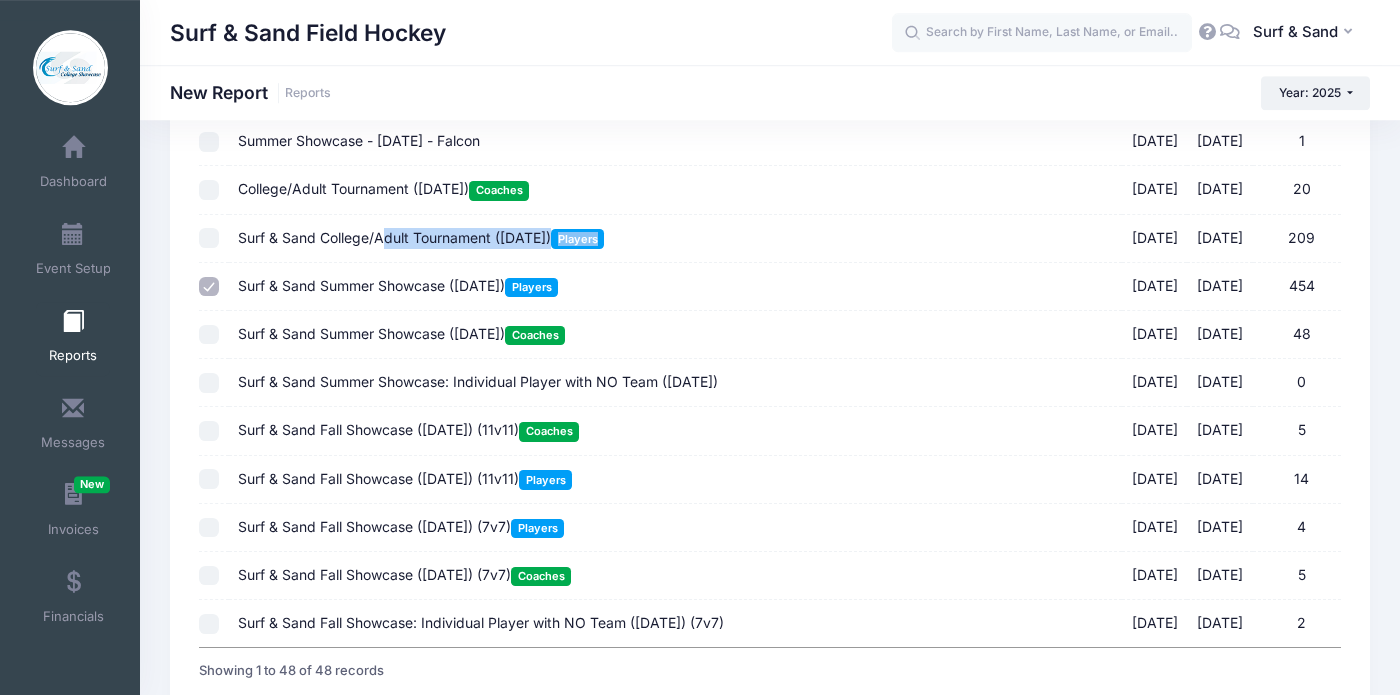click on "Surf & Sand College/Adult Tournament (July 19, 2025)  Players 07/19/2025 - 07/19/2025  209" at bounding box center (675, 239) 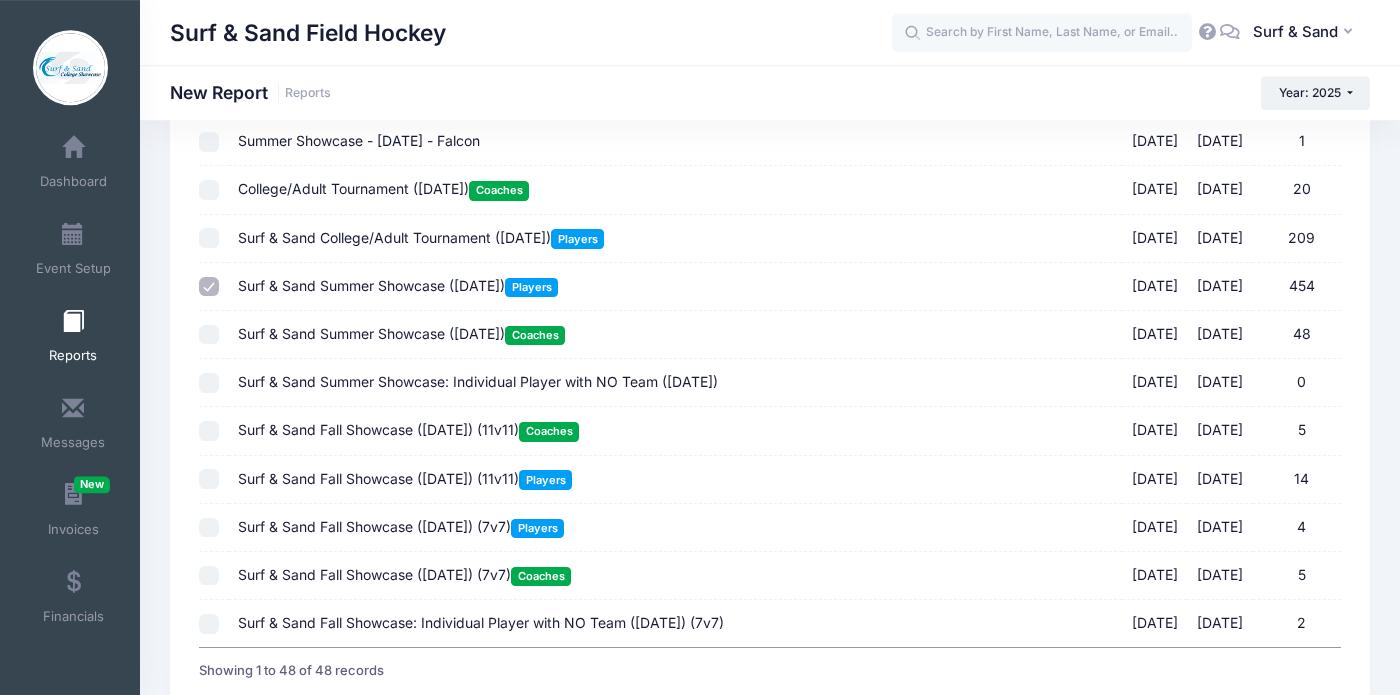 click on "Surf & Sand College/Adult Tournament (July 19, 2025)  Players" at bounding box center (421, 237) 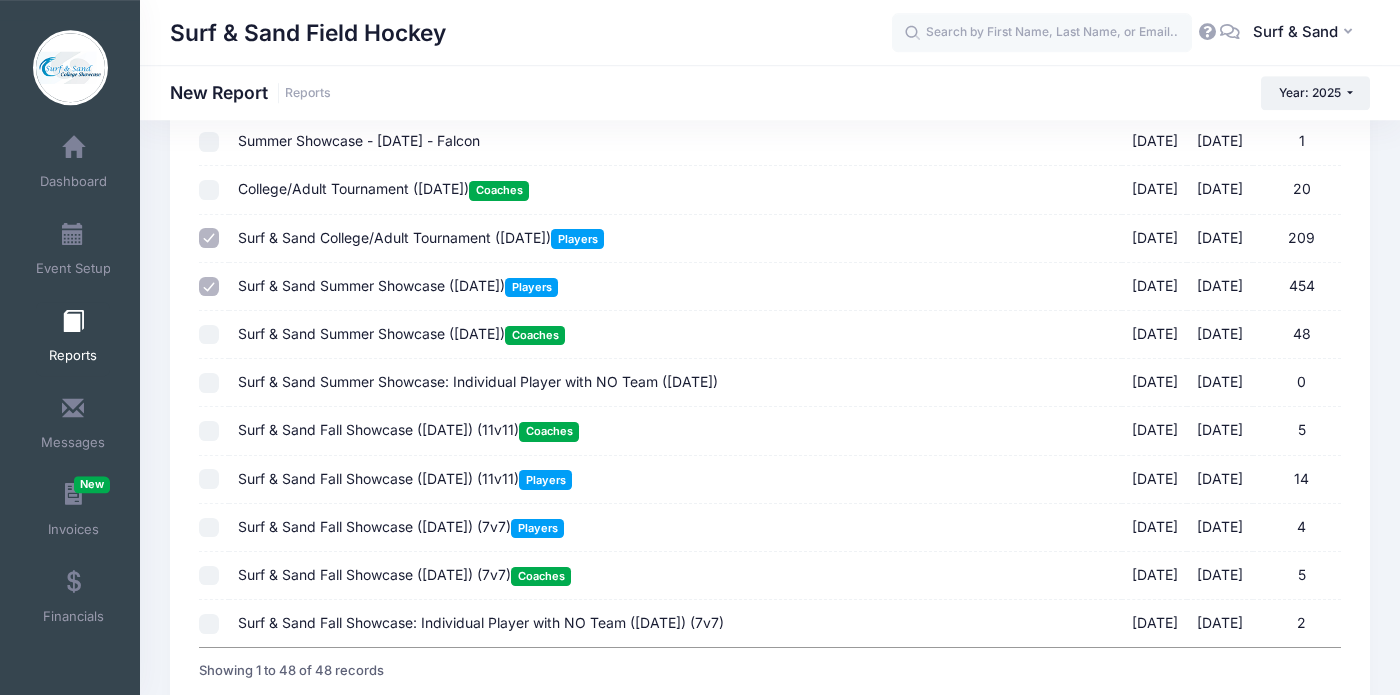 scroll, scrollTop: 2119, scrollLeft: 0, axis: vertical 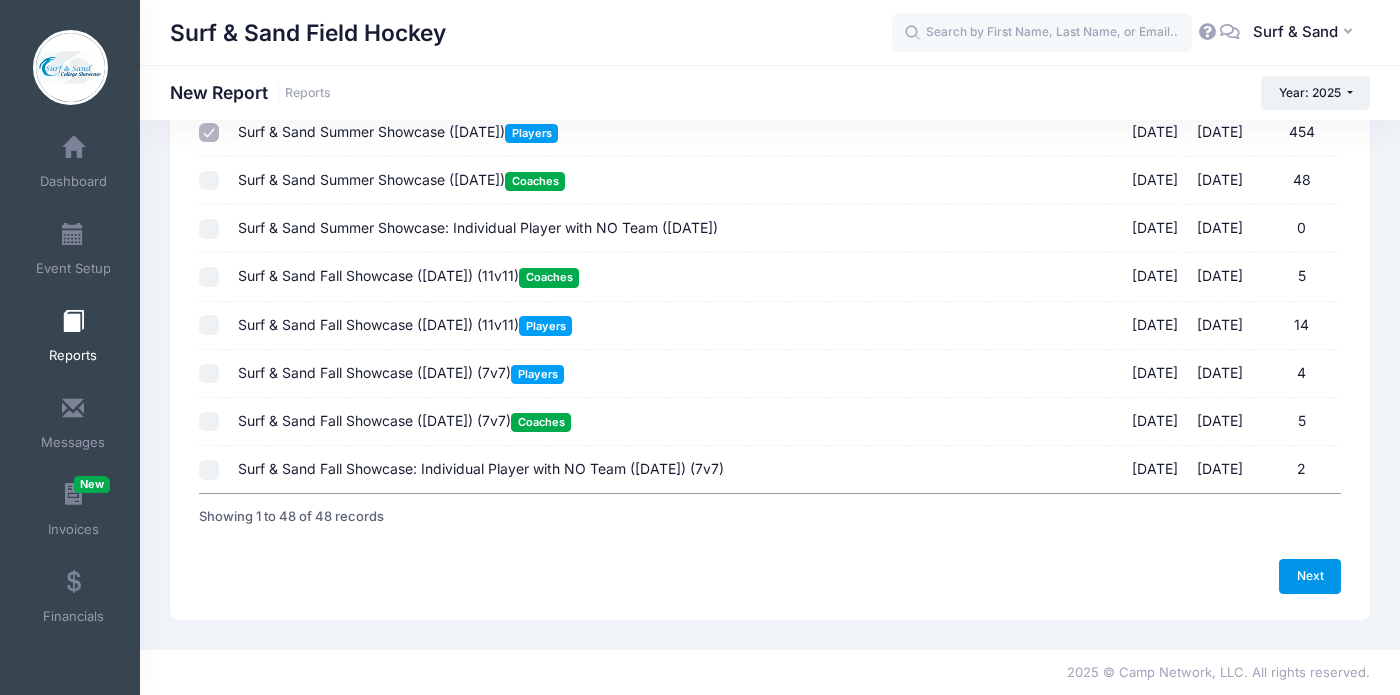 click on "Next" at bounding box center [1310, 576] 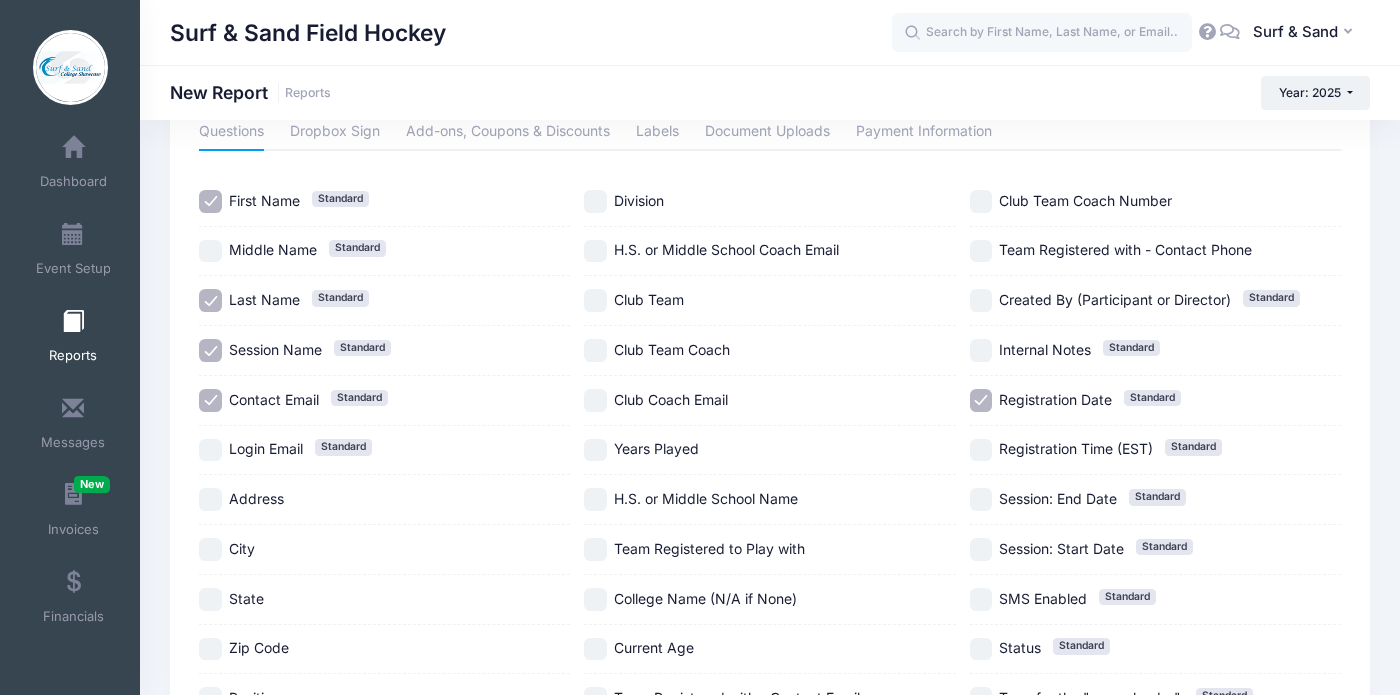 scroll, scrollTop: 210, scrollLeft: 0, axis: vertical 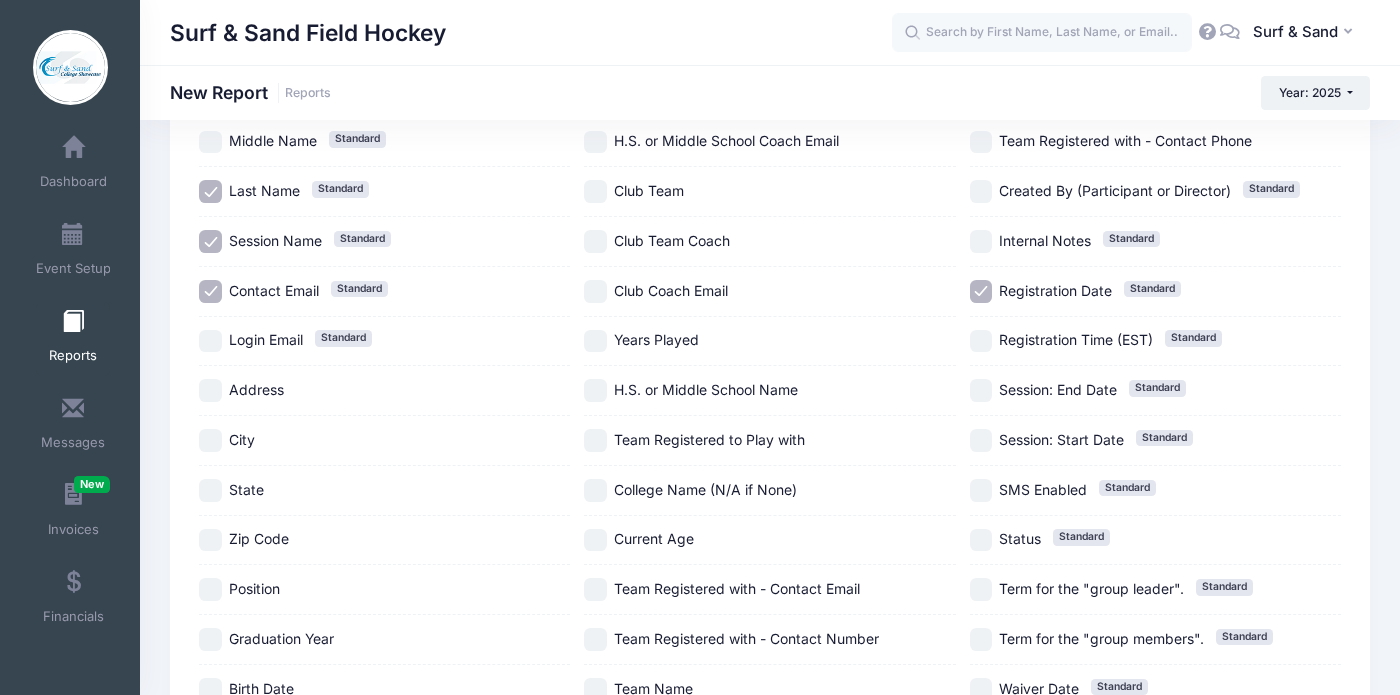 click on "City" at bounding box center (242, 439) 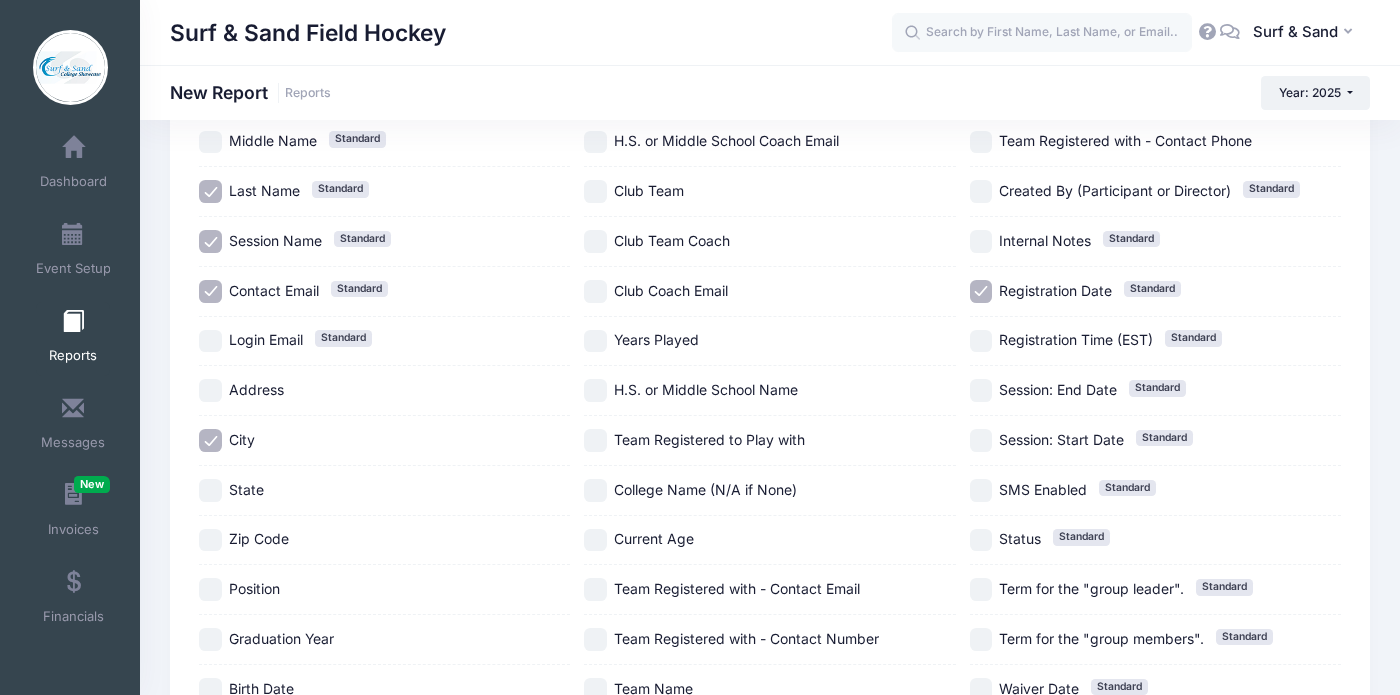 click on "State" at bounding box center [384, 490] 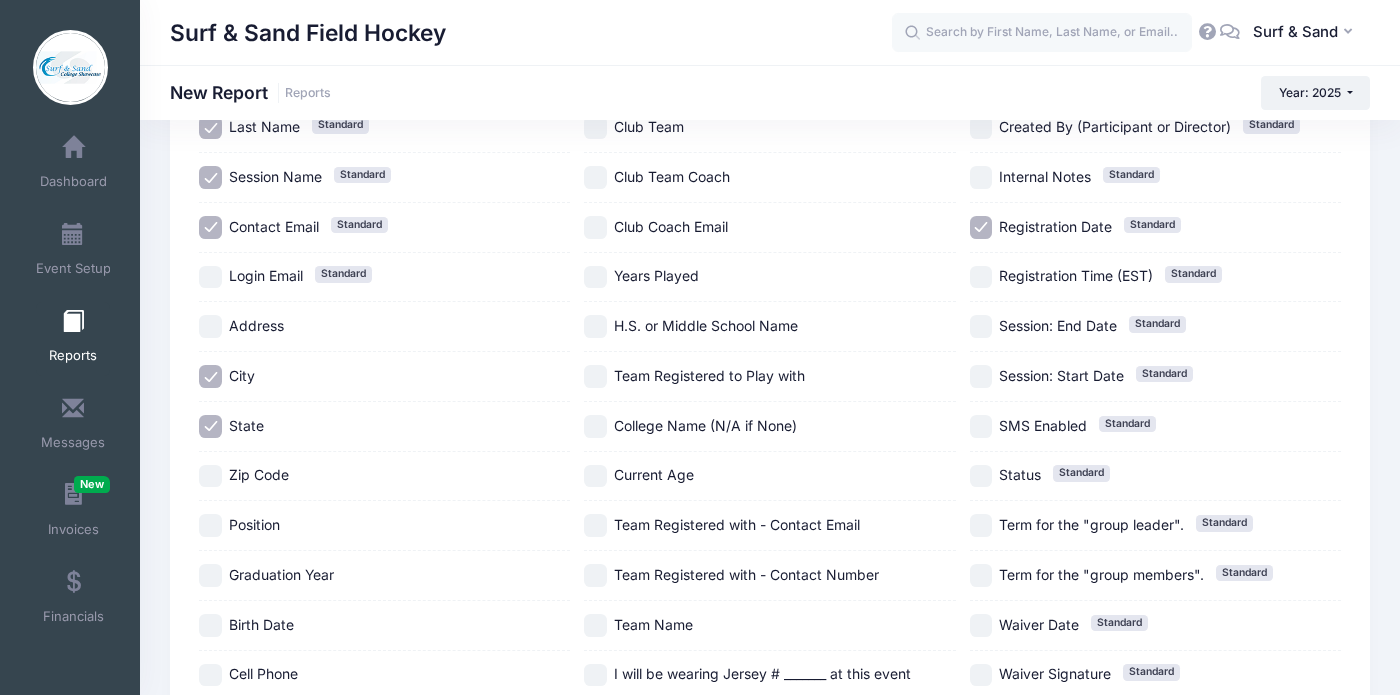 scroll, scrollTop: 333, scrollLeft: 0, axis: vertical 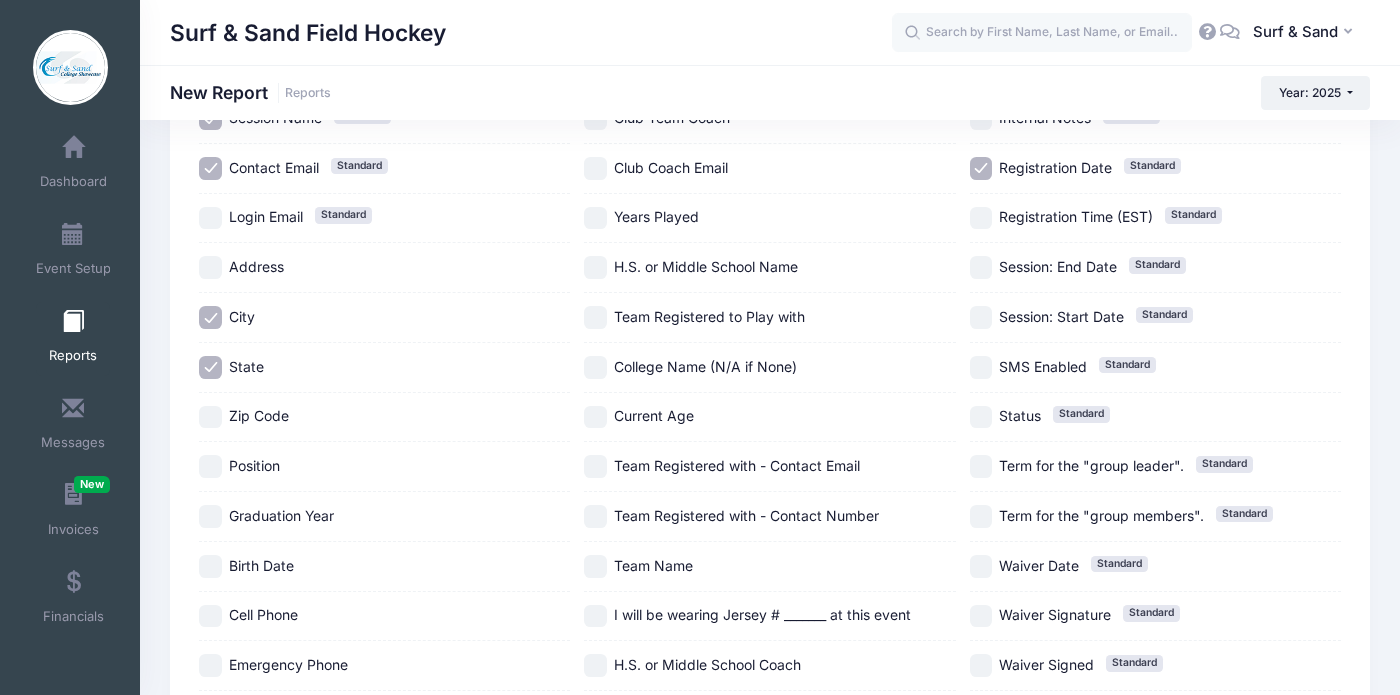 click on "Position" at bounding box center (384, 466) 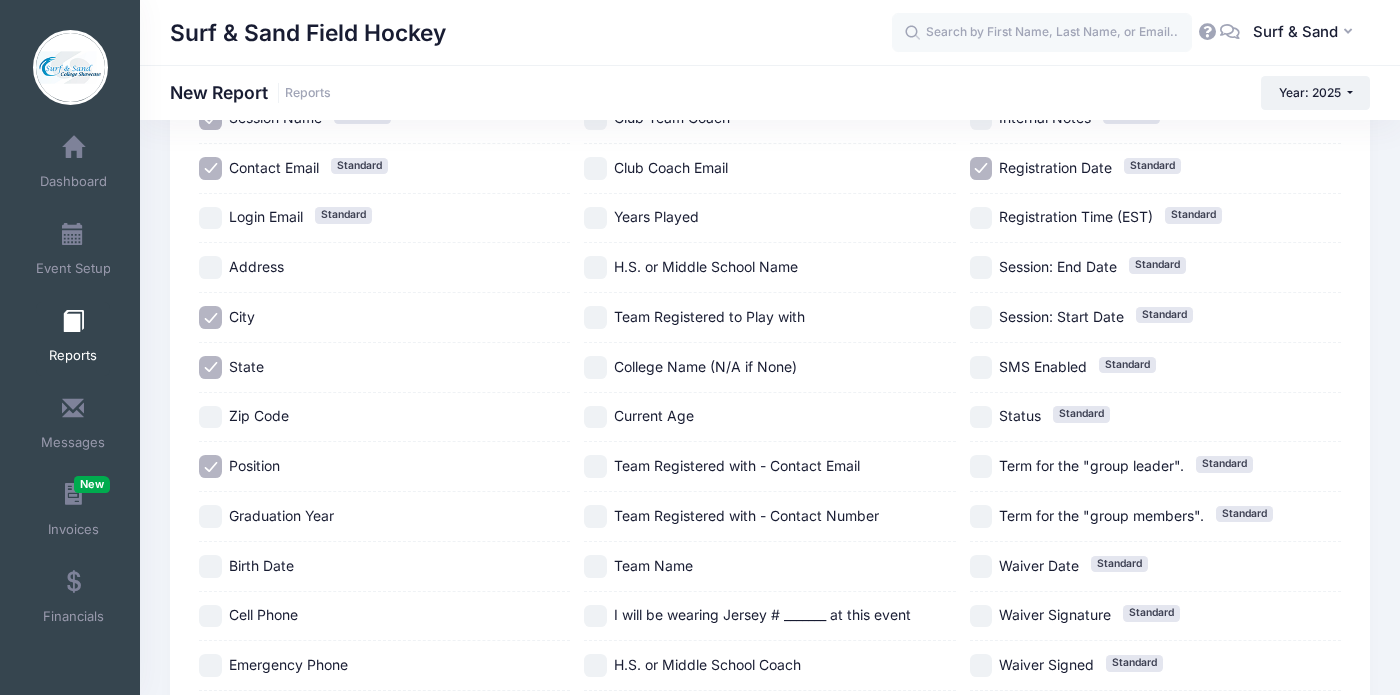 scroll, scrollTop: 467, scrollLeft: 0, axis: vertical 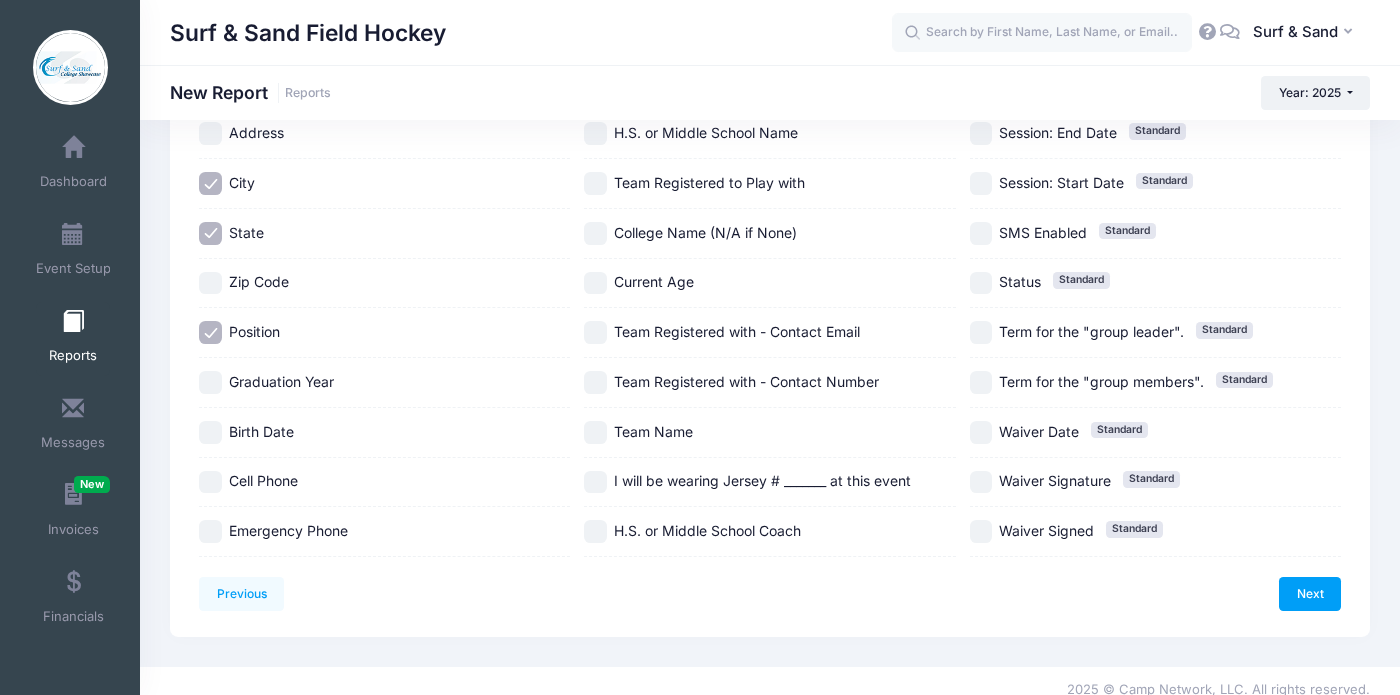 click on "Graduation Year" at bounding box center (281, 381) 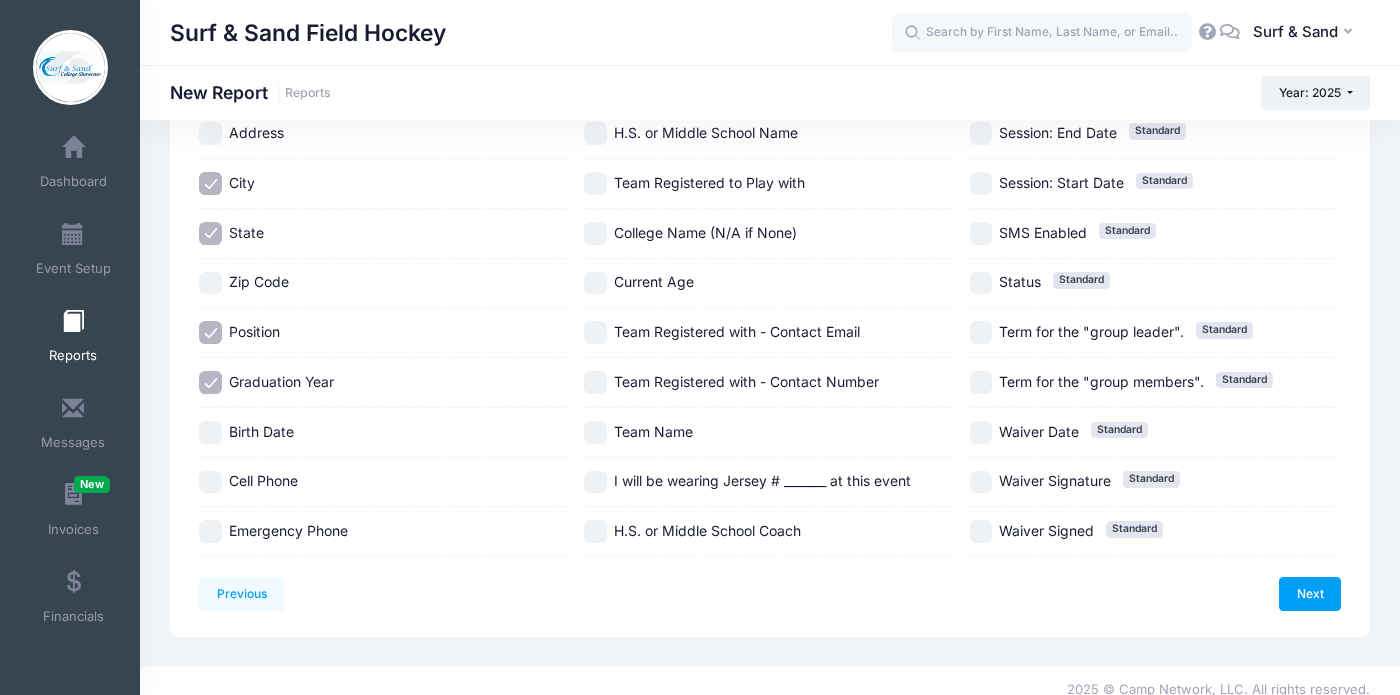 click on "Birth Date" at bounding box center (384, 433) 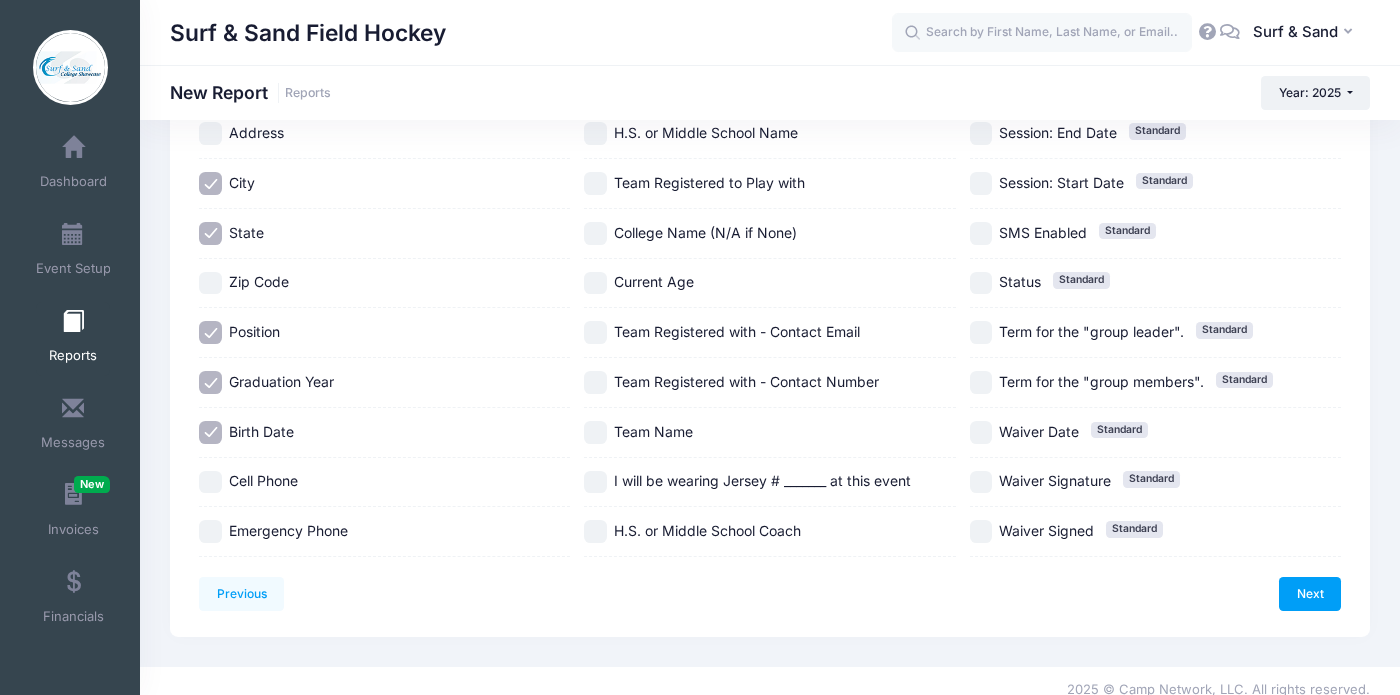 click on "Cell Phone" at bounding box center [384, 483] 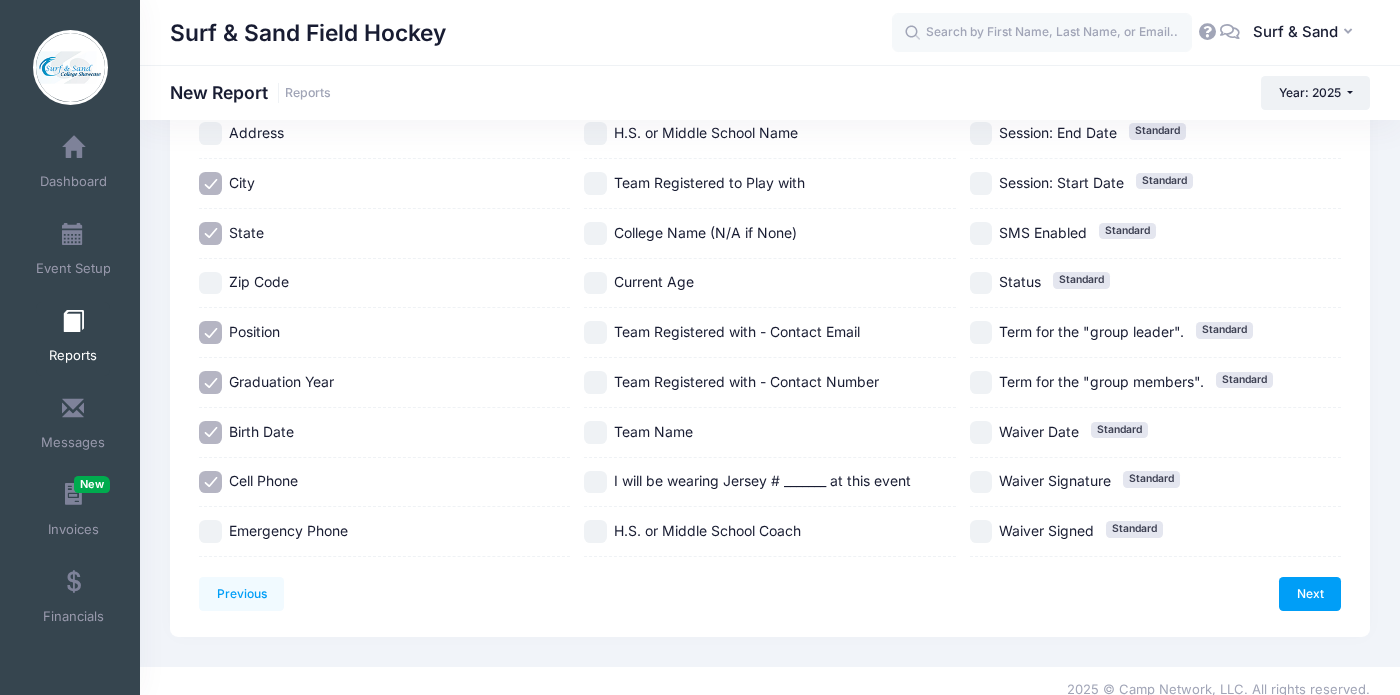 click on "Emergency Phone" at bounding box center (288, 530) 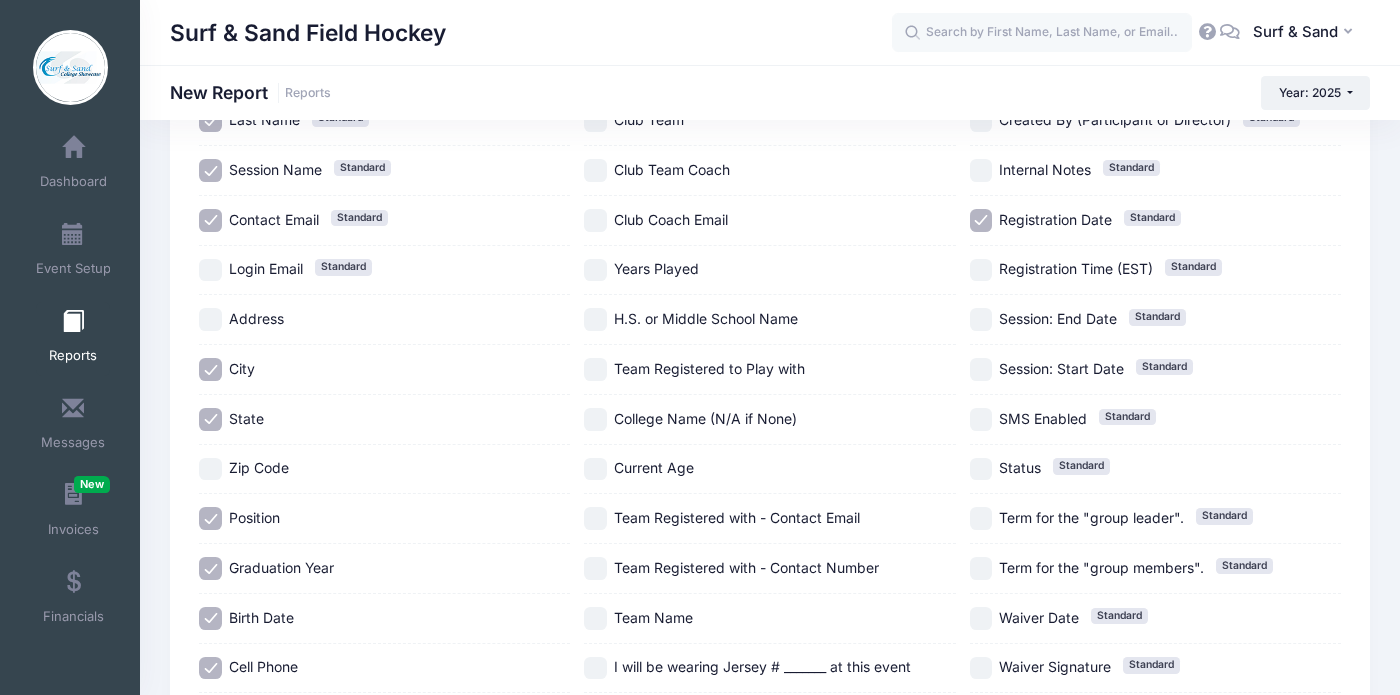 scroll, scrollTop: 0, scrollLeft: 0, axis: both 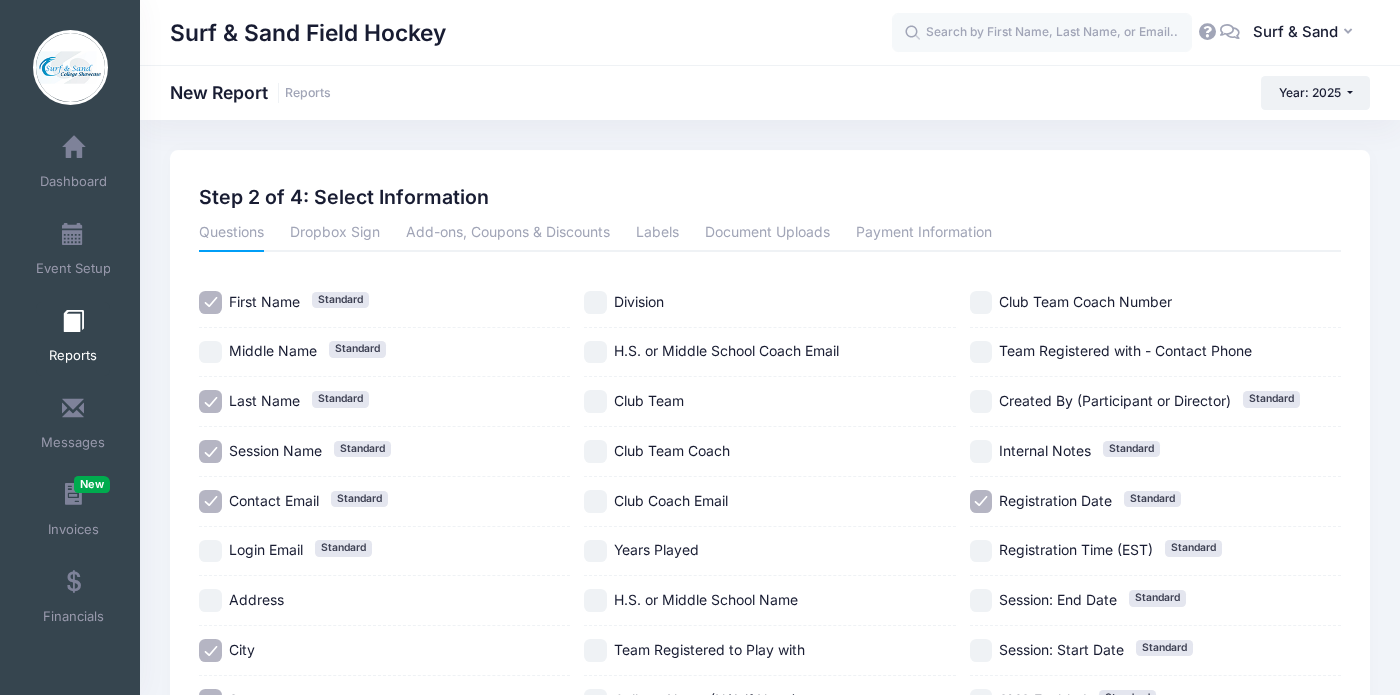 click on "Division" at bounding box center [639, 301] 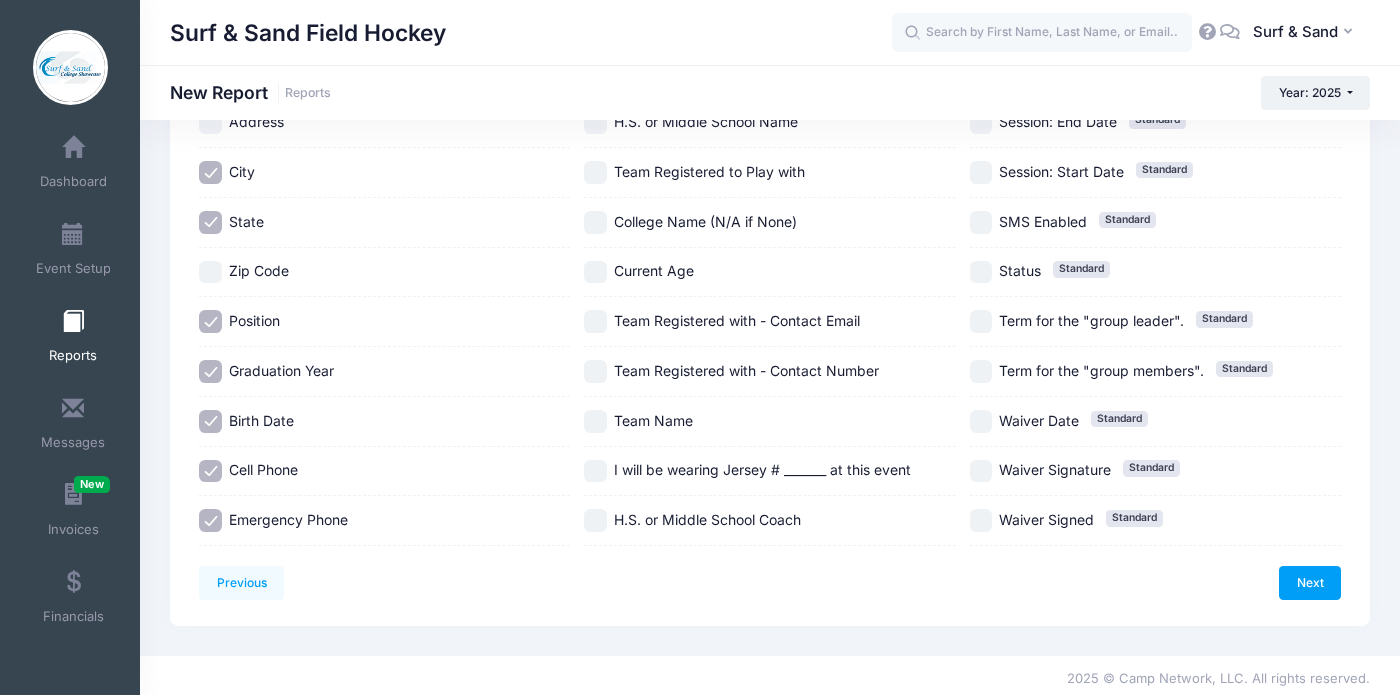 scroll, scrollTop: 485, scrollLeft: 0, axis: vertical 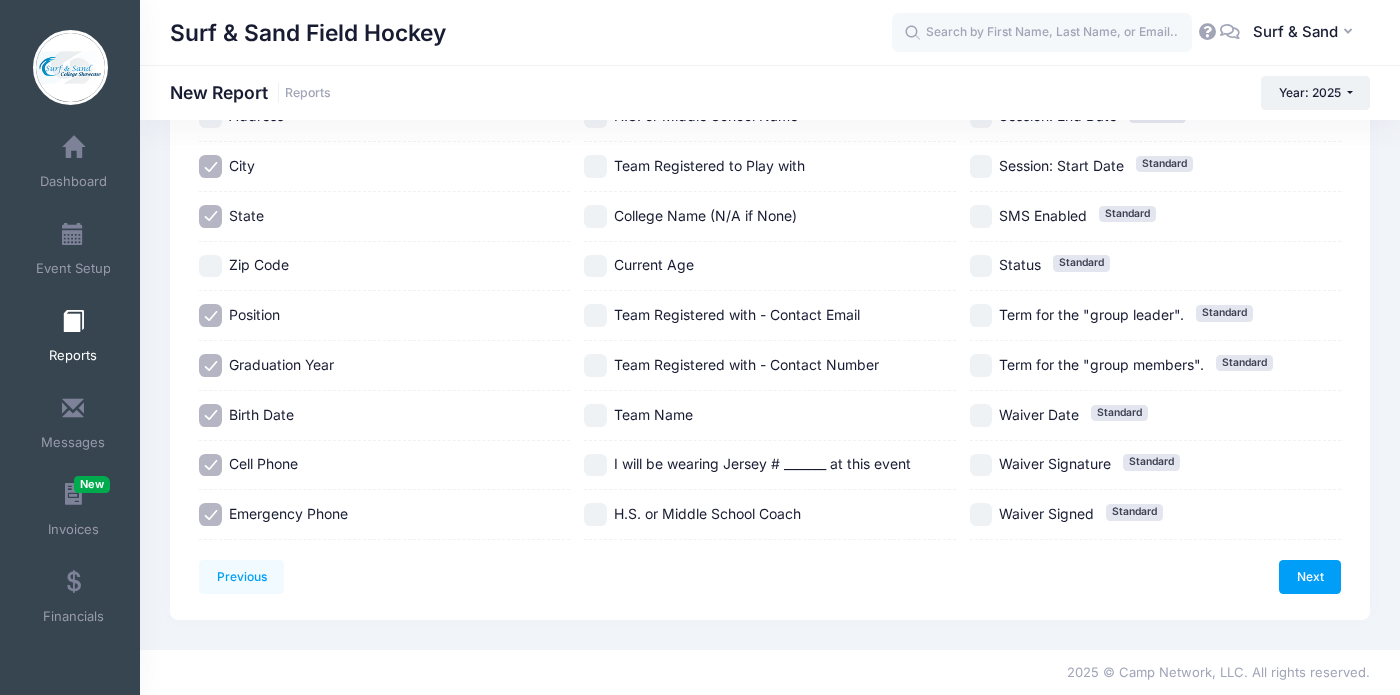click on "Team Name" at bounding box center [653, 414] 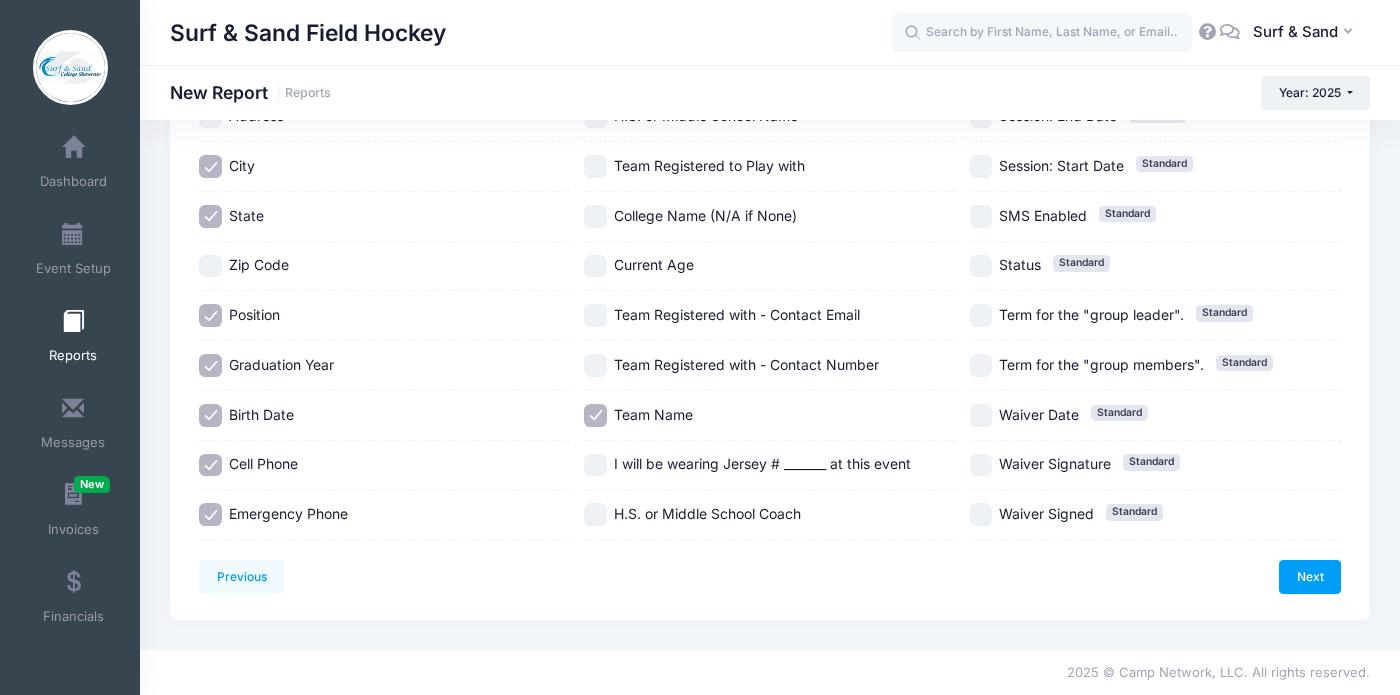 click on "I will be wearing Jersey # _______ at this event" at bounding box center [769, 465] 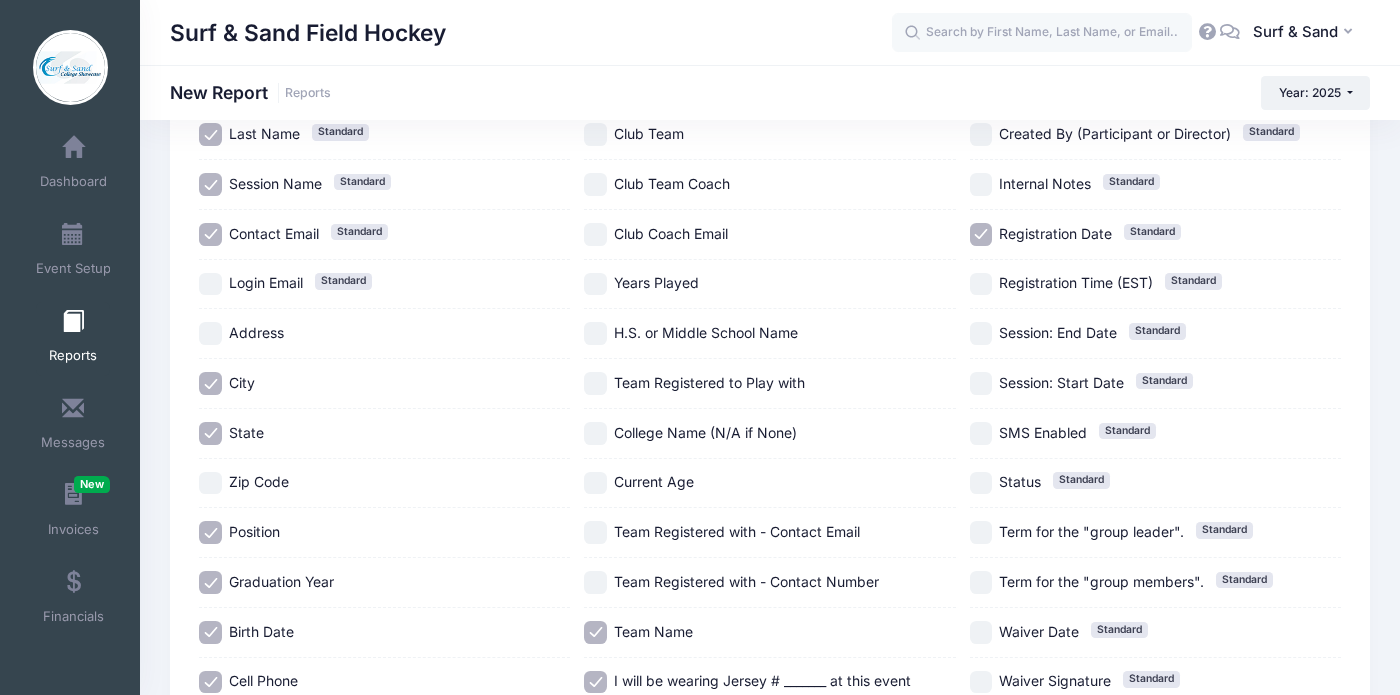 scroll, scrollTop: 0, scrollLeft: 0, axis: both 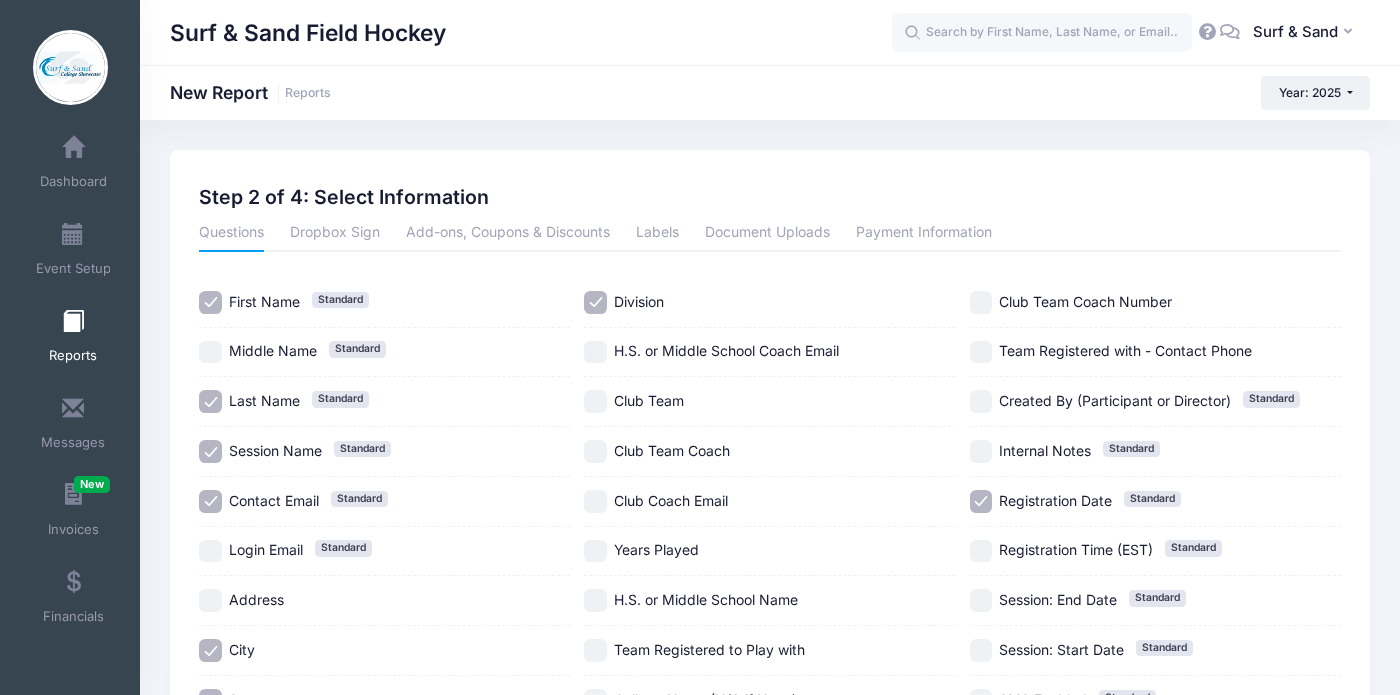 click on "Registration Time (EST) Standard" at bounding box center (1155, 552) 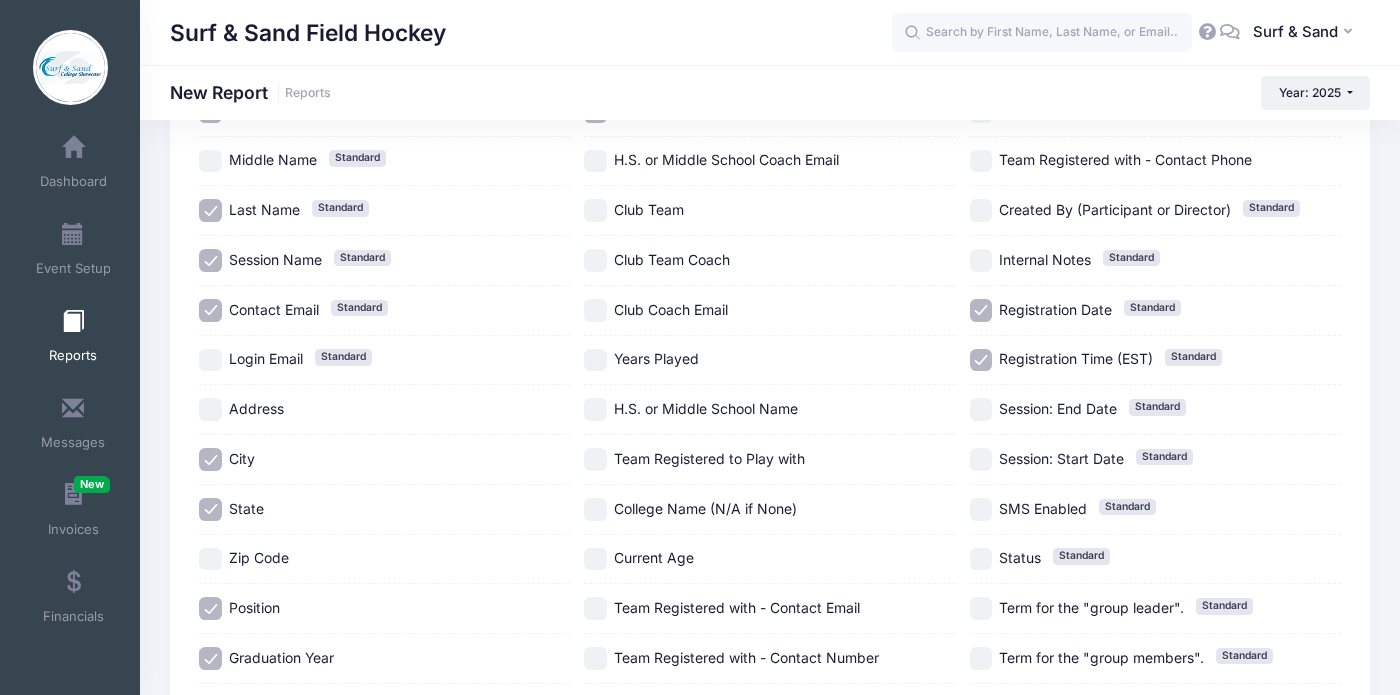 scroll, scrollTop: 485, scrollLeft: 0, axis: vertical 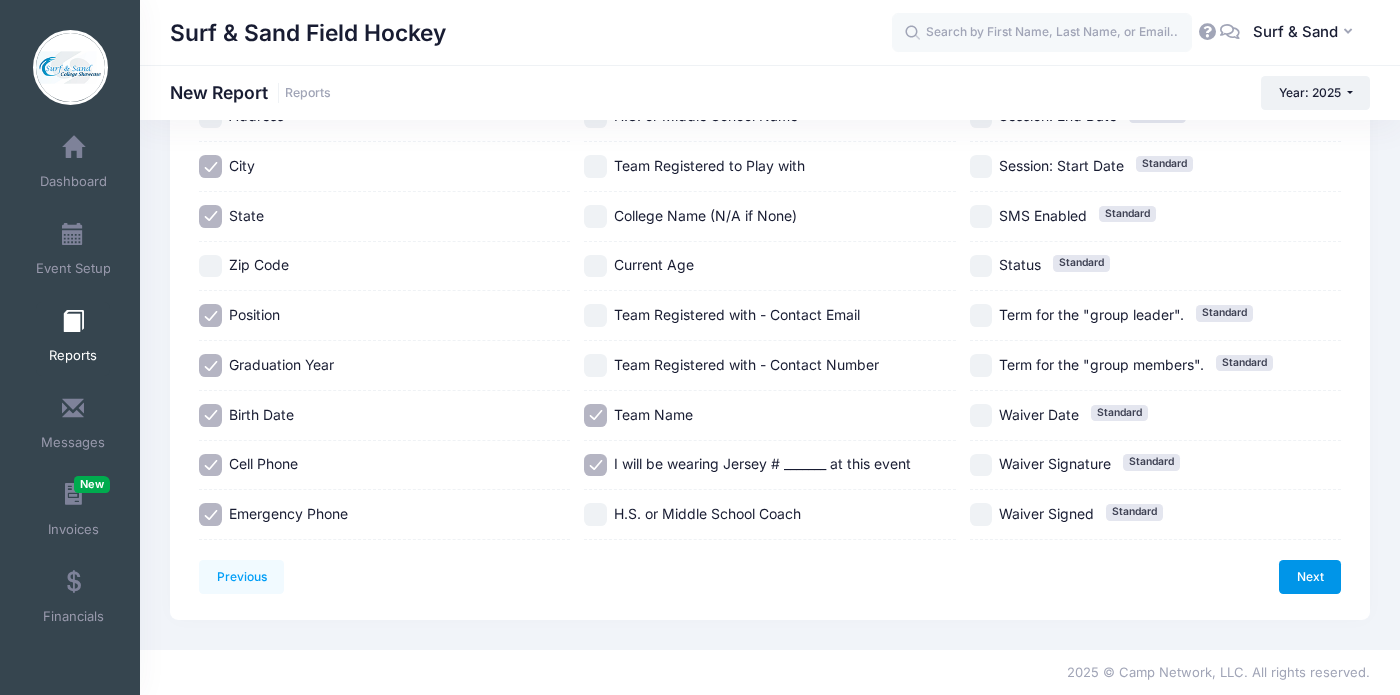 click on "Next" at bounding box center (1310, 577) 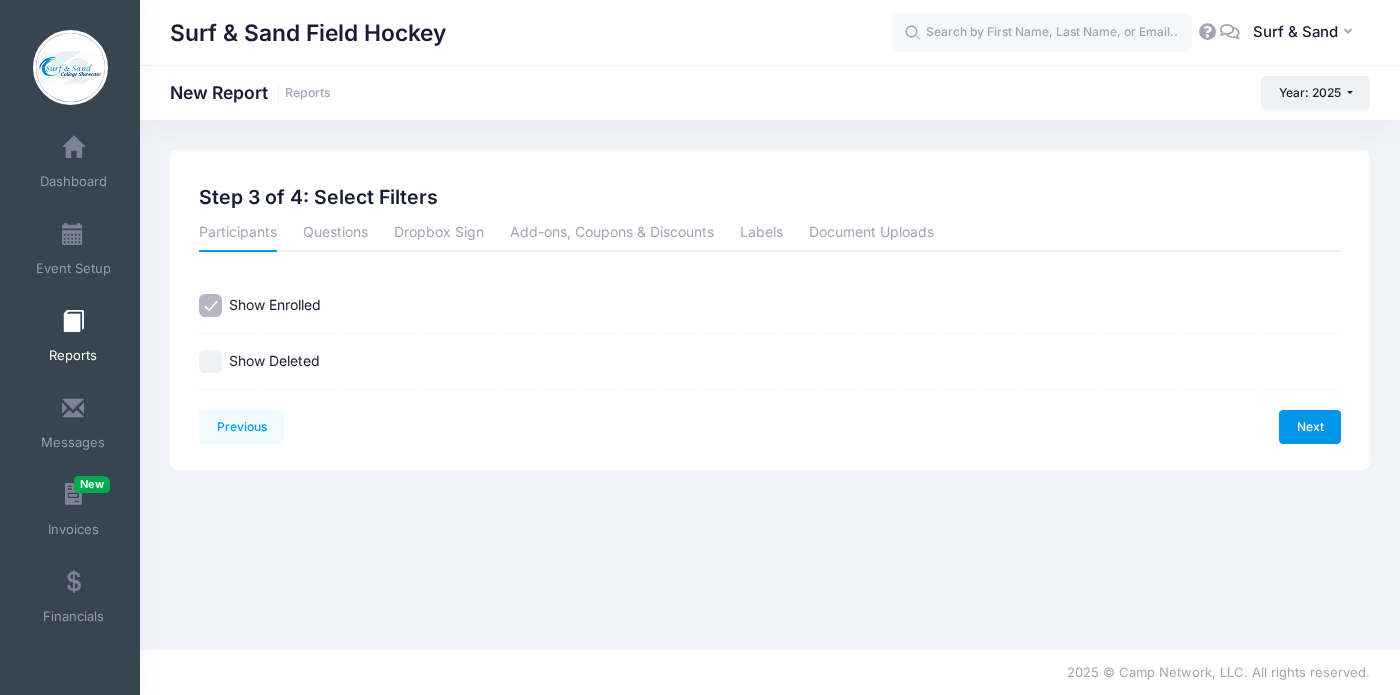 click on "Next" at bounding box center (1310, 427) 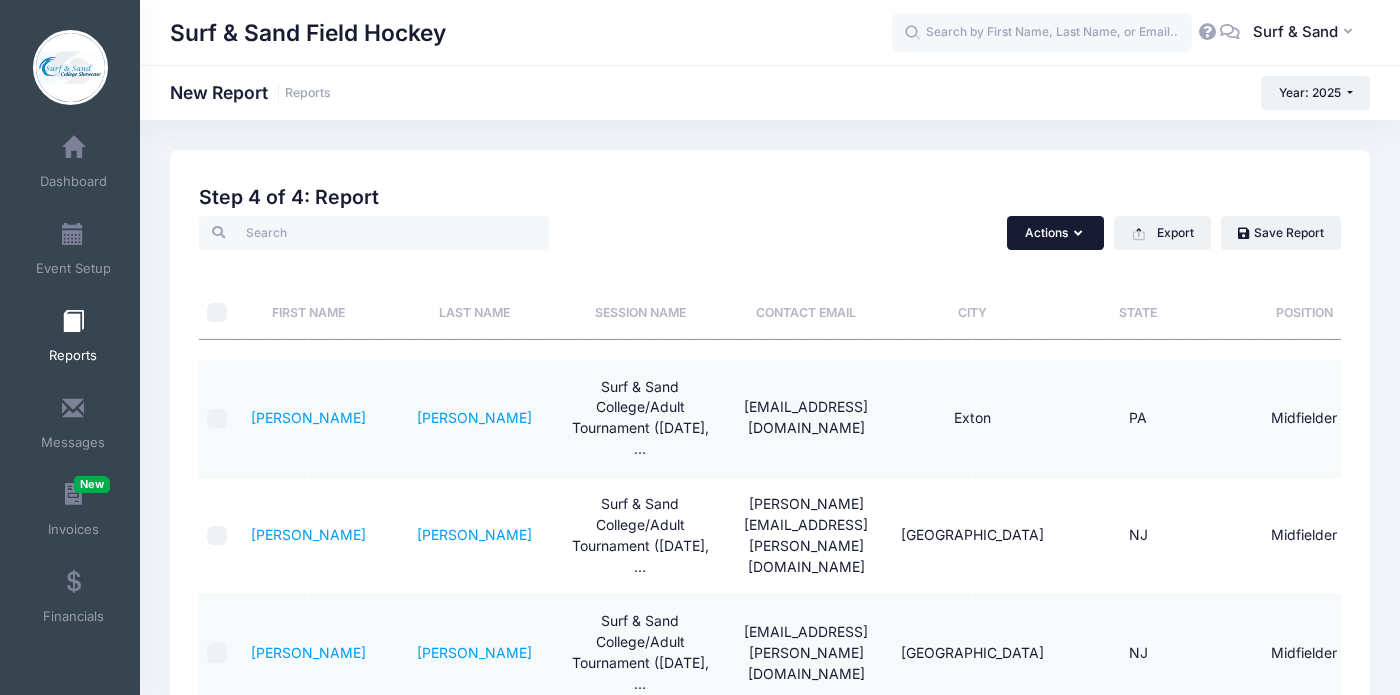 click on "Actions" at bounding box center [1055, 233] 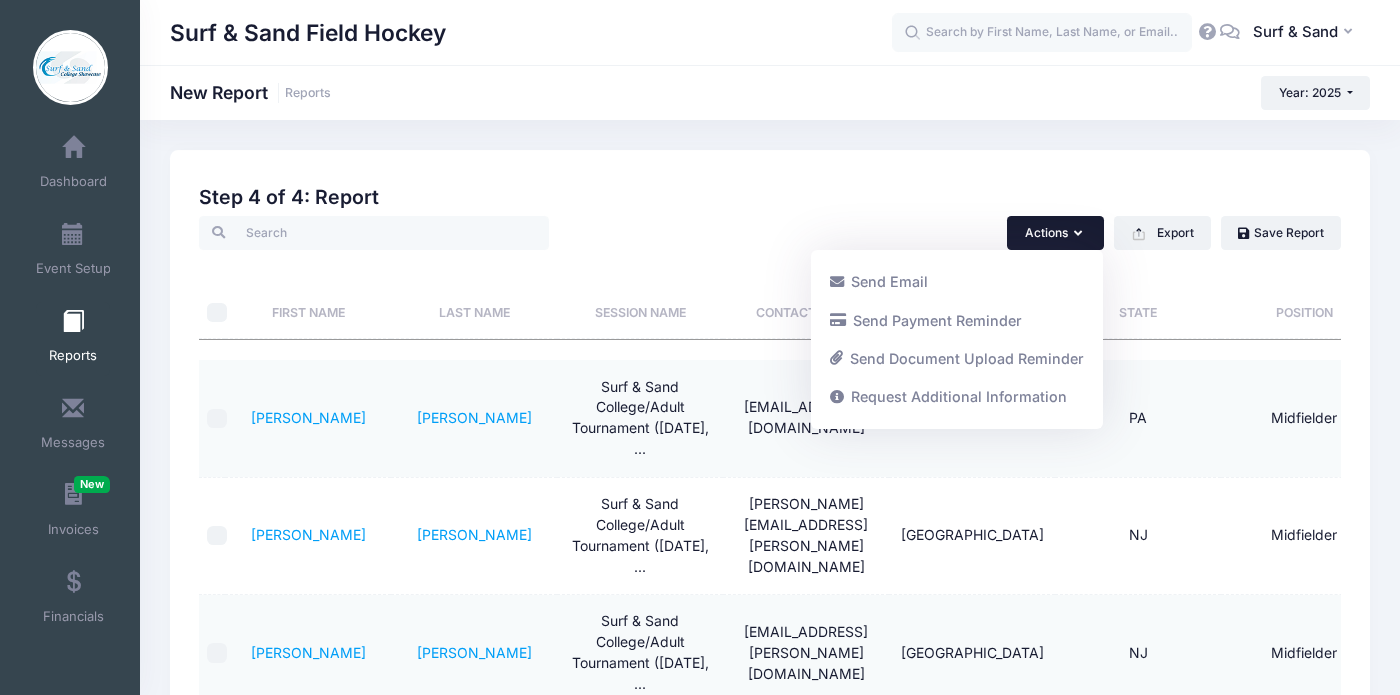 click on "Previous
Next
Step  4  of 4:  Create Report
1  Select Sessions
2 Select Information
3  Select Filters
4 Create Report
Created By Participant
Added by Director
Step 1 of 4: Select Sessions
Sessions
Session" at bounding box center [770, 701] 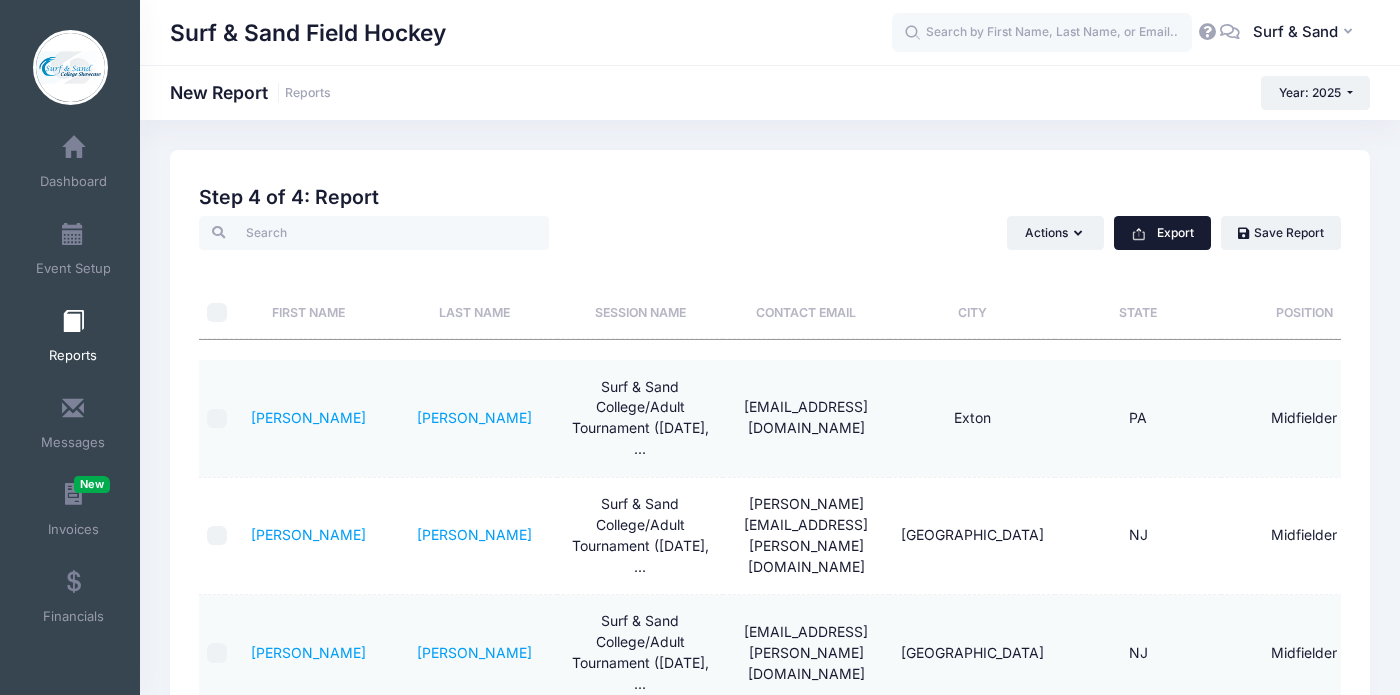 click on "Export" at bounding box center [1162, 233] 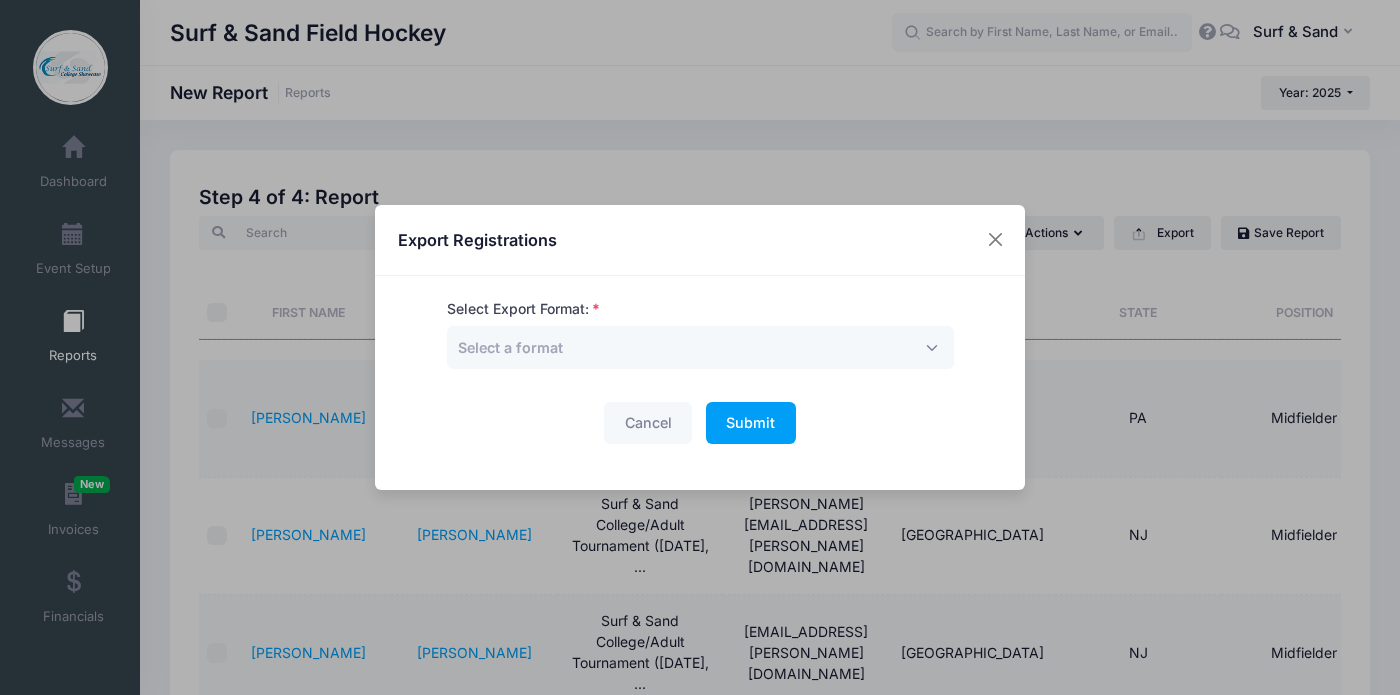 click on "Select Export Format:
Excel CSV Print Select a format
Cancel
Submit
Please wait..." at bounding box center [700, 372] 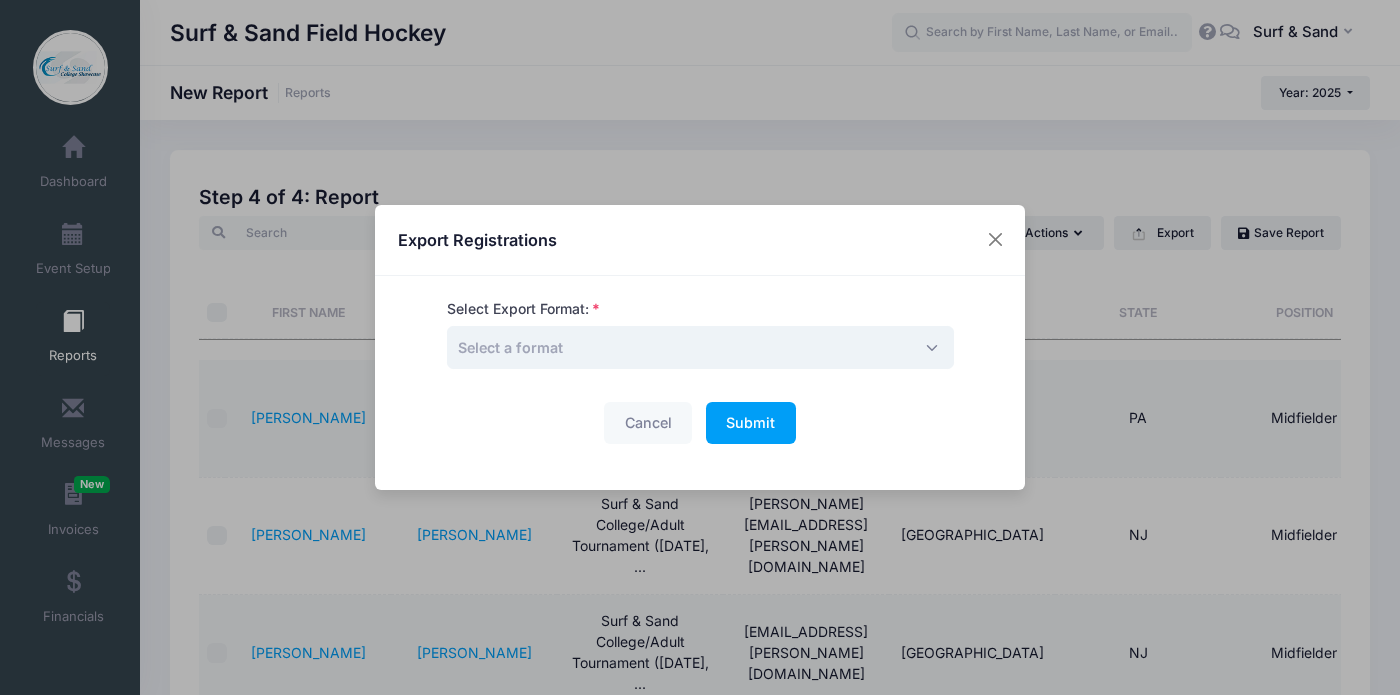 click on "Select a format" at bounding box center (700, 347) 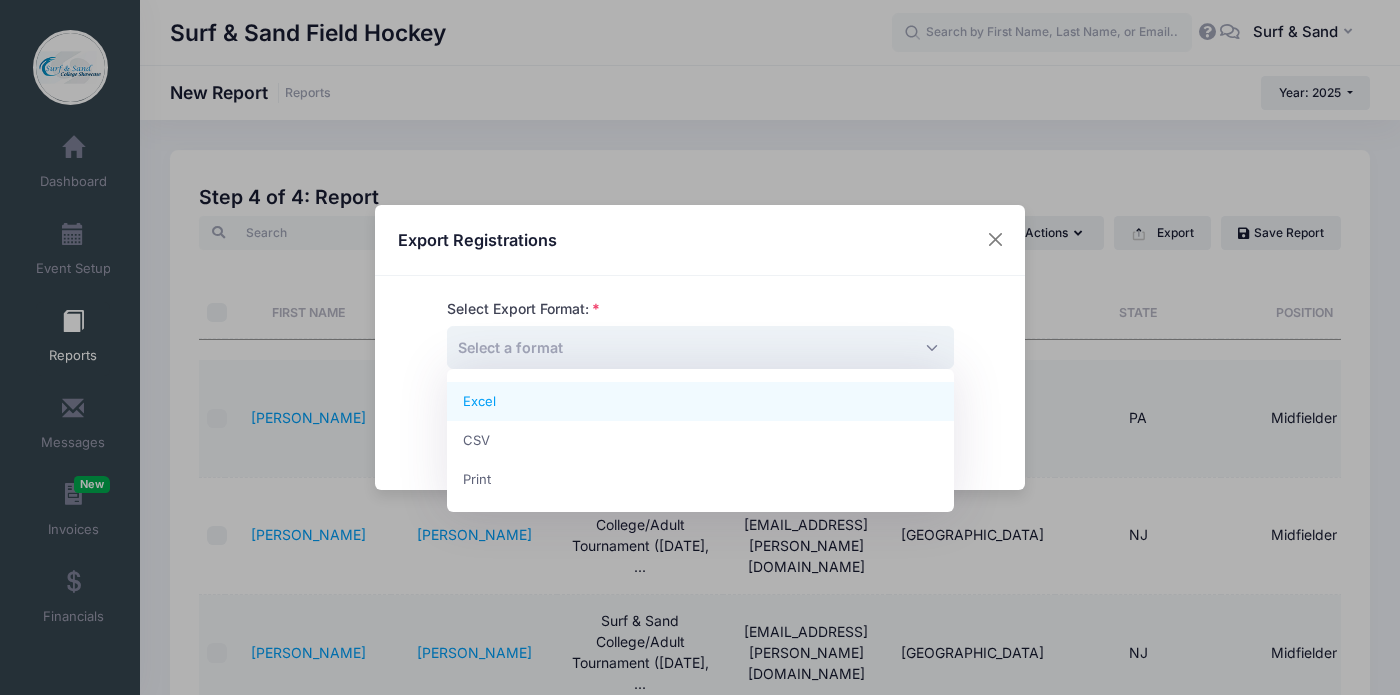select on "excel" 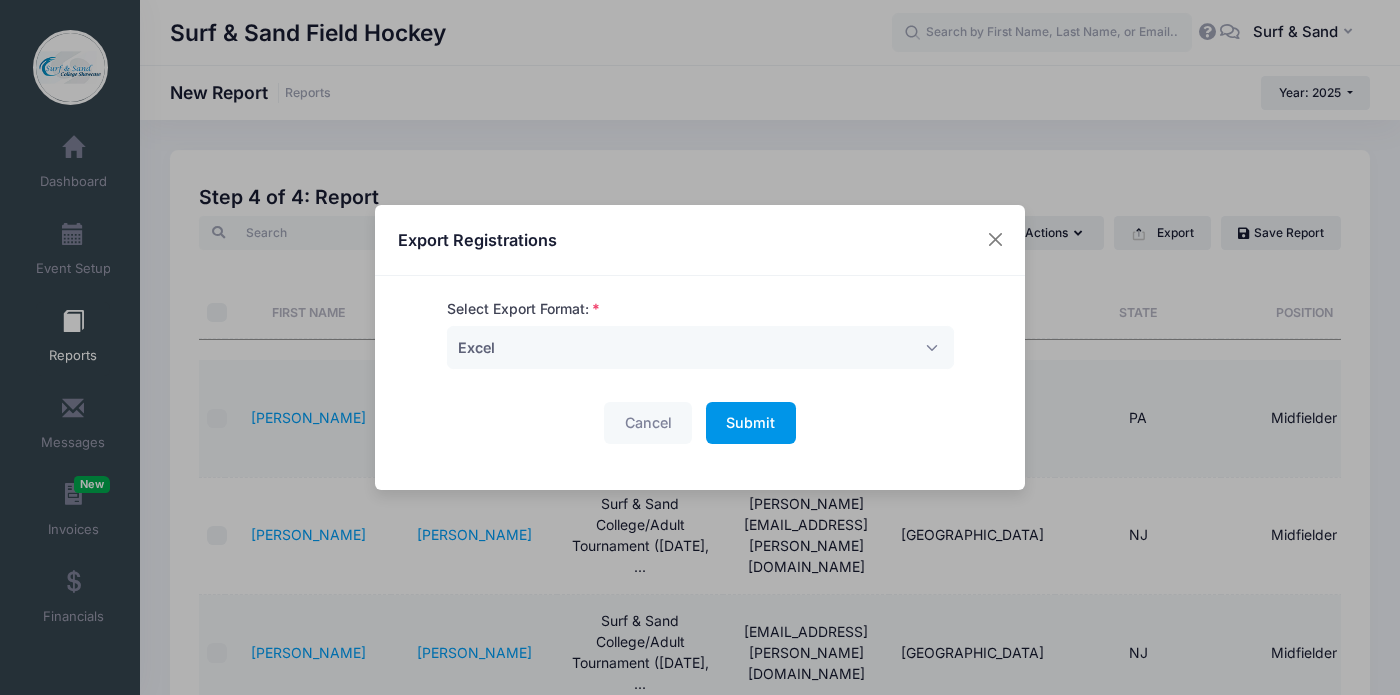 click on "Submit" at bounding box center [750, 422] 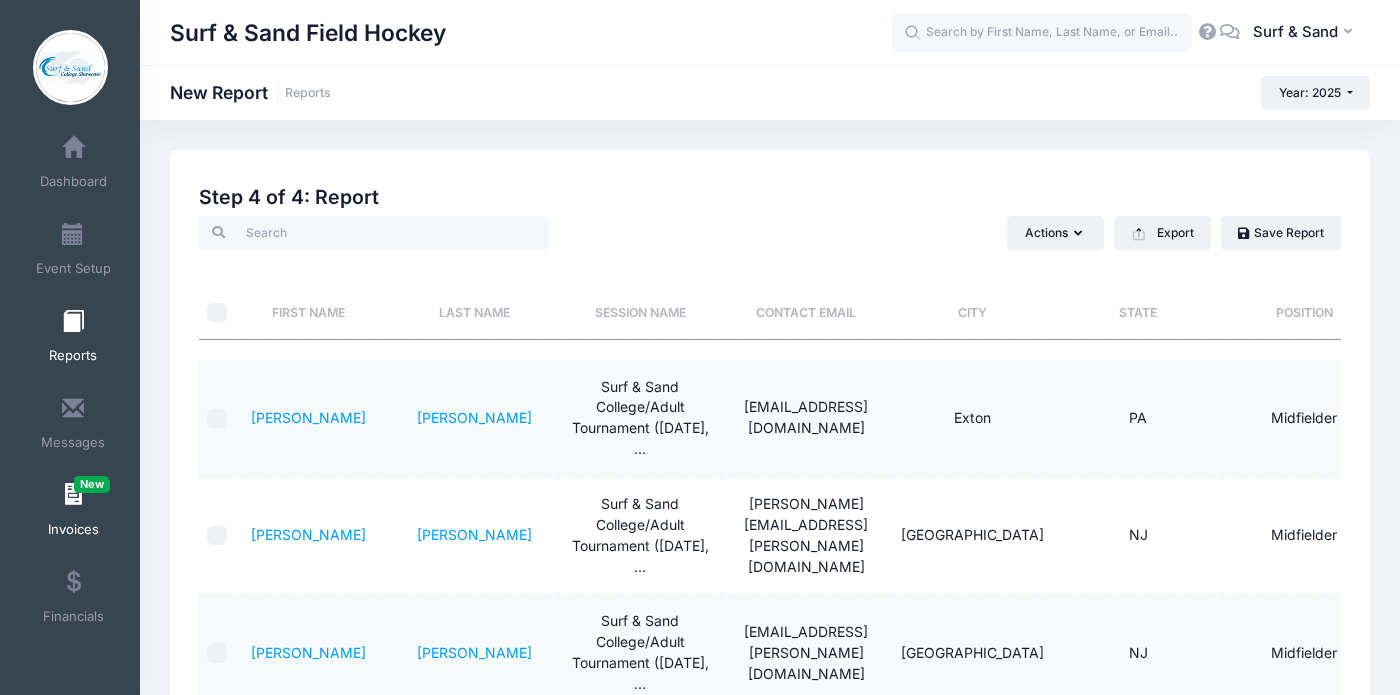 click on "Invoices  New" at bounding box center (73, 513) 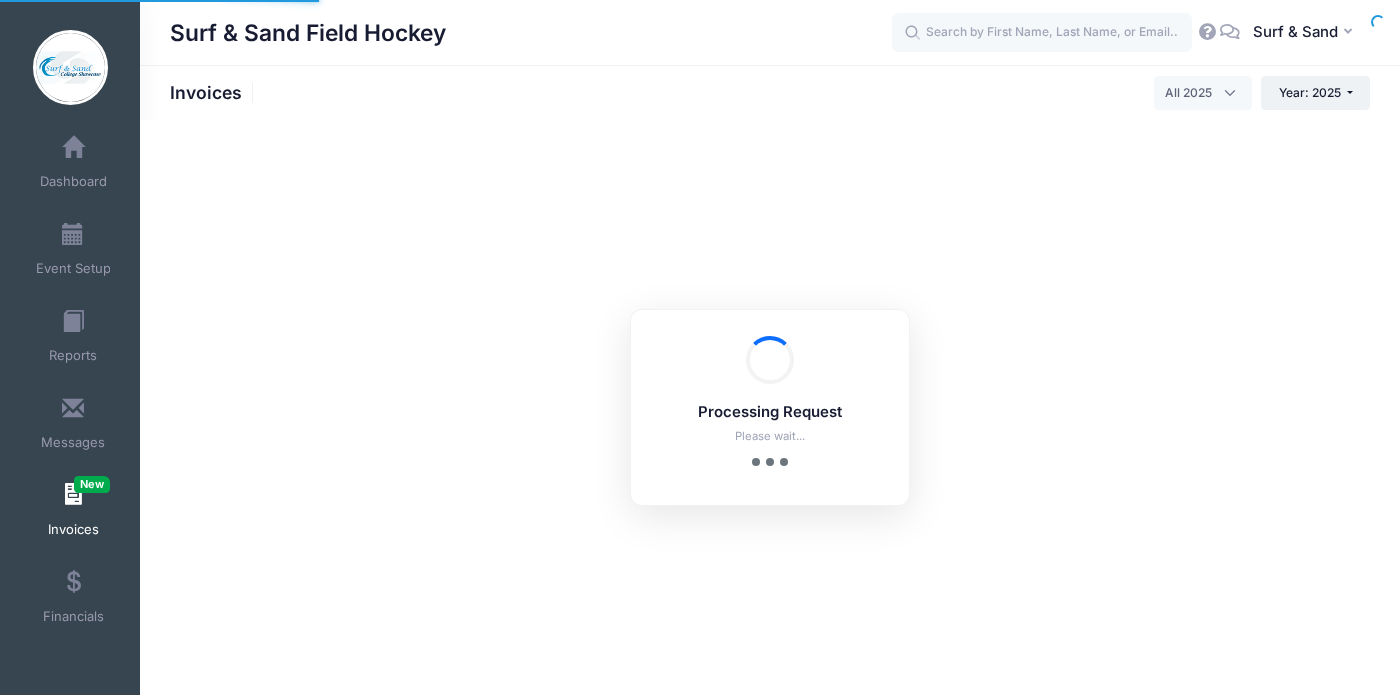 select 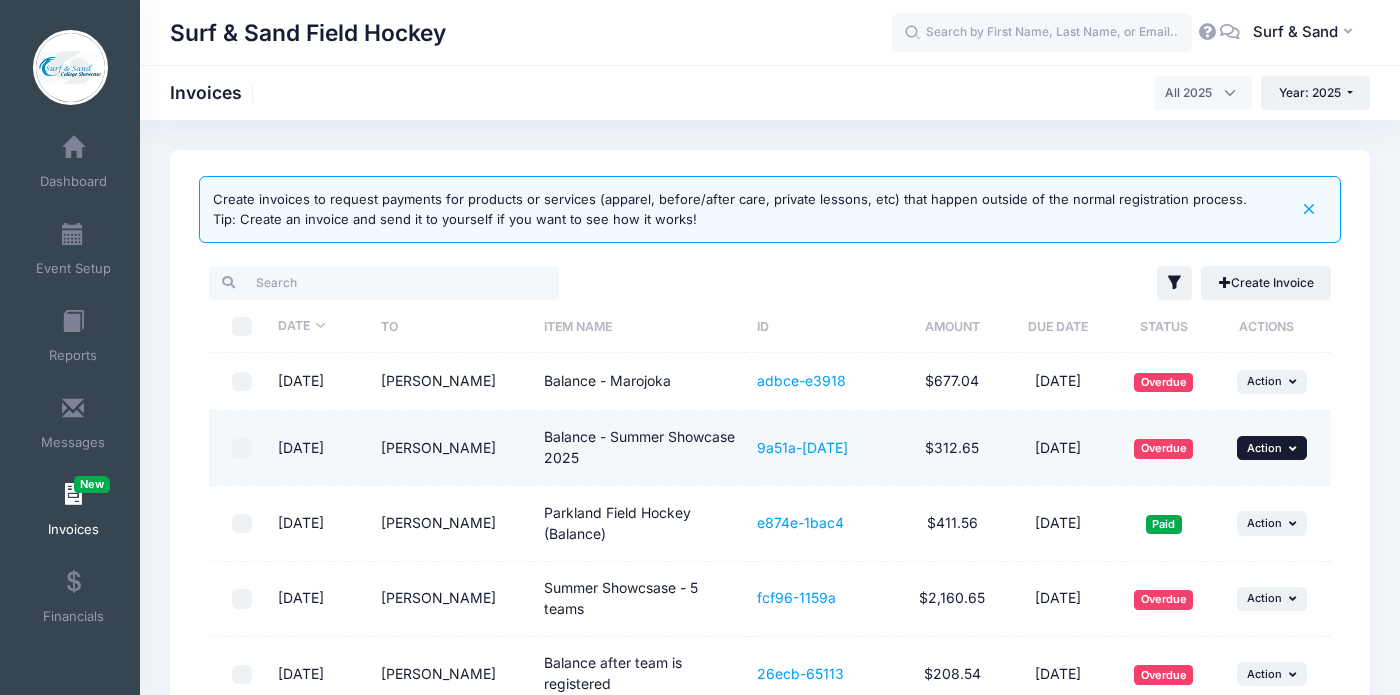 click on "Action" at bounding box center (1264, 448) 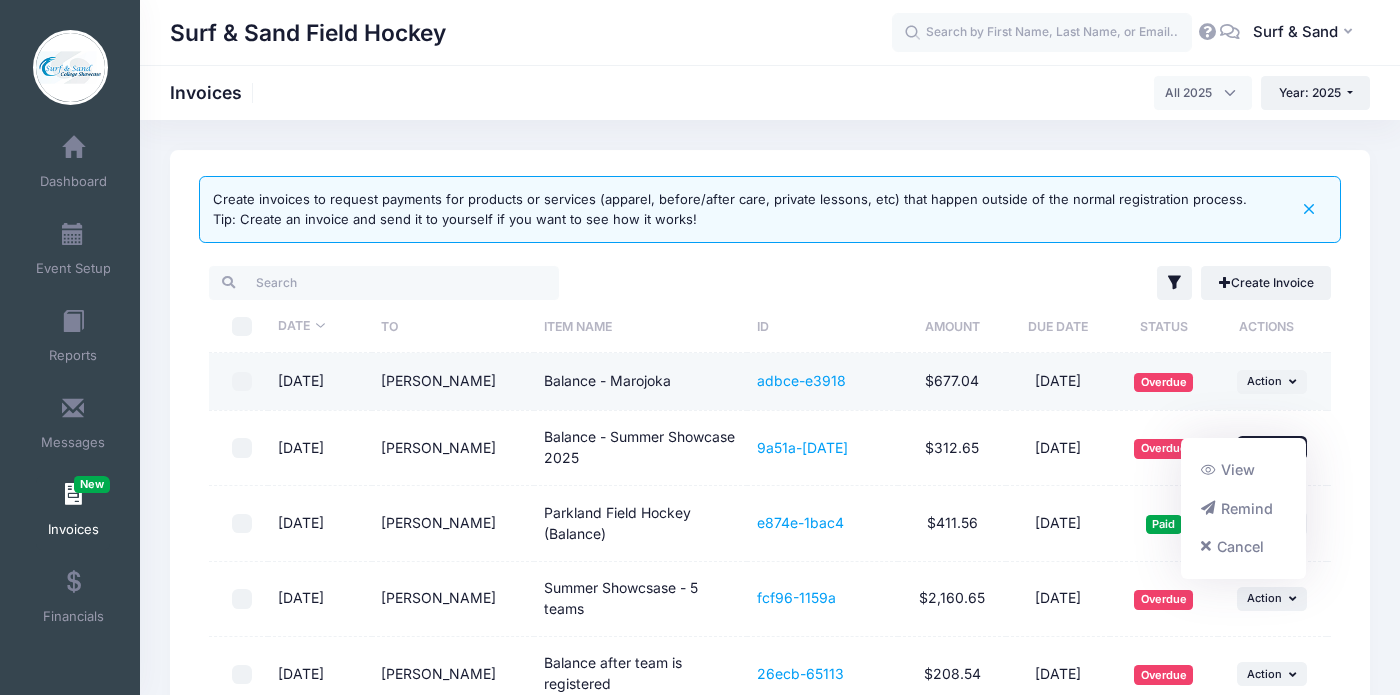 scroll, scrollTop: 135, scrollLeft: 0, axis: vertical 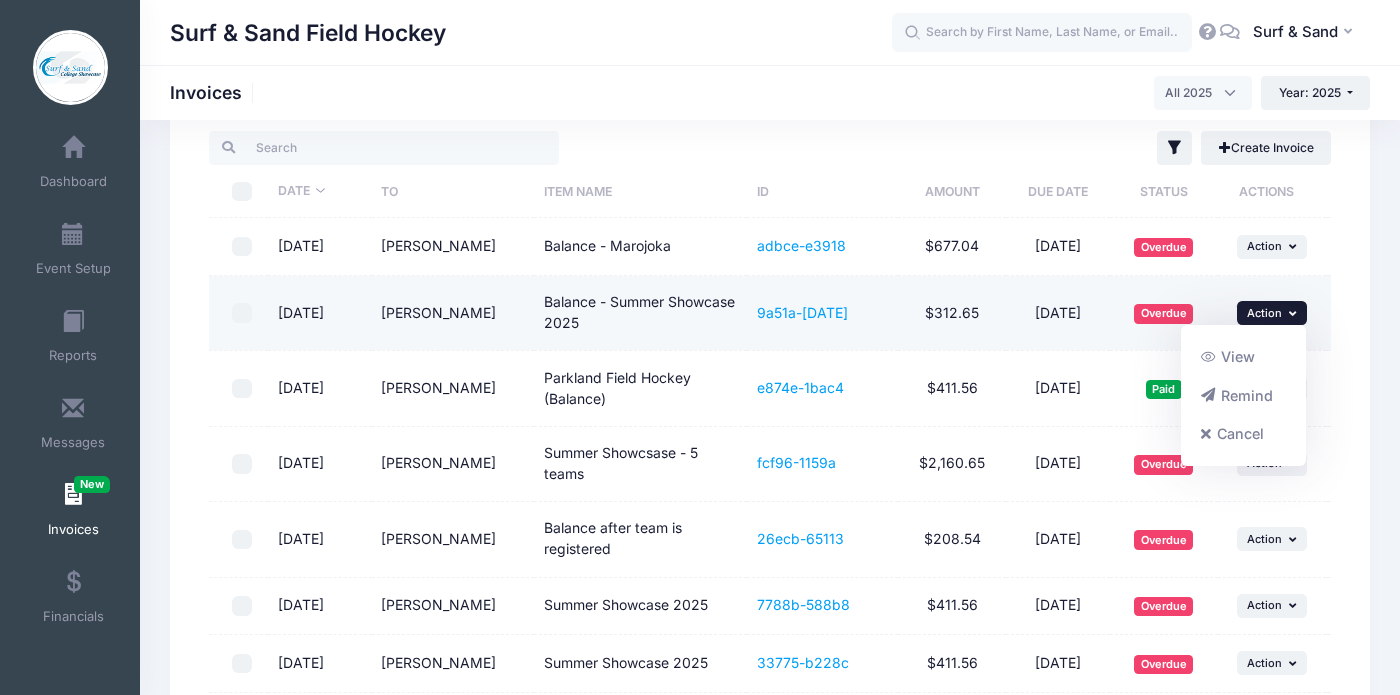 click on "Action" at bounding box center [1264, 313] 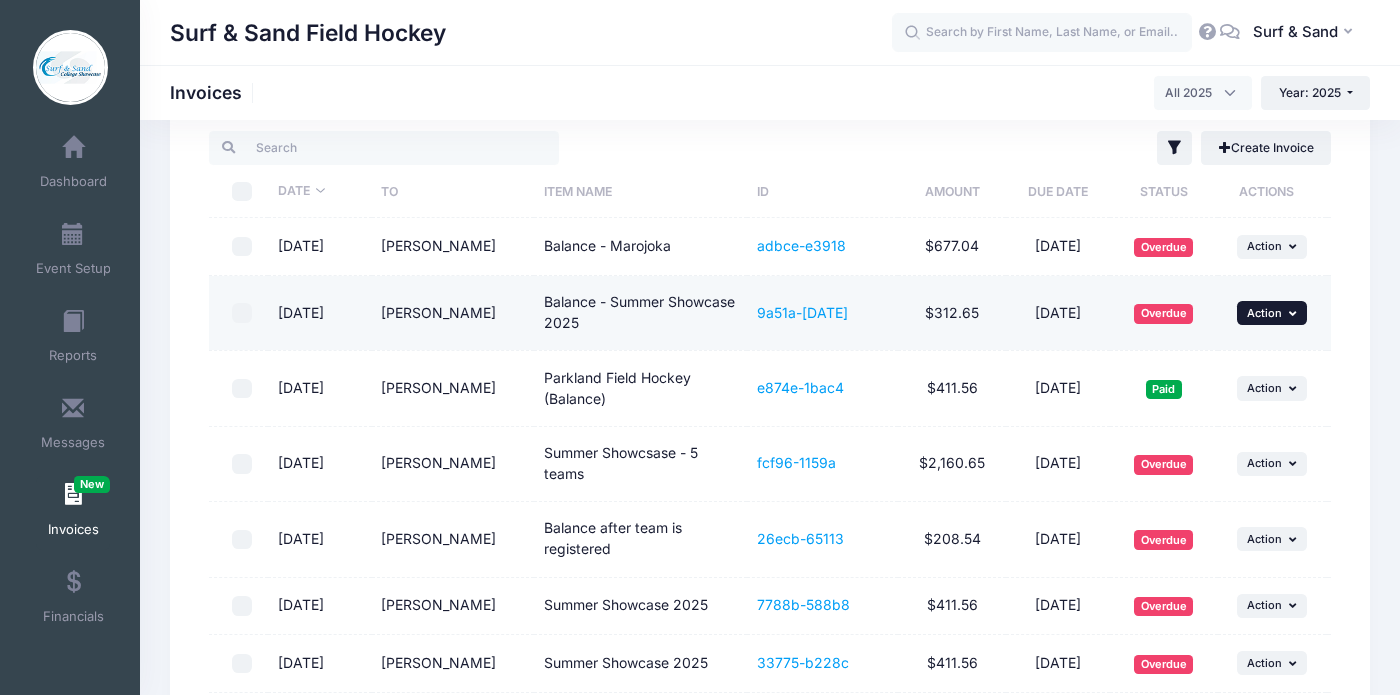 click on "Action" at bounding box center (1264, 313) 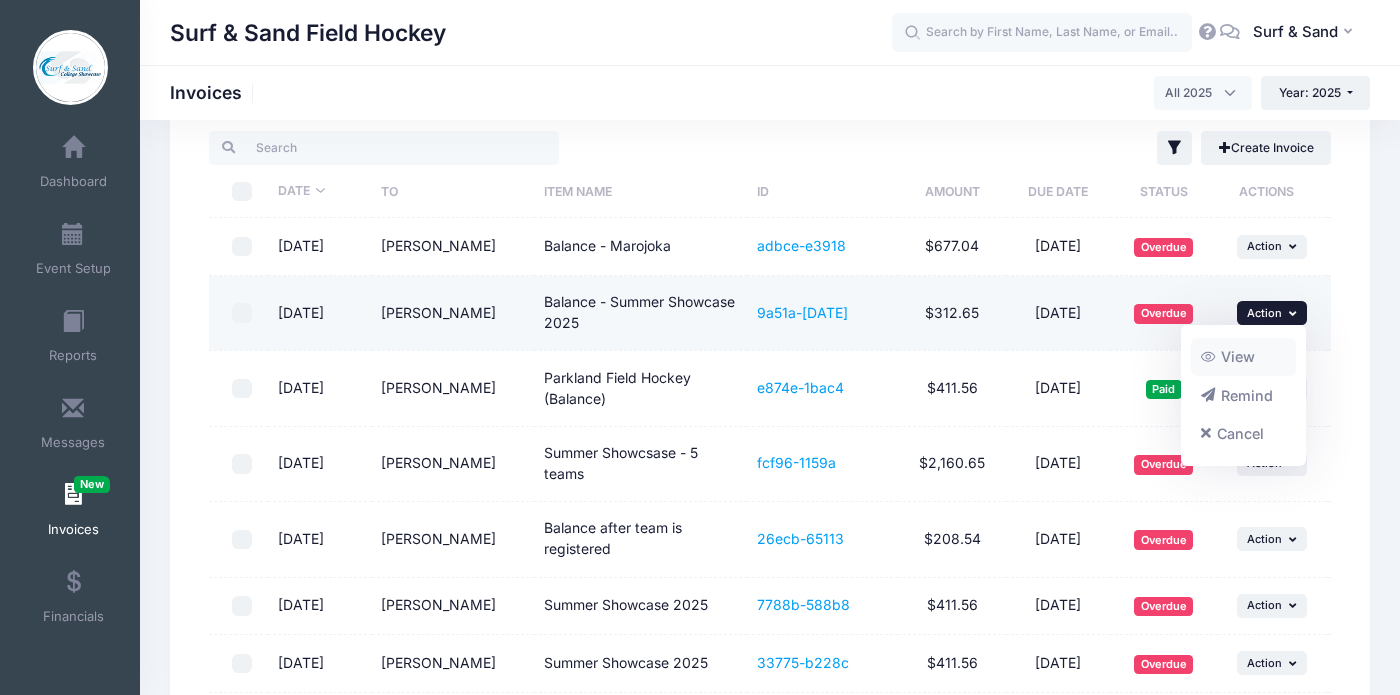 click on "View" at bounding box center [1244, 357] 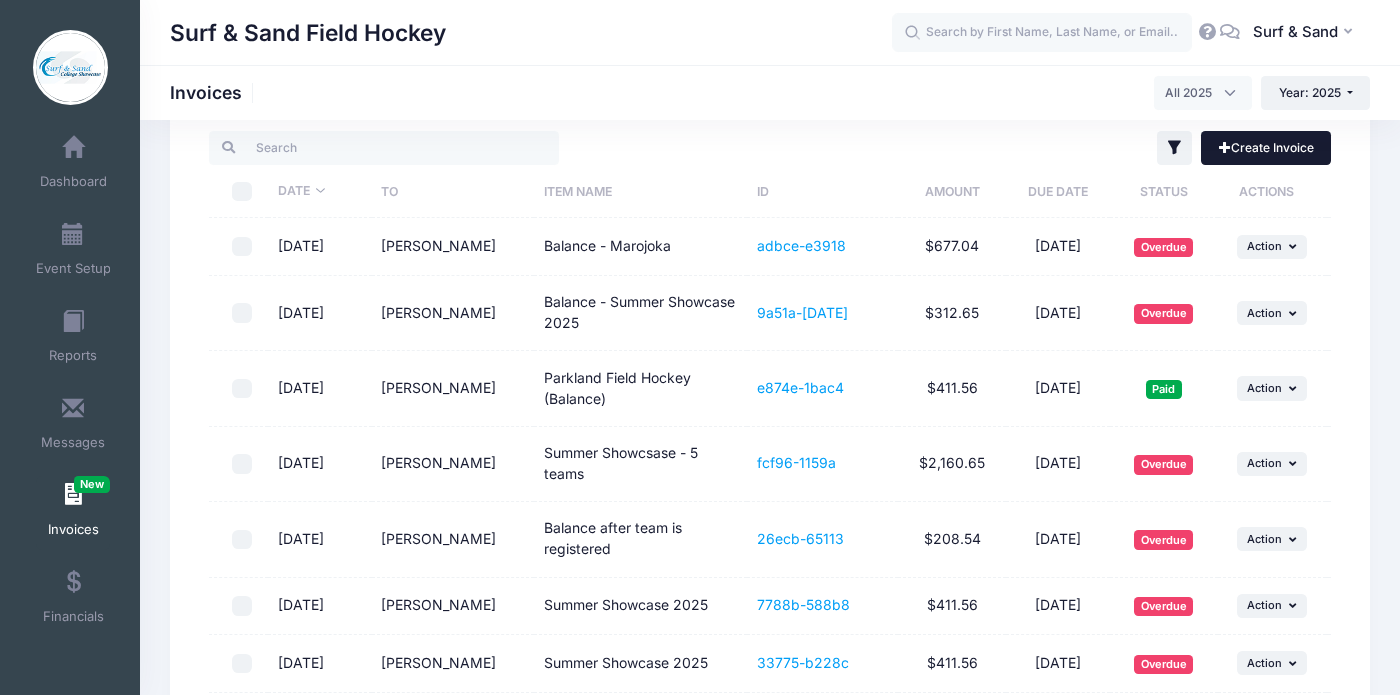 click on "Create Invoice" at bounding box center [1266, 148] 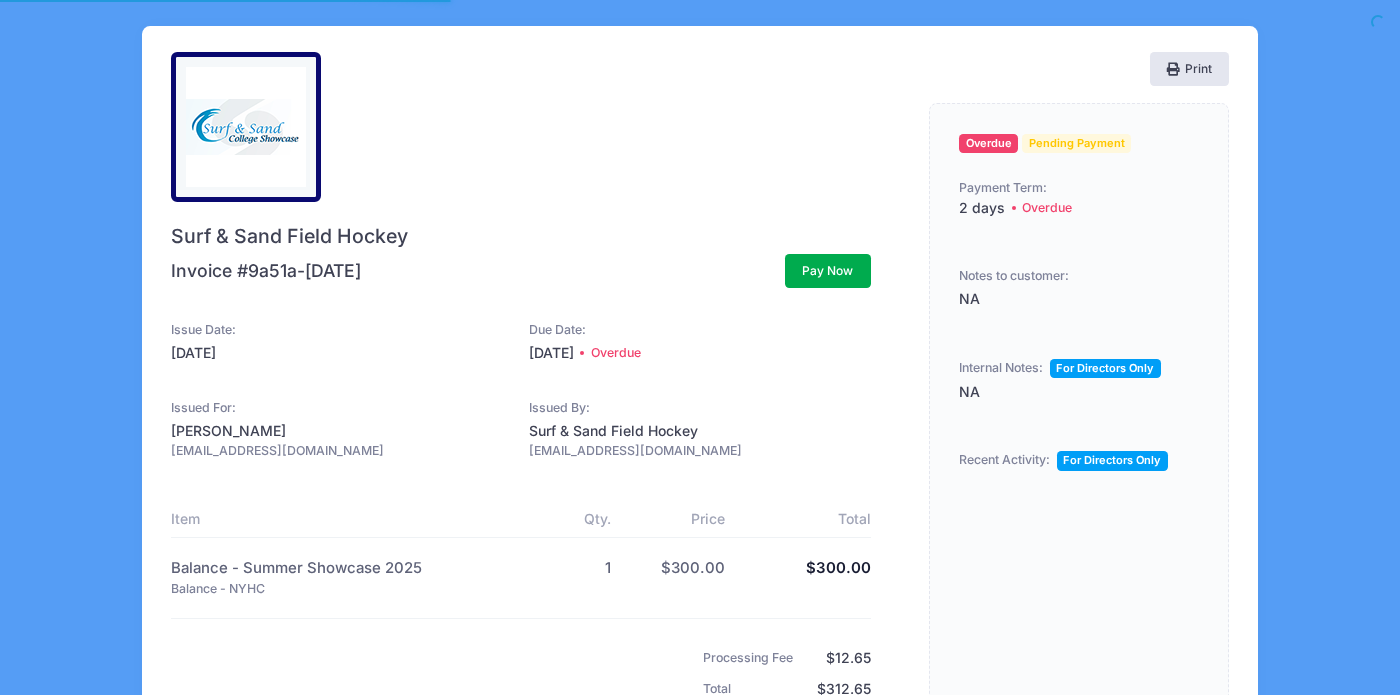 scroll, scrollTop: 0, scrollLeft: 0, axis: both 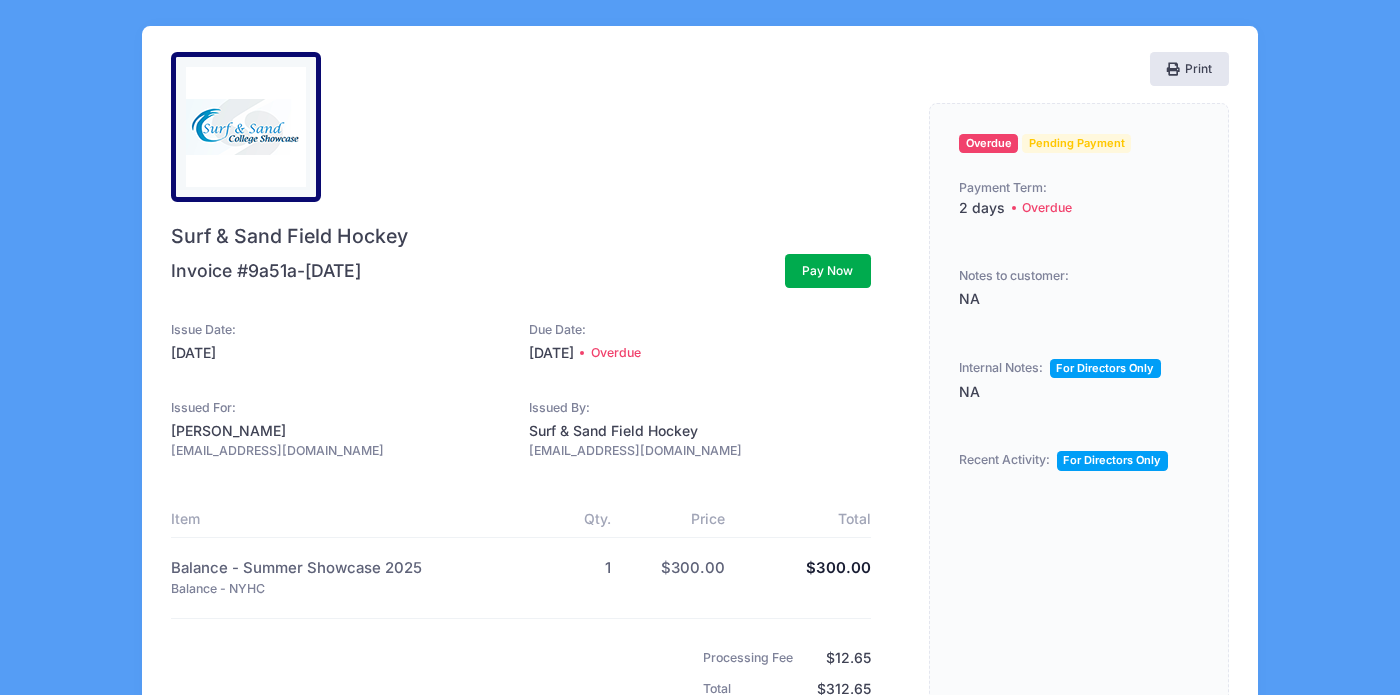 drag, startPoint x: 375, startPoint y: 453, endPoint x: 158, endPoint y: 456, distance: 217.02074 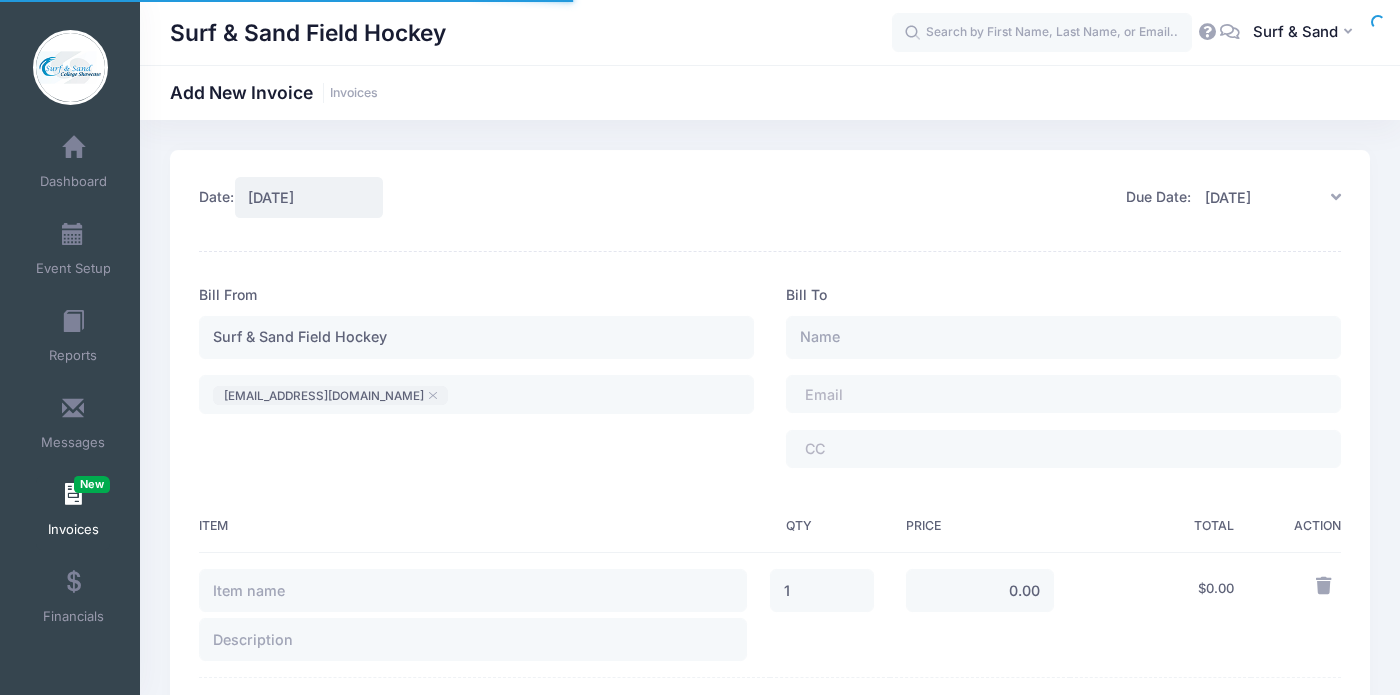 scroll, scrollTop: 0, scrollLeft: 0, axis: both 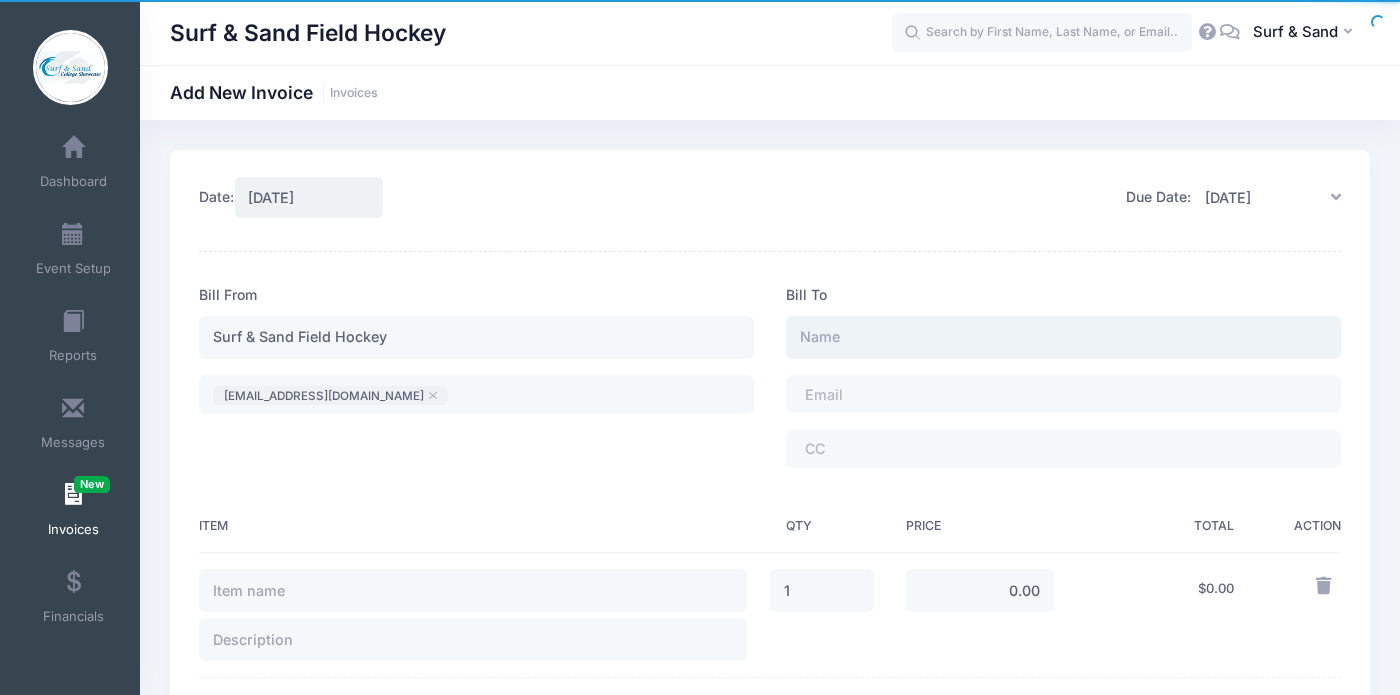 click at bounding box center [1063, 337] 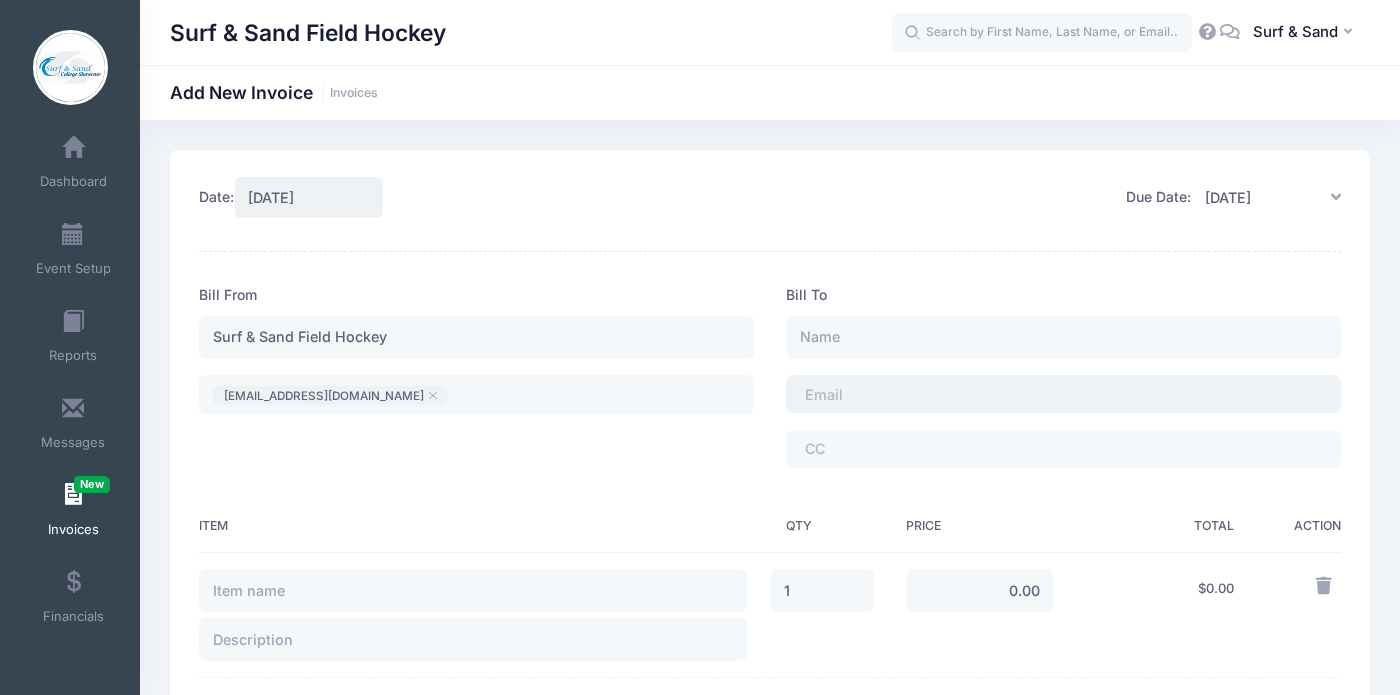 click on "​" at bounding box center (1063, 394) 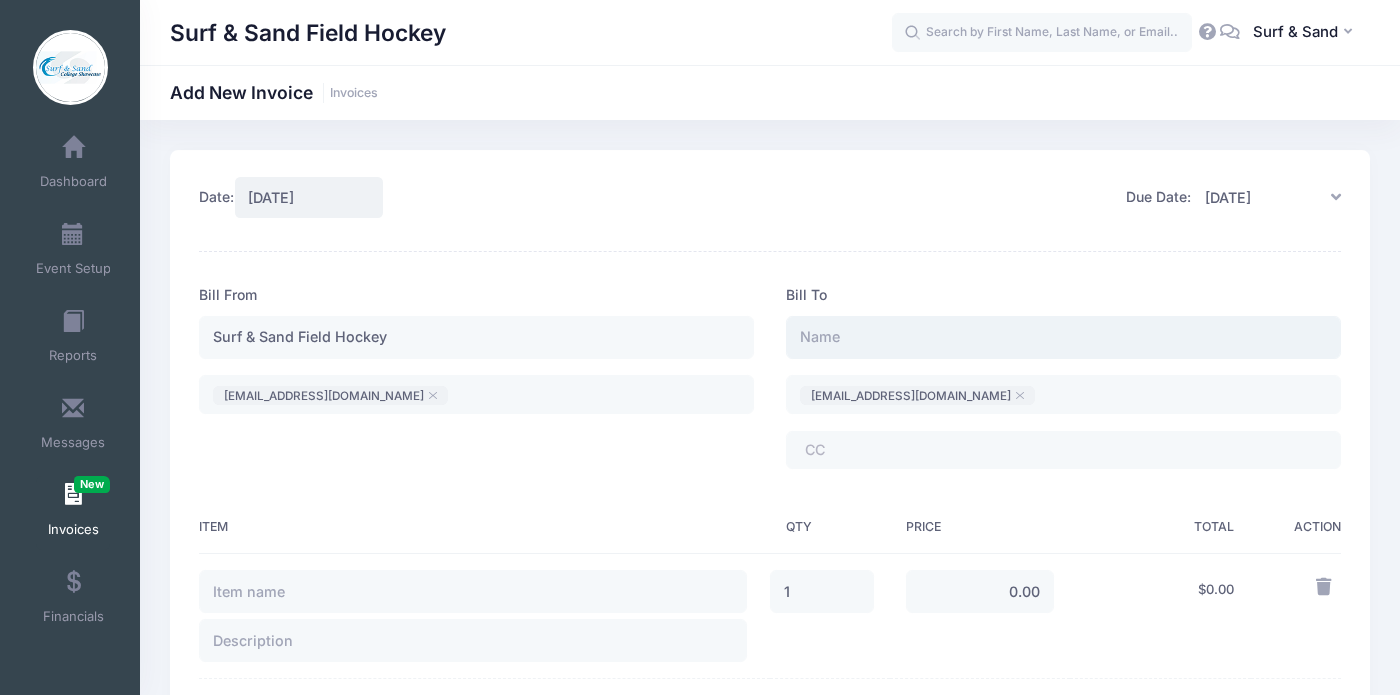 click at bounding box center [1063, 337] 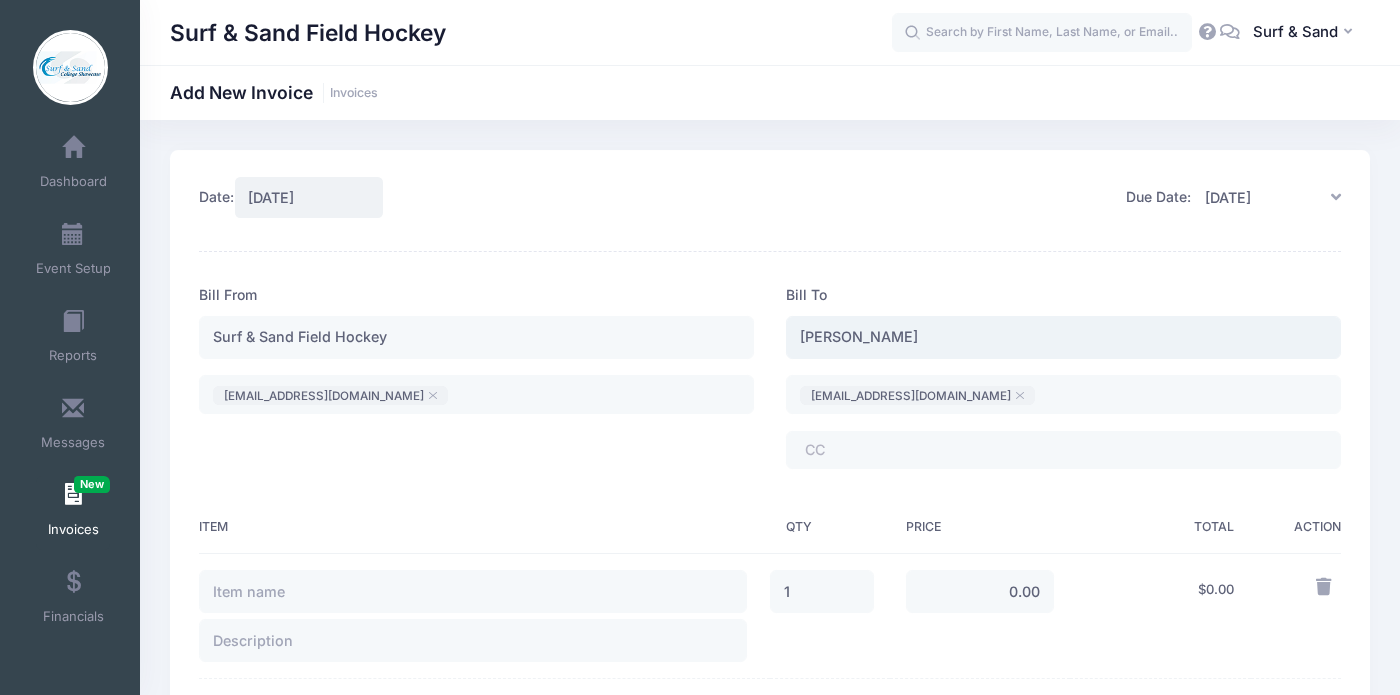 type on "[PERSON_NAME]" 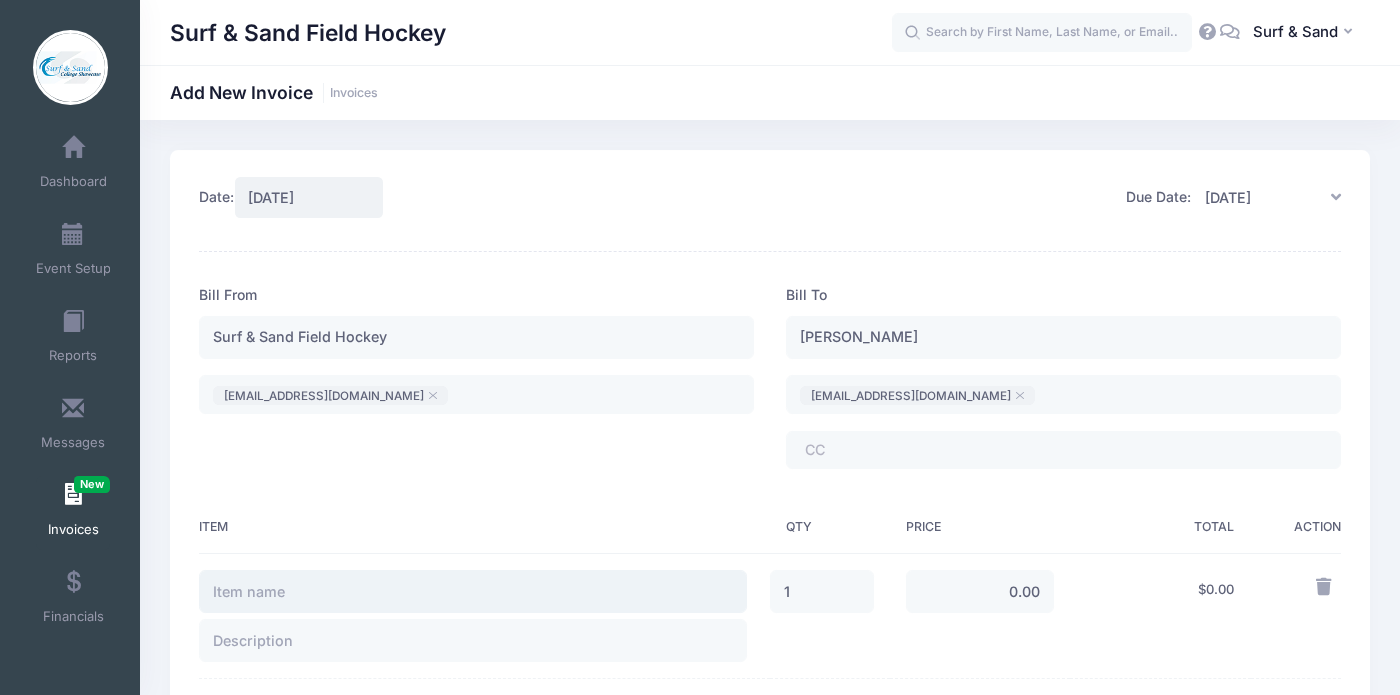 click at bounding box center [473, 591] 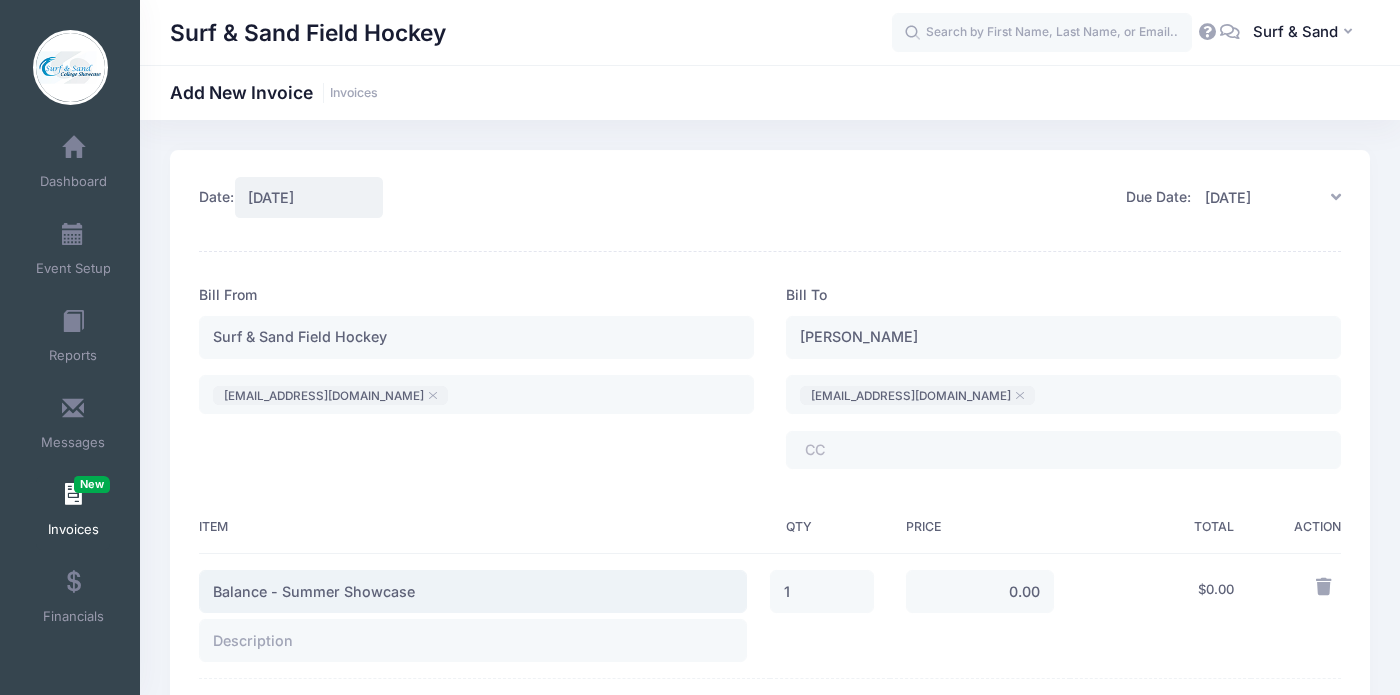 type on "Balance - Summer Showcase" 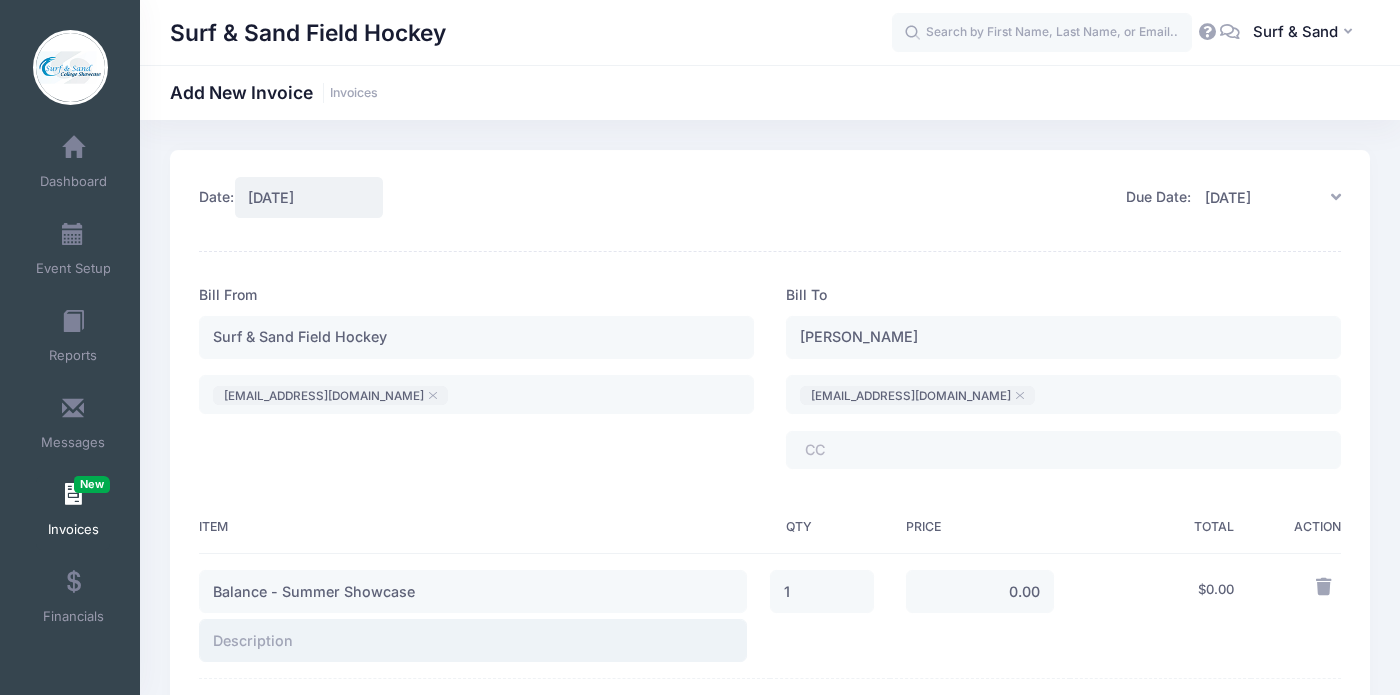 click at bounding box center [473, 640] 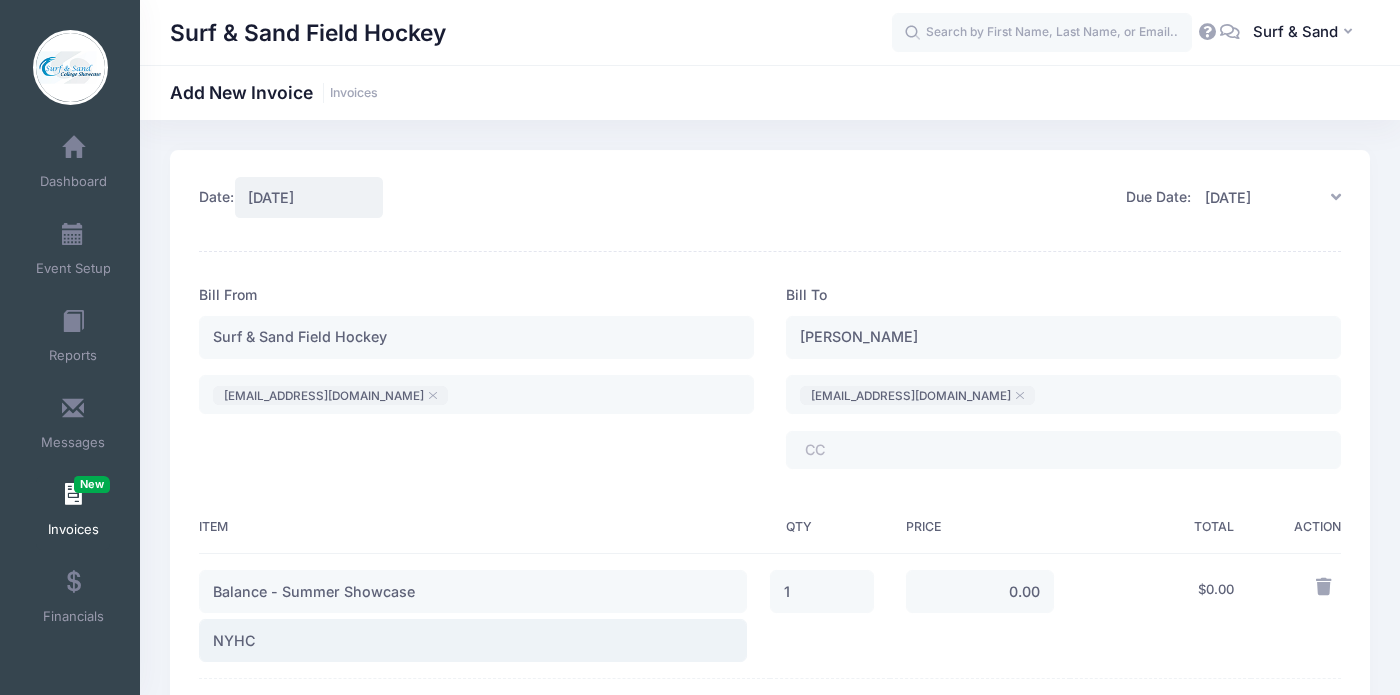 type on "NYHC" 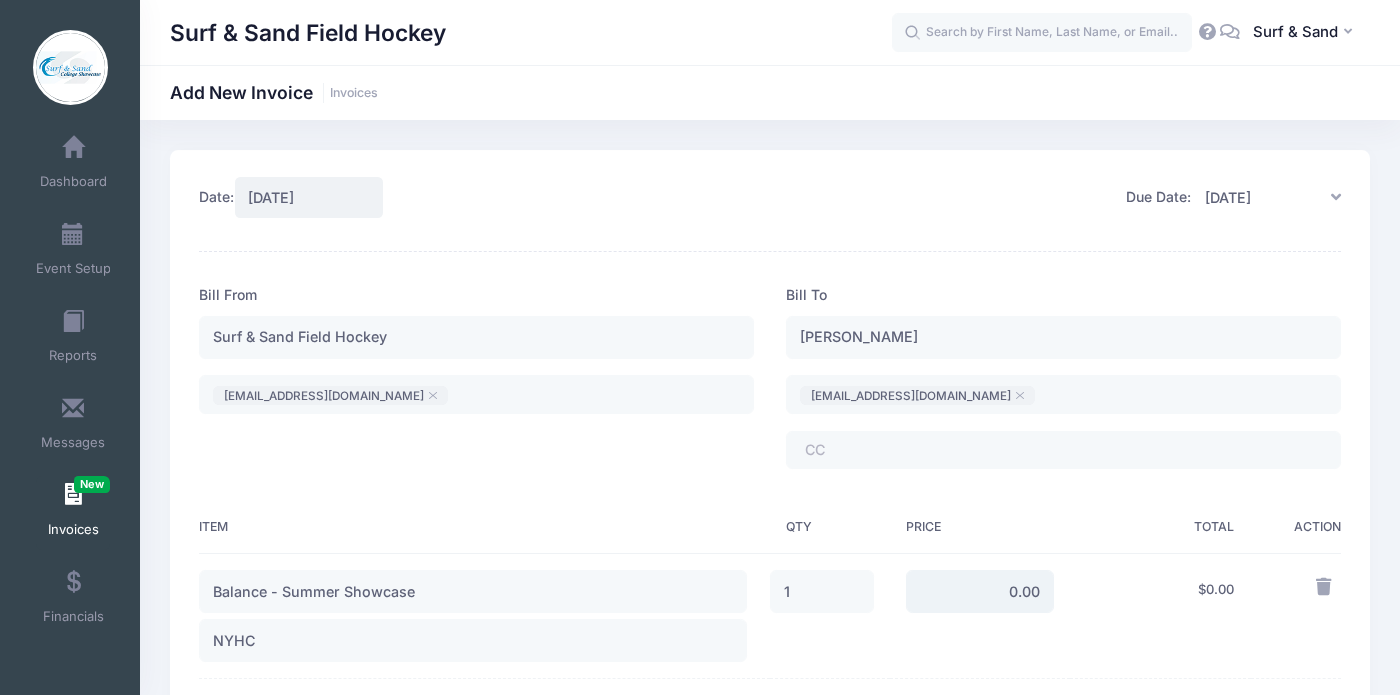 click on "0.00" at bounding box center (980, 591) 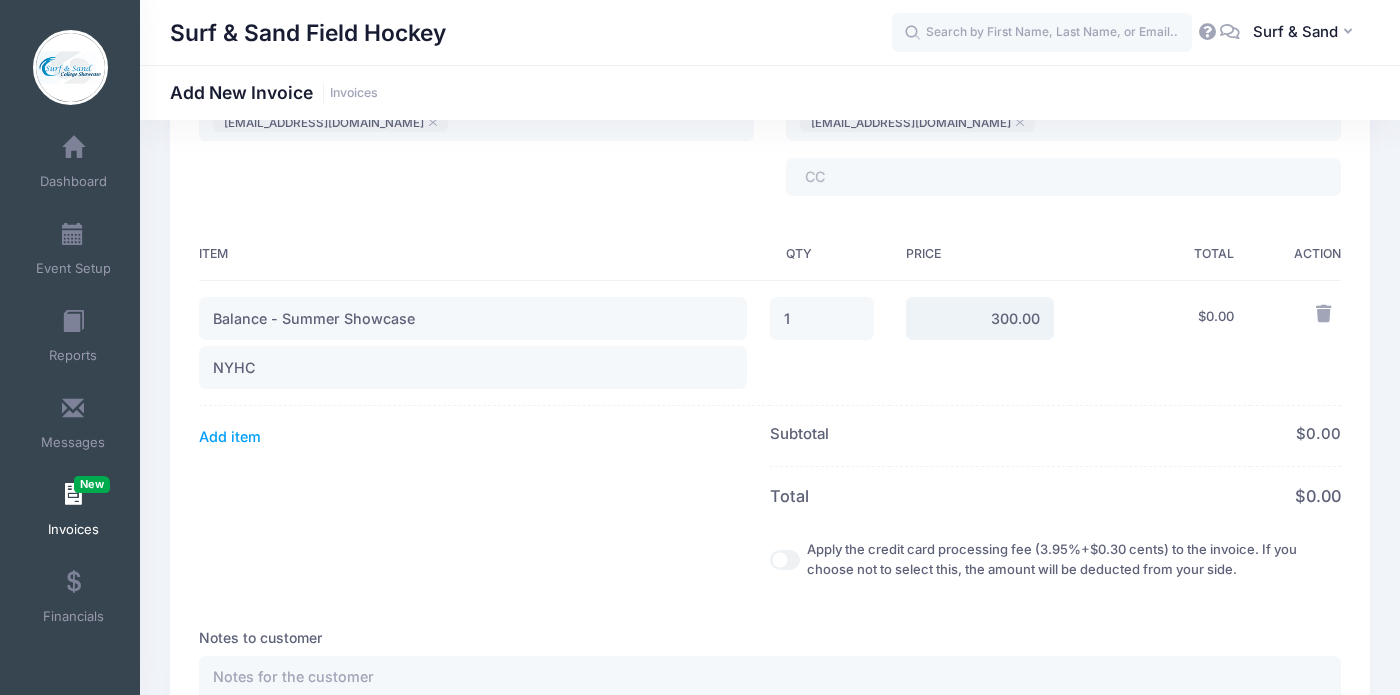 scroll, scrollTop: 335, scrollLeft: 0, axis: vertical 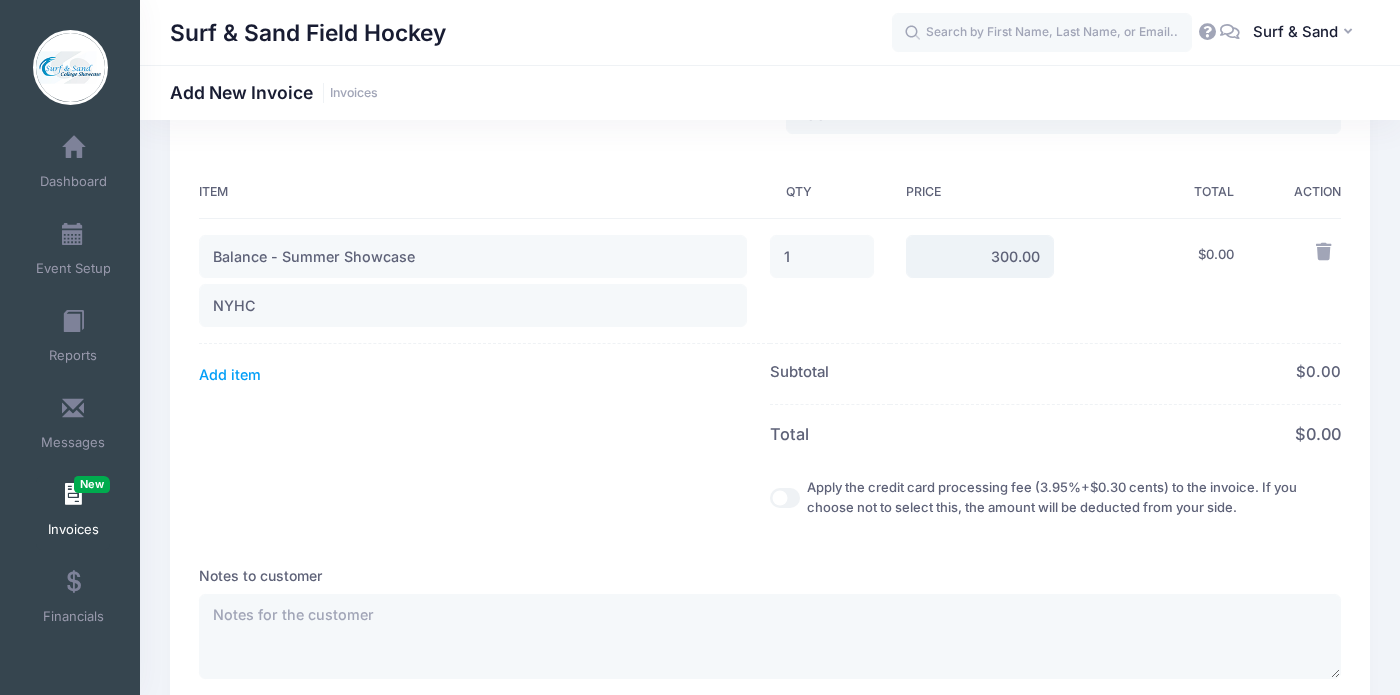 type on "300.00" 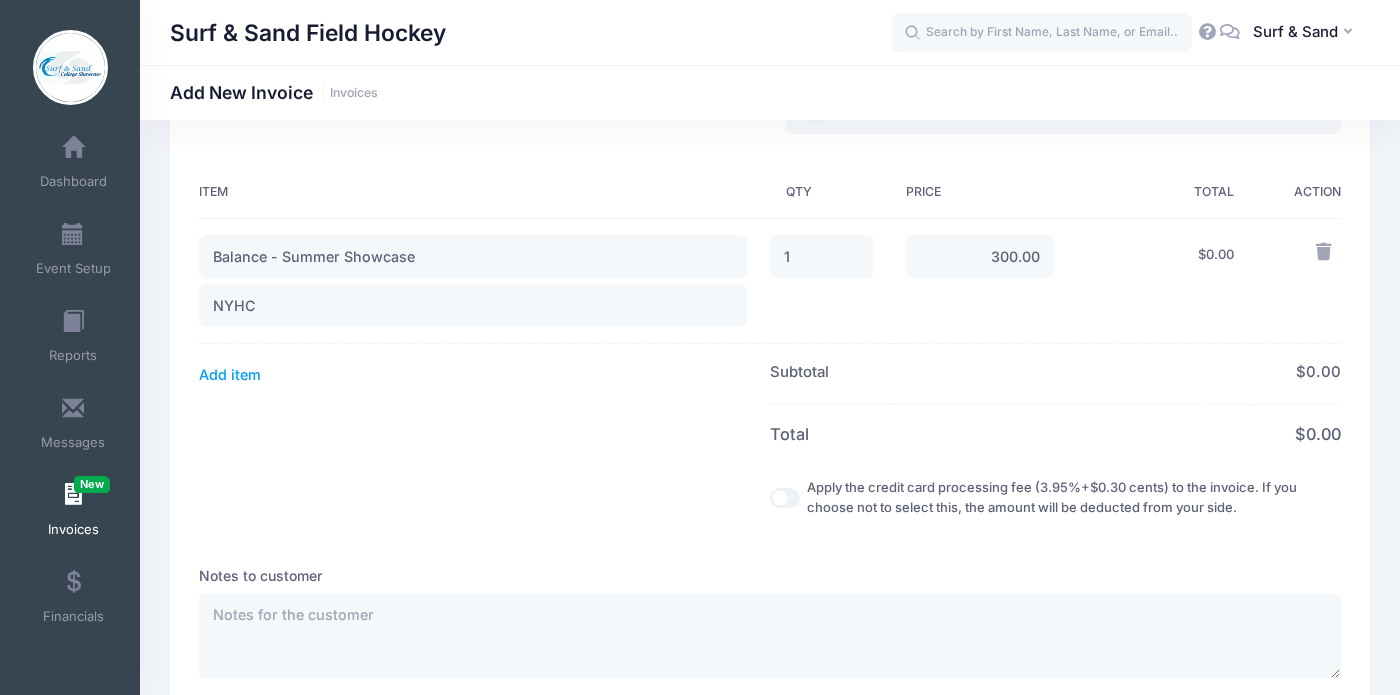 click on "Apply the credit card processing fee (3.95%+$0.30 cents) to the invoice. If you choose not to select this, the amount will be deducted from your side." at bounding box center (785, 498) 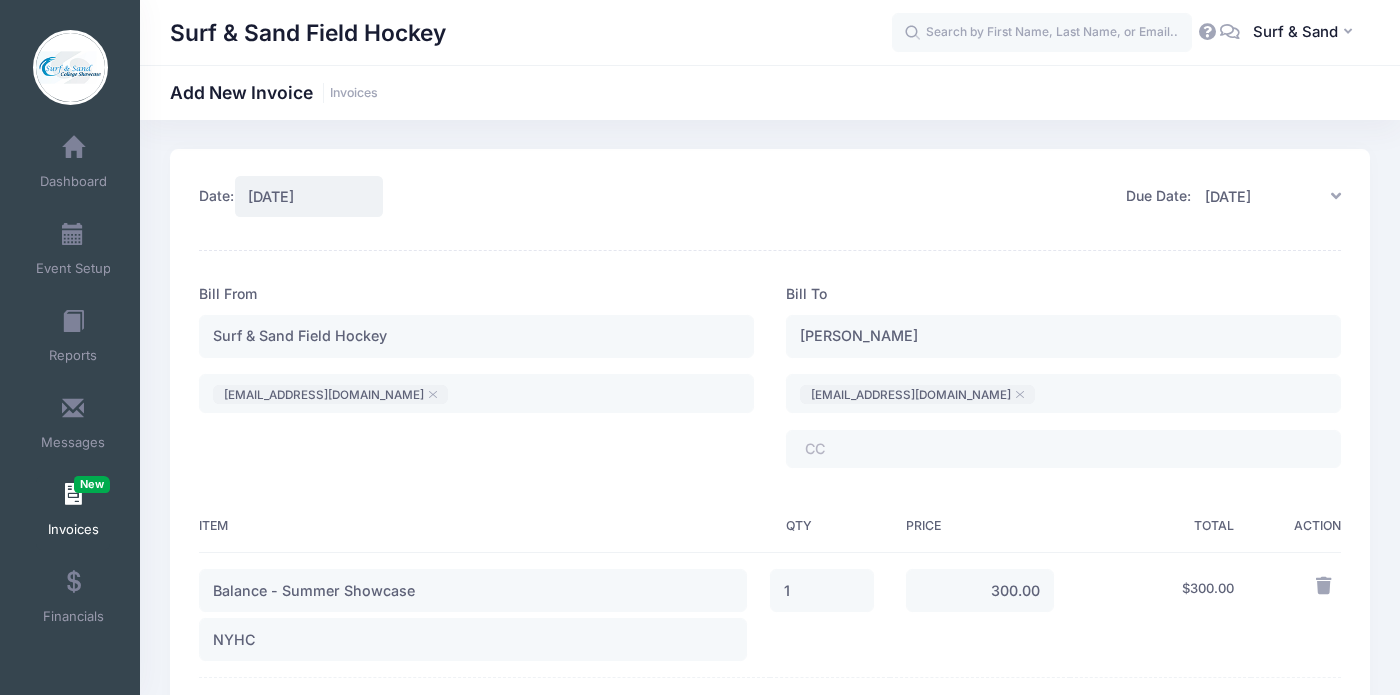 scroll, scrollTop: 654, scrollLeft: 0, axis: vertical 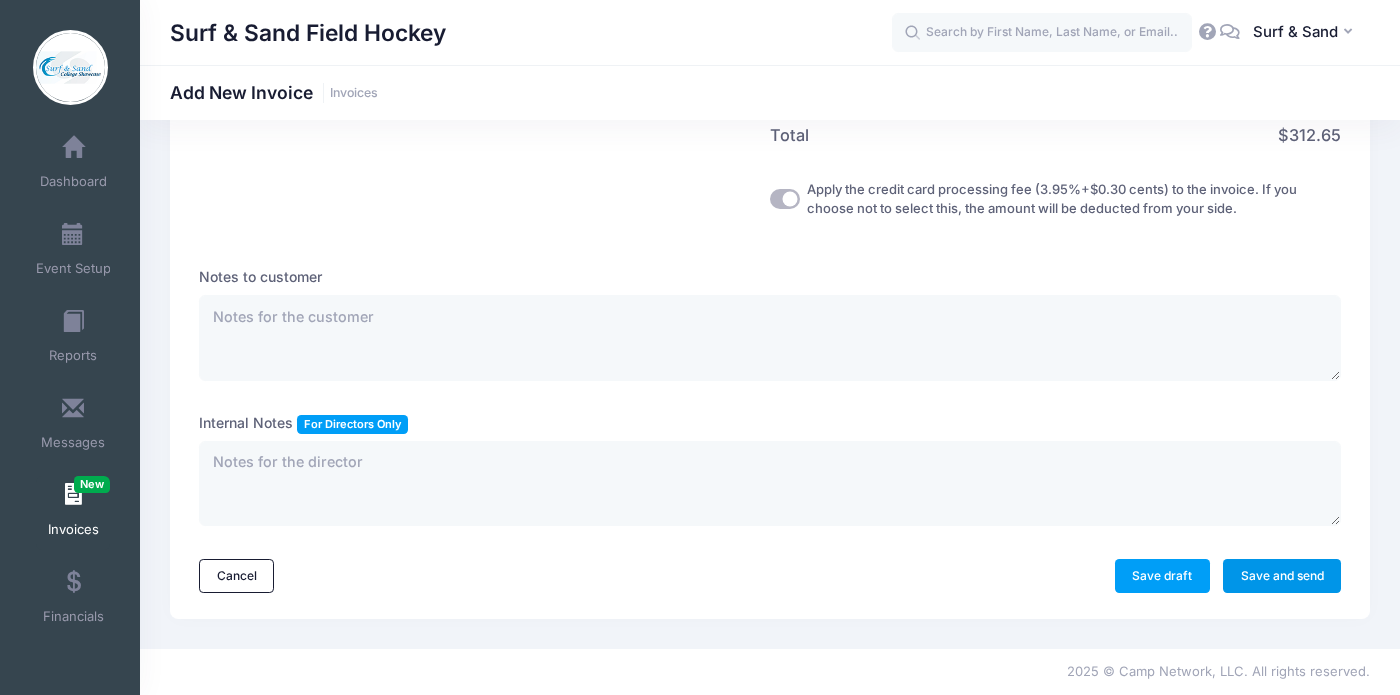 click on "Save and send" at bounding box center [1282, 576] 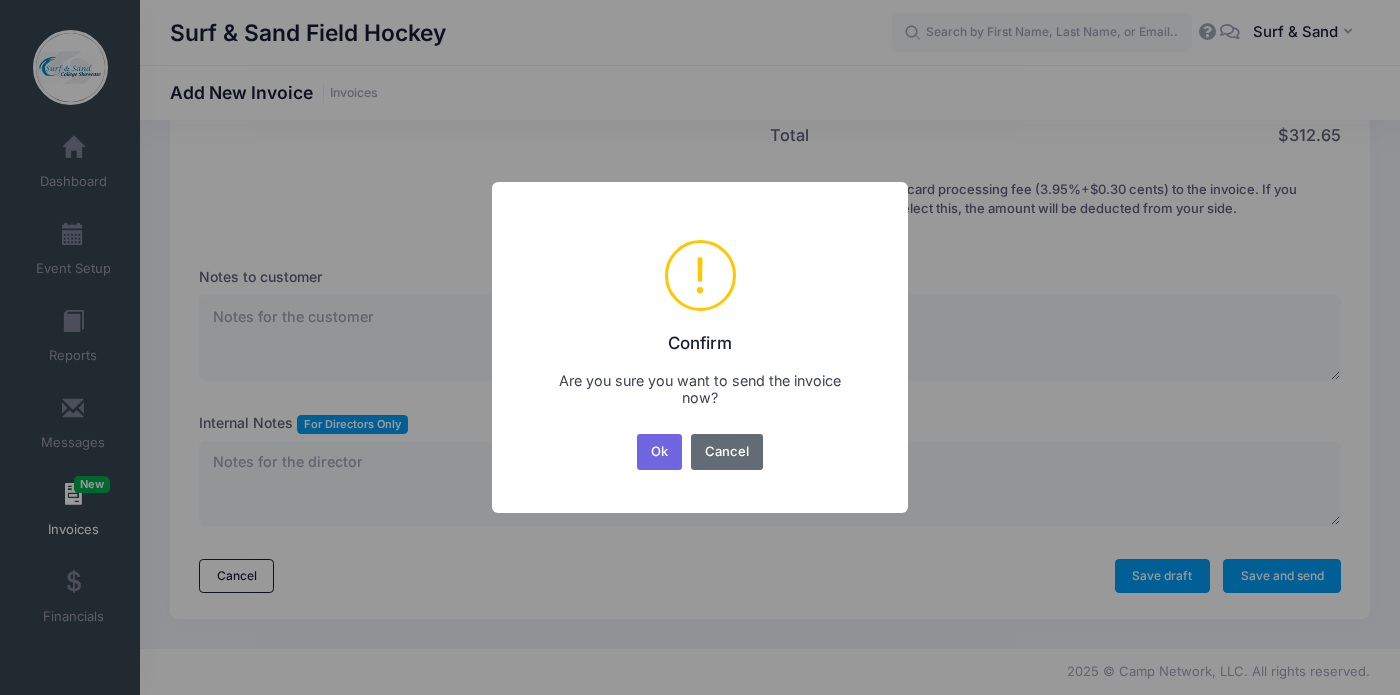 click on "Cancel" at bounding box center (727, 452) 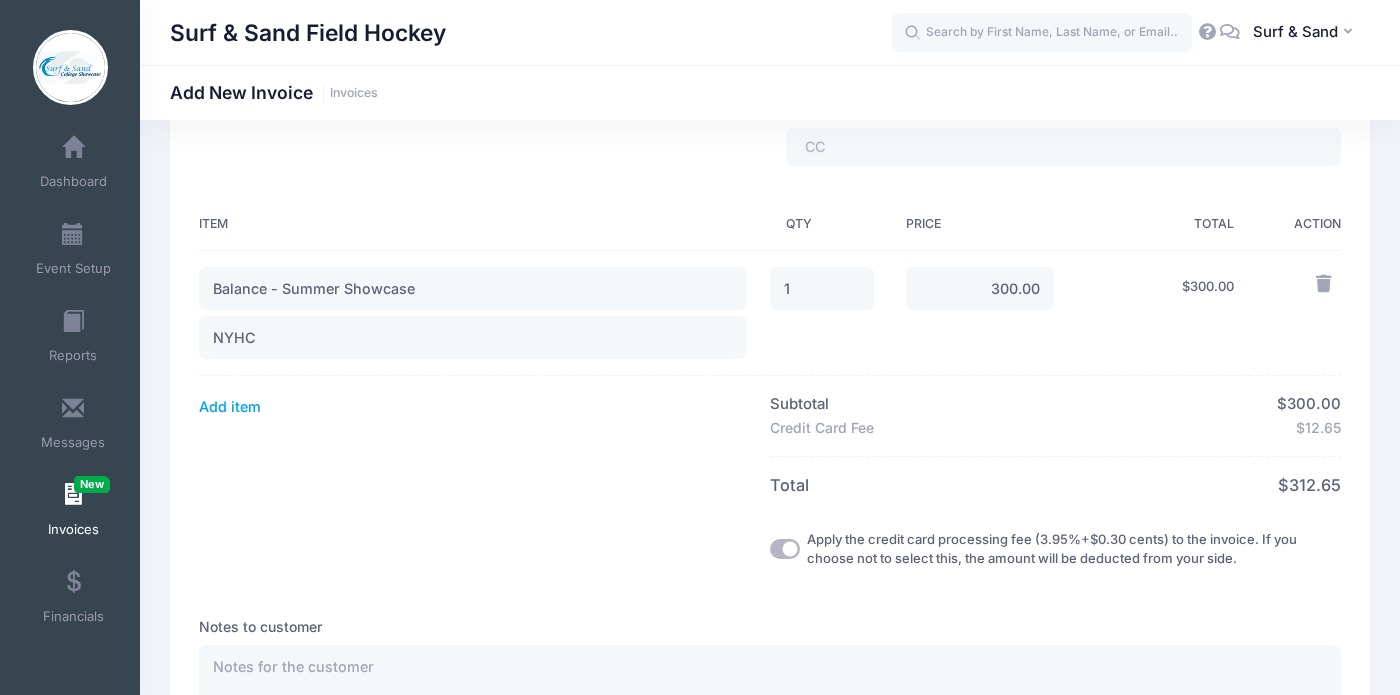 scroll, scrollTop: 0, scrollLeft: 0, axis: both 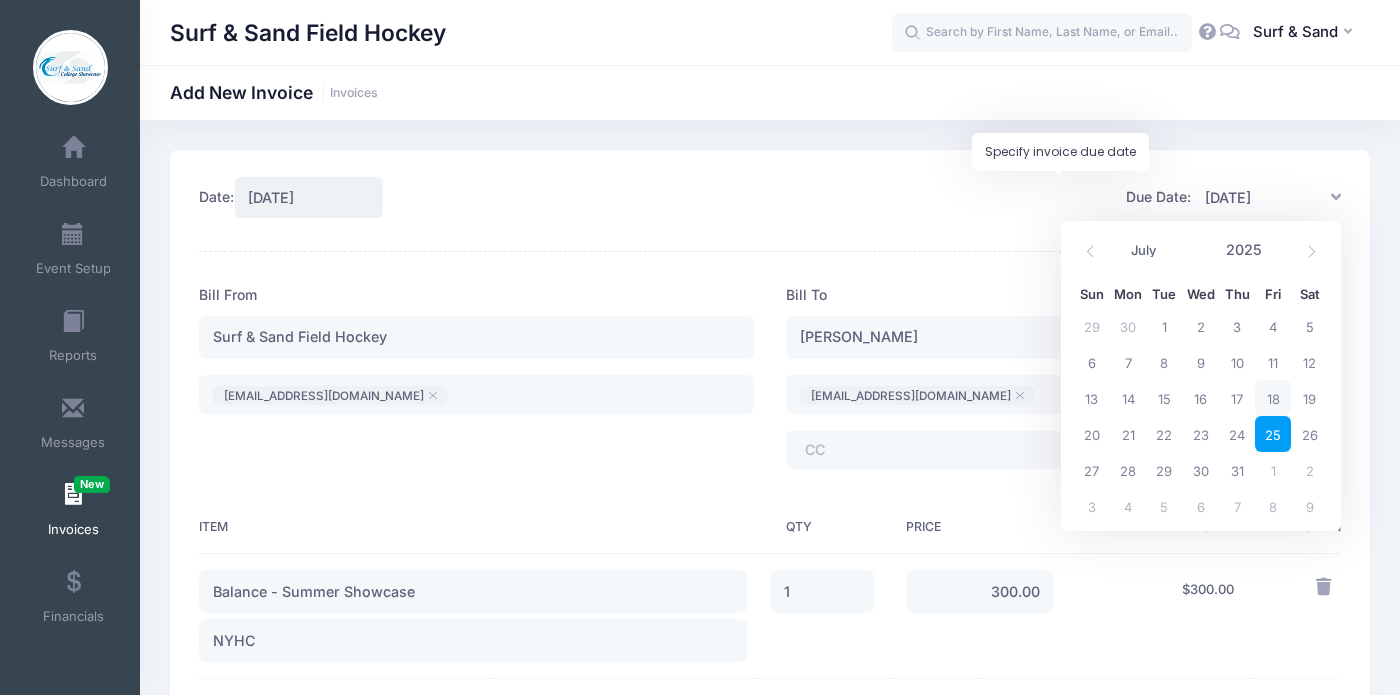 click on "07/25/2025" at bounding box center (1266, 197) 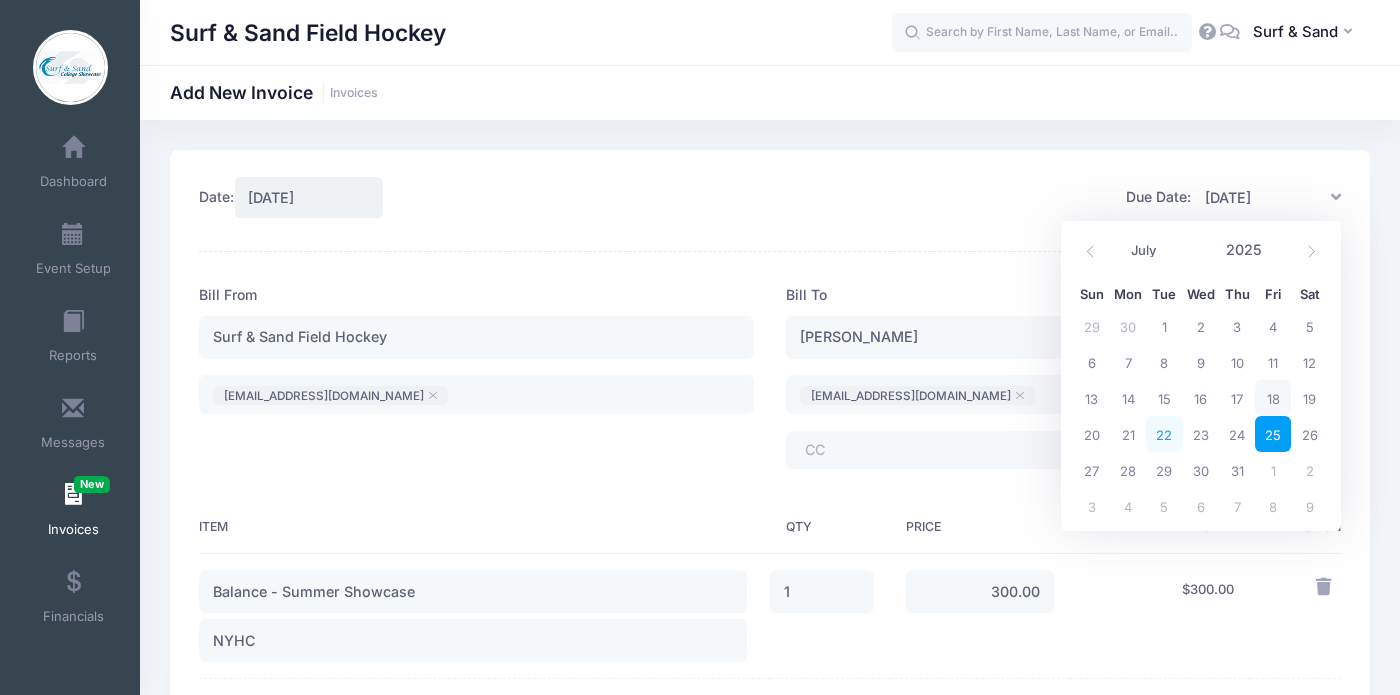 click on "22" at bounding box center [1164, 434] 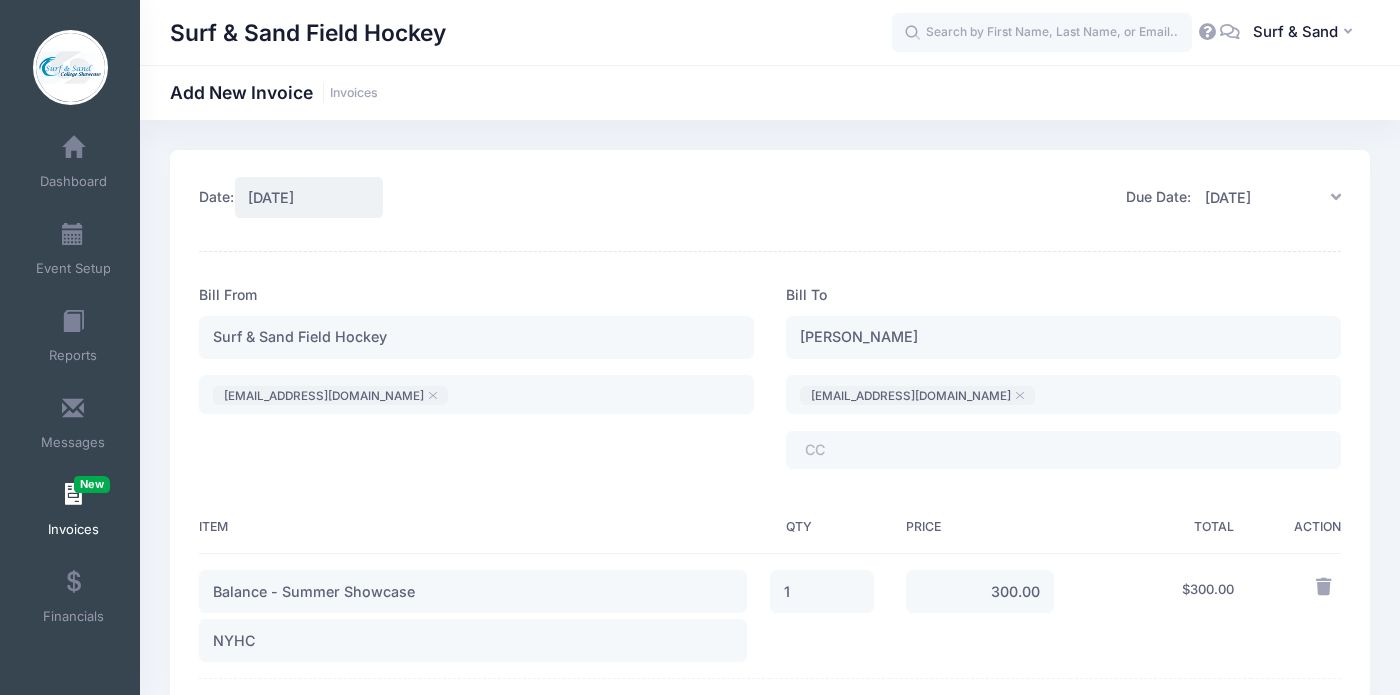 scroll, scrollTop: 654, scrollLeft: 0, axis: vertical 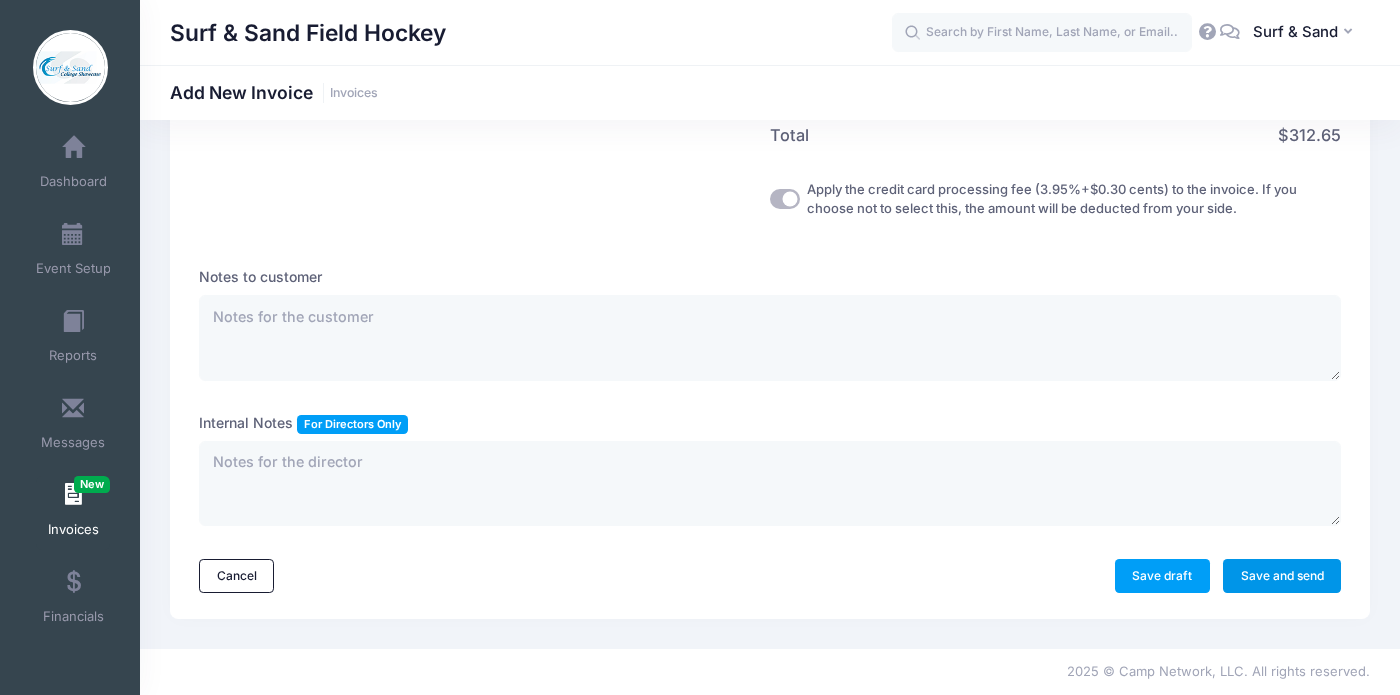 click on "Save and send" at bounding box center [1282, 576] 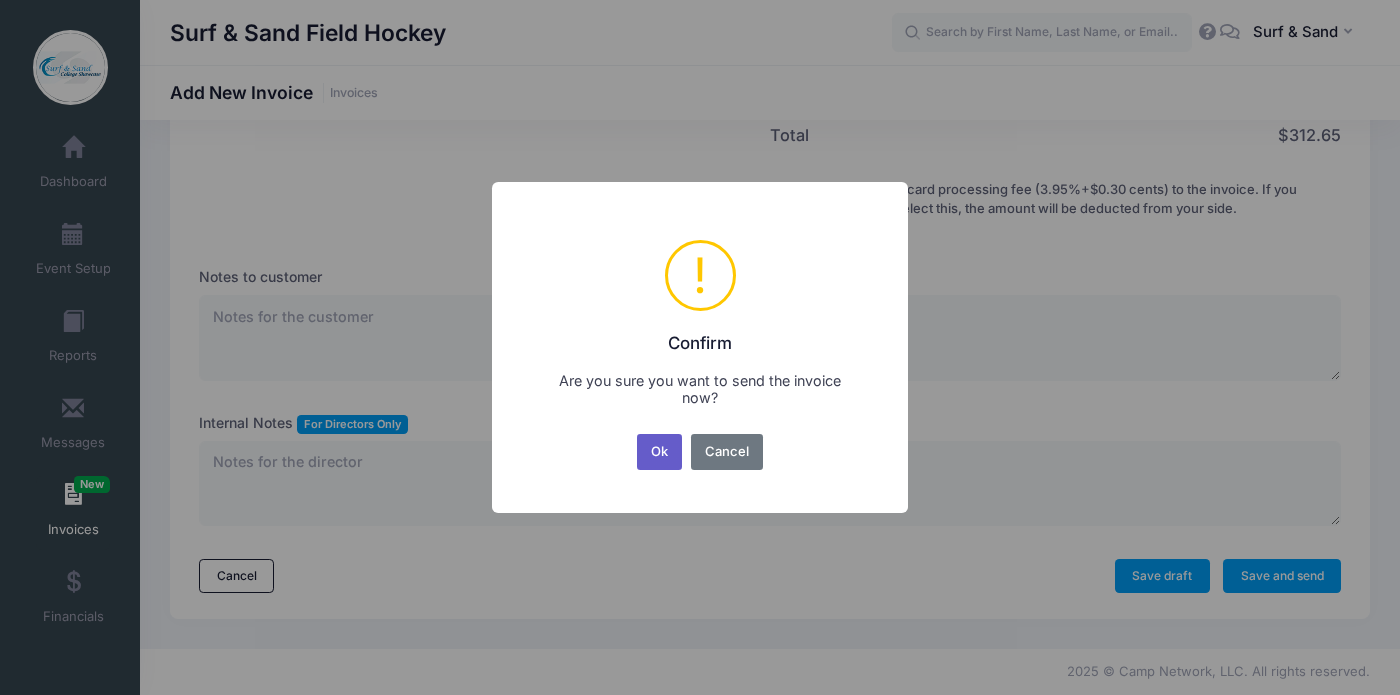 click on "Ok" at bounding box center (660, 452) 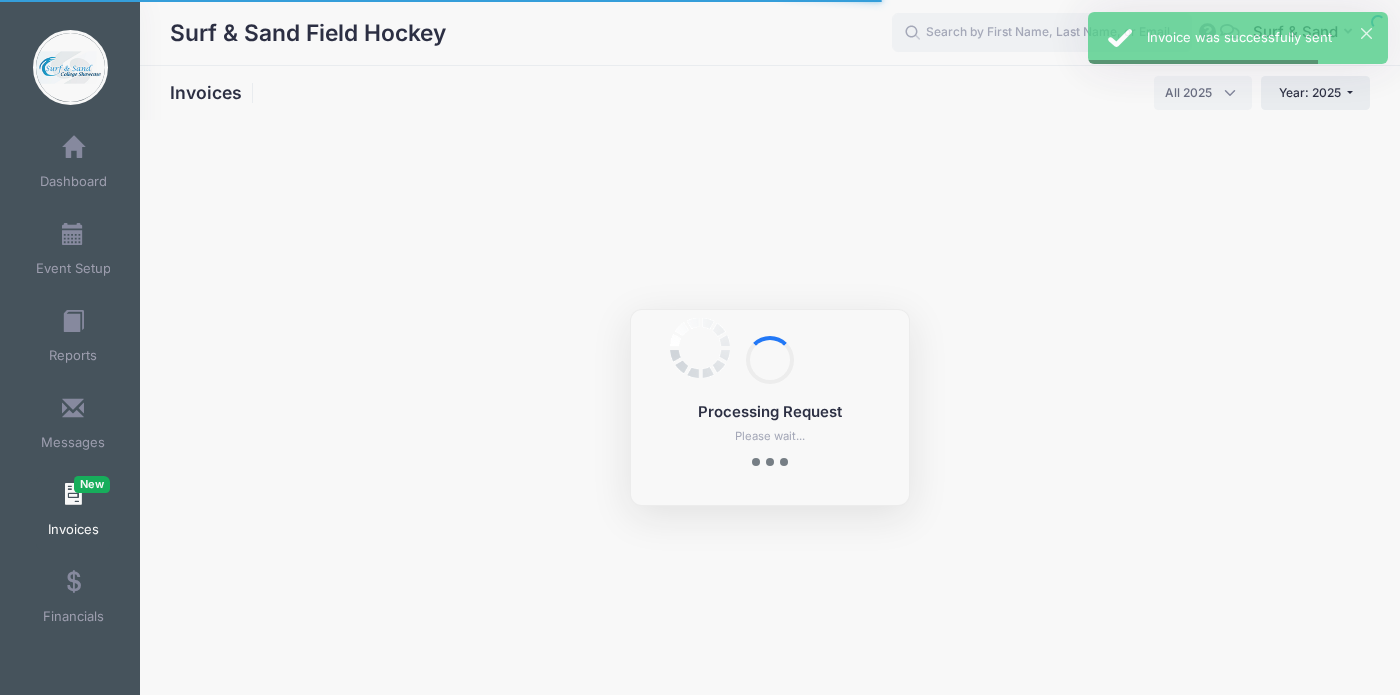 select 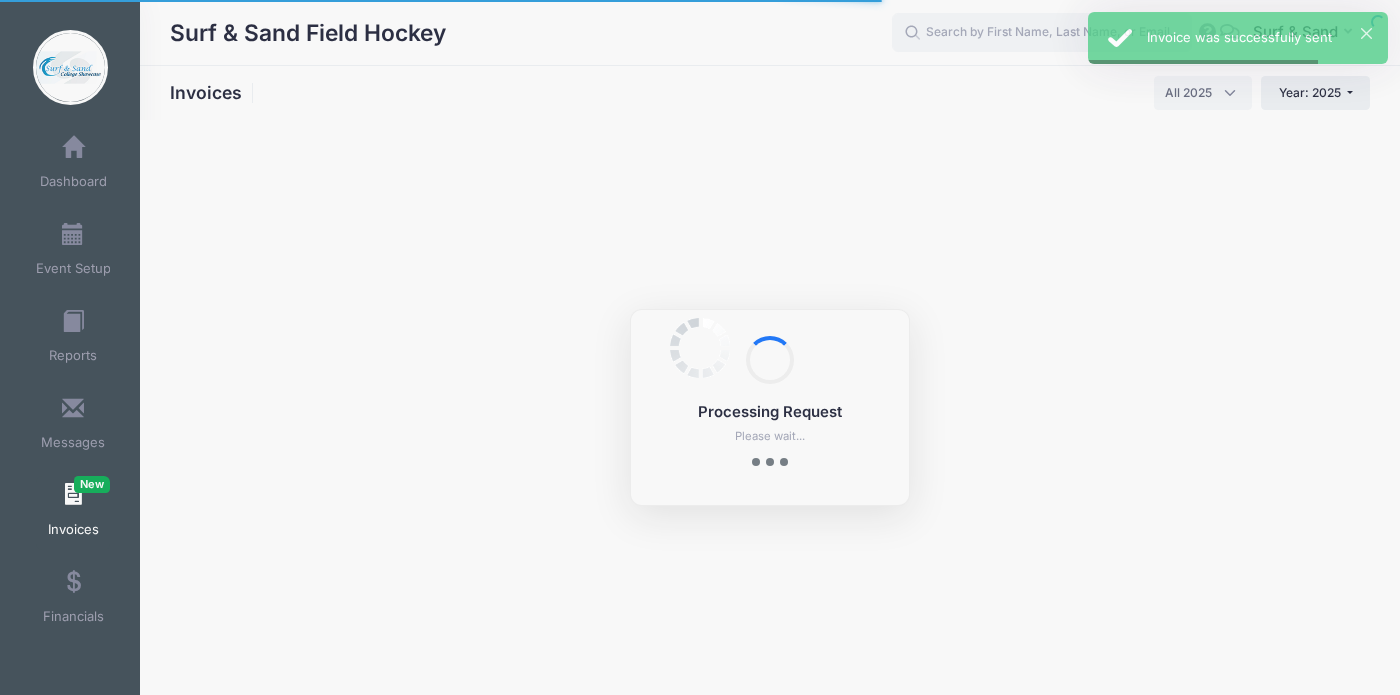 scroll, scrollTop: 0, scrollLeft: 0, axis: both 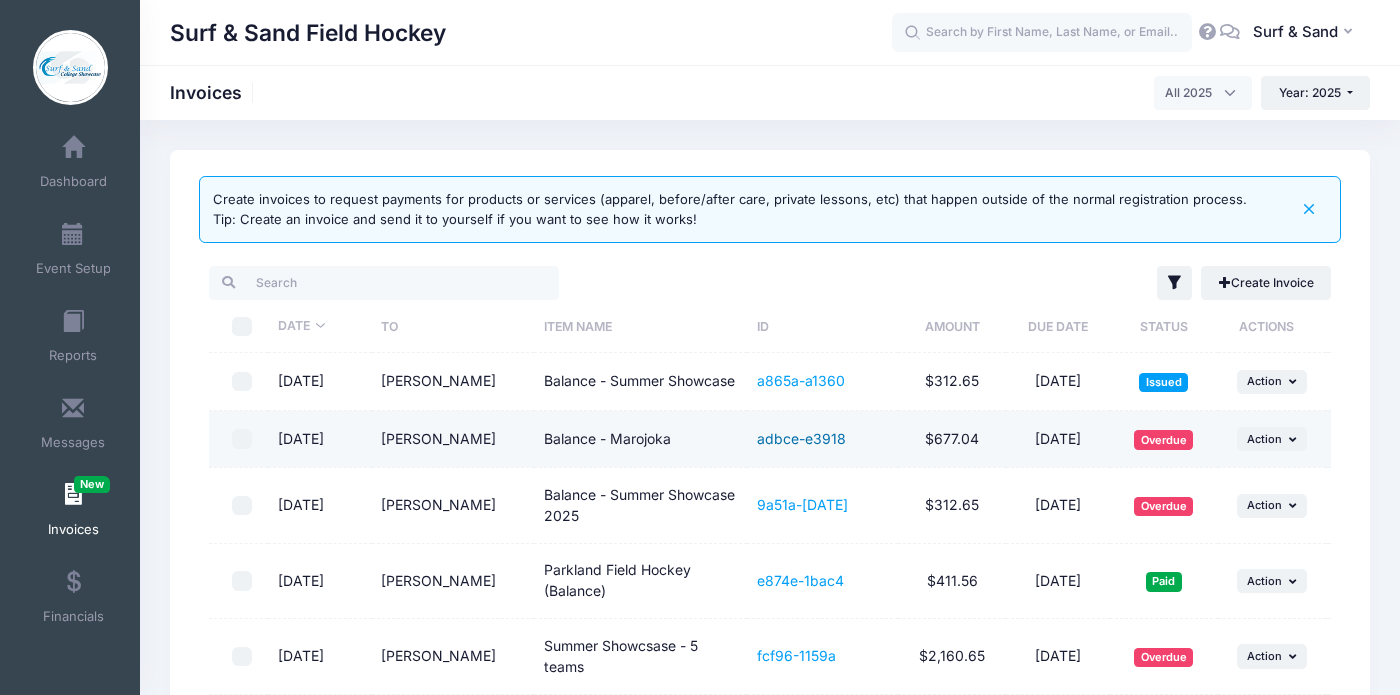 click on "adbce-e3918" at bounding box center (801, 438) 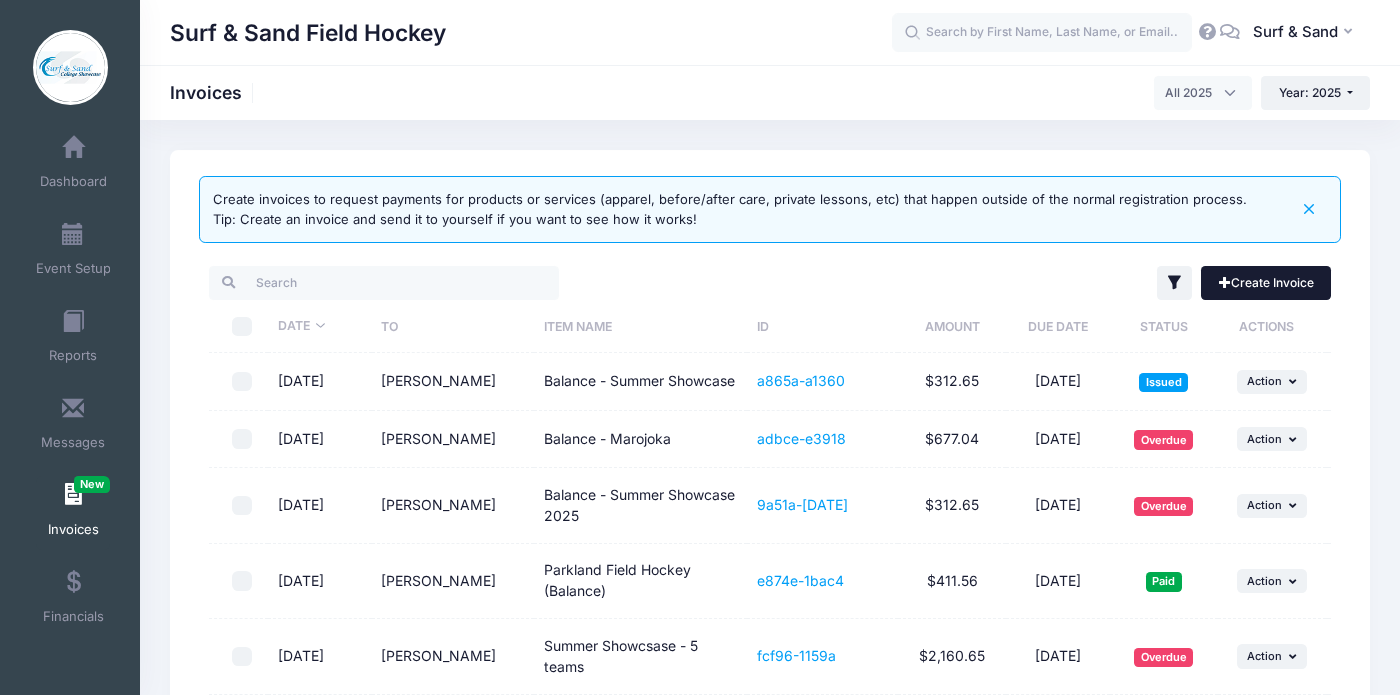 click on "Create Invoice" at bounding box center [1266, 283] 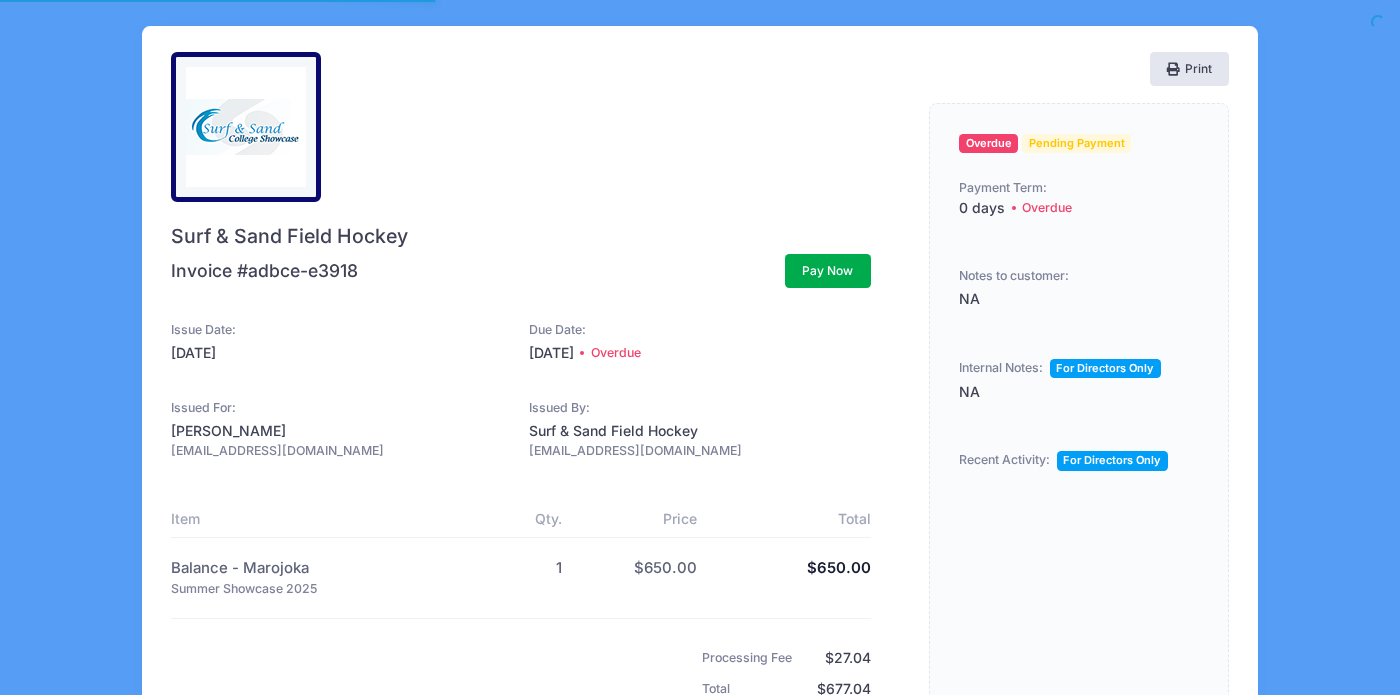 scroll, scrollTop: 0, scrollLeft: 0, axis: both 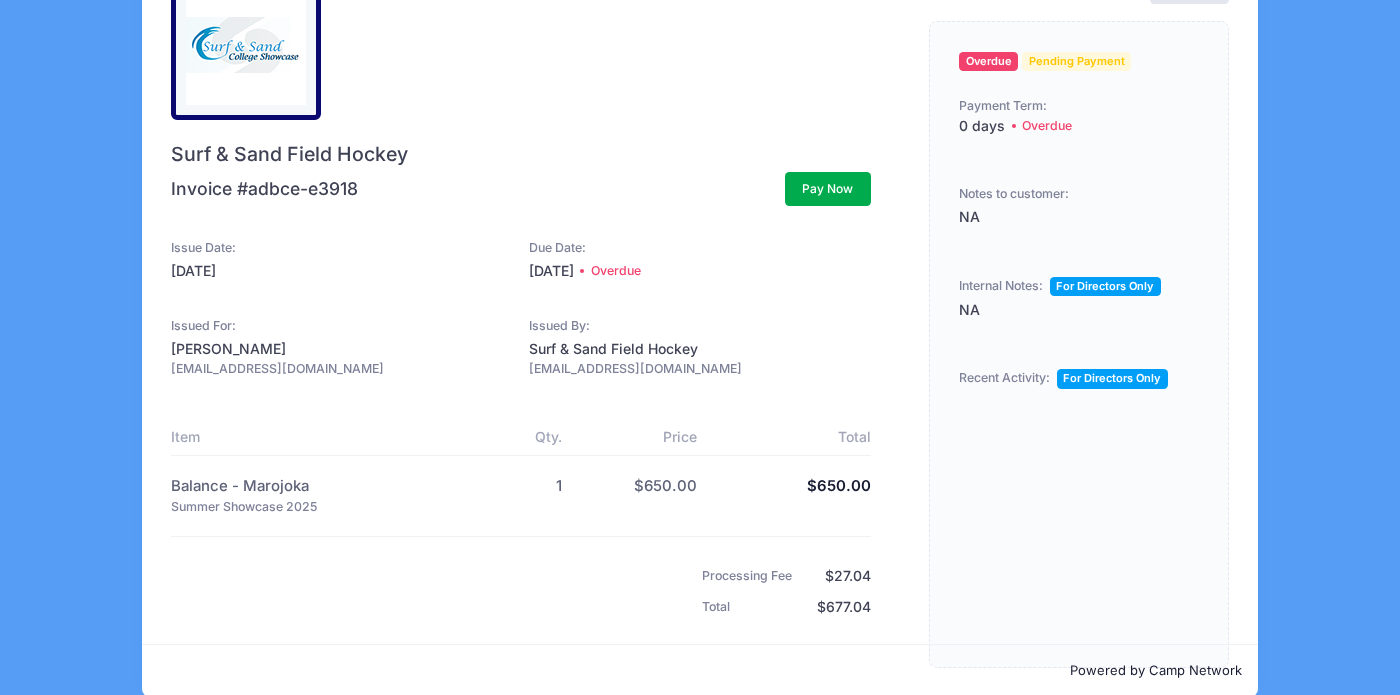 drag, startPoint x: 332, startPoint y: 366, endPoint x: 130, endPoint y: 370, distance: 202.0396 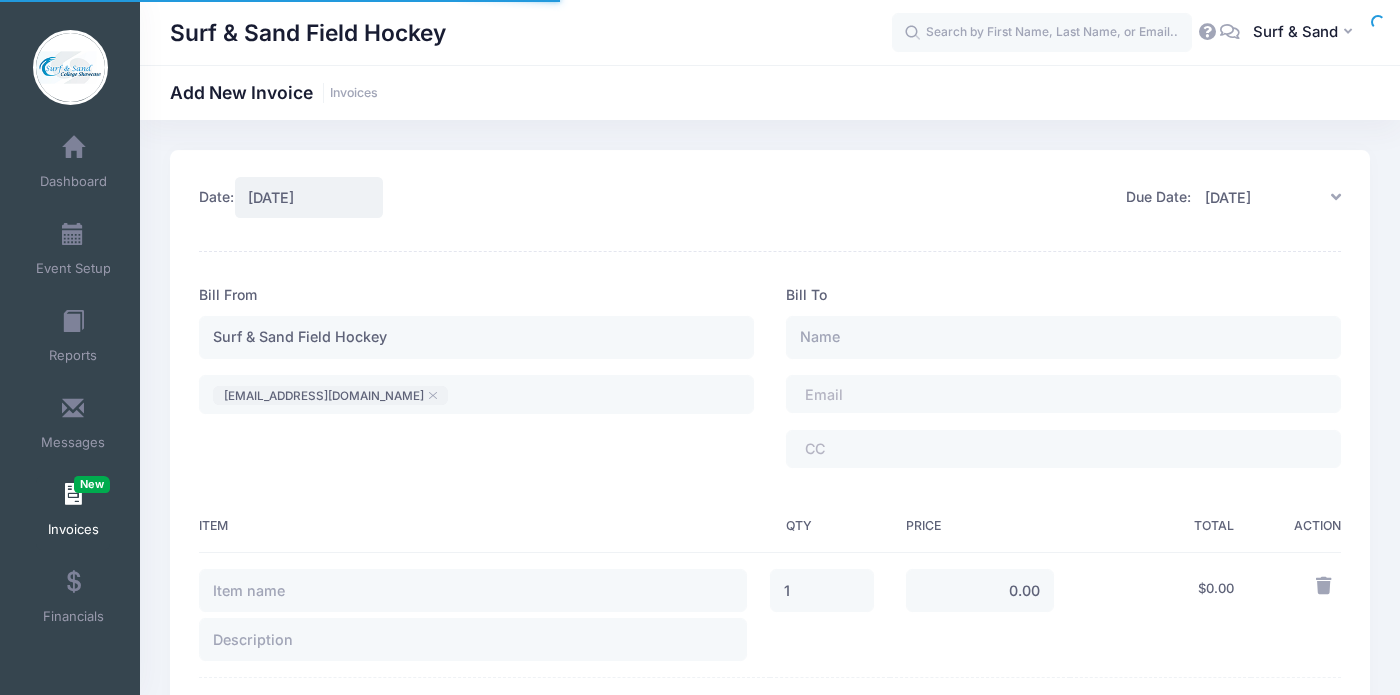 scroll, scrollTop: 0, scrollLeft: 0, axis: both 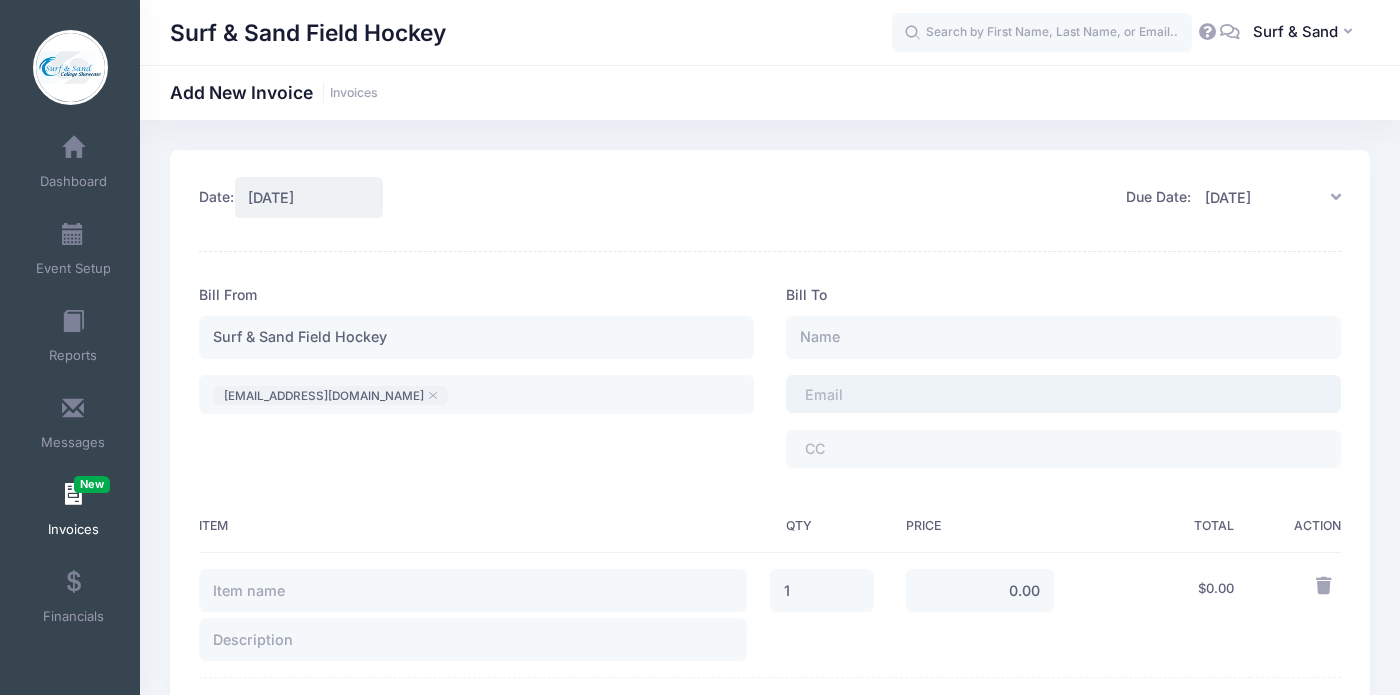 click on "​" at bounding box center (1063, 394) 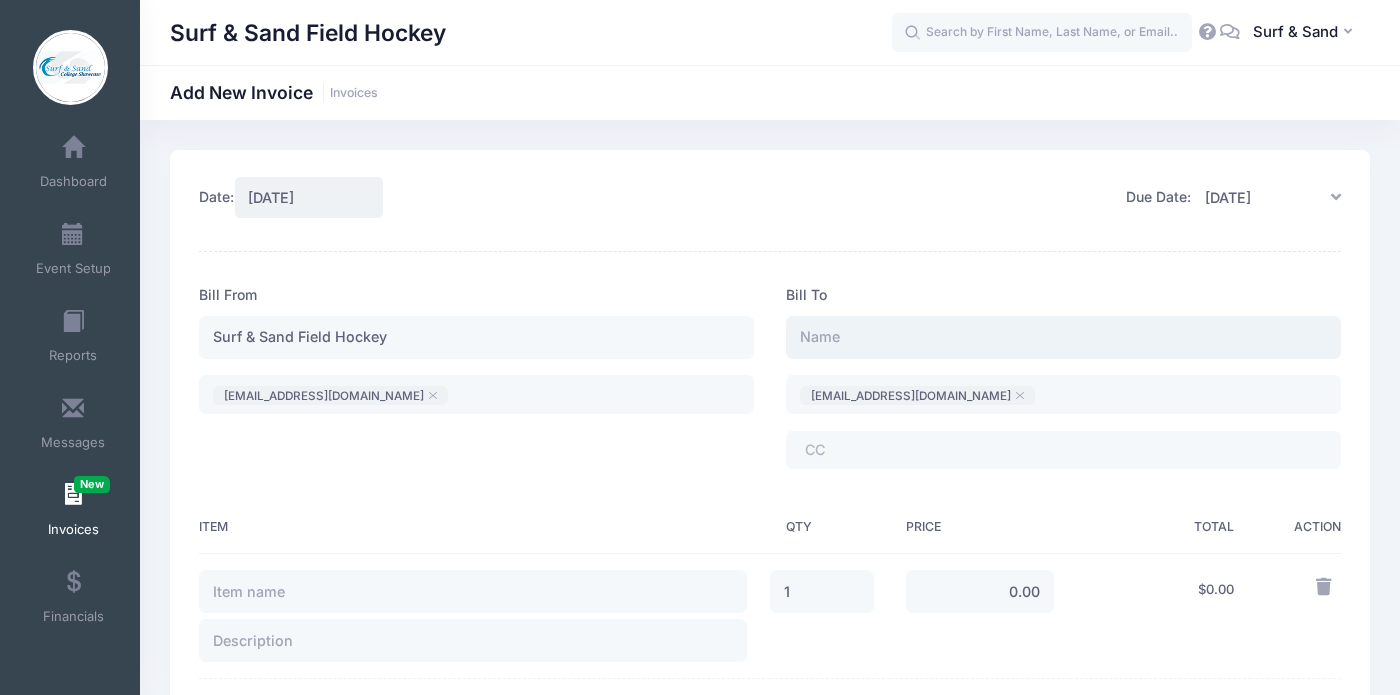 click at bounding box center (1063, 337) 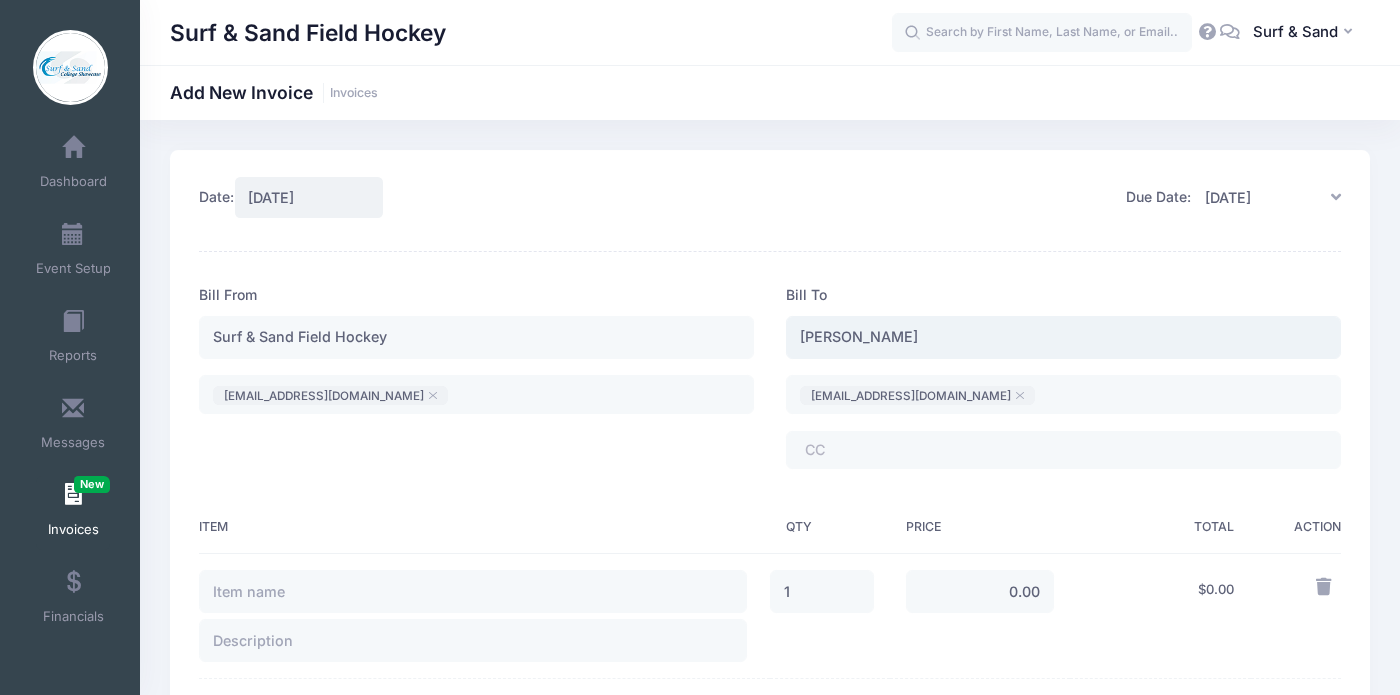 paste on "[PERSON_NAME]" 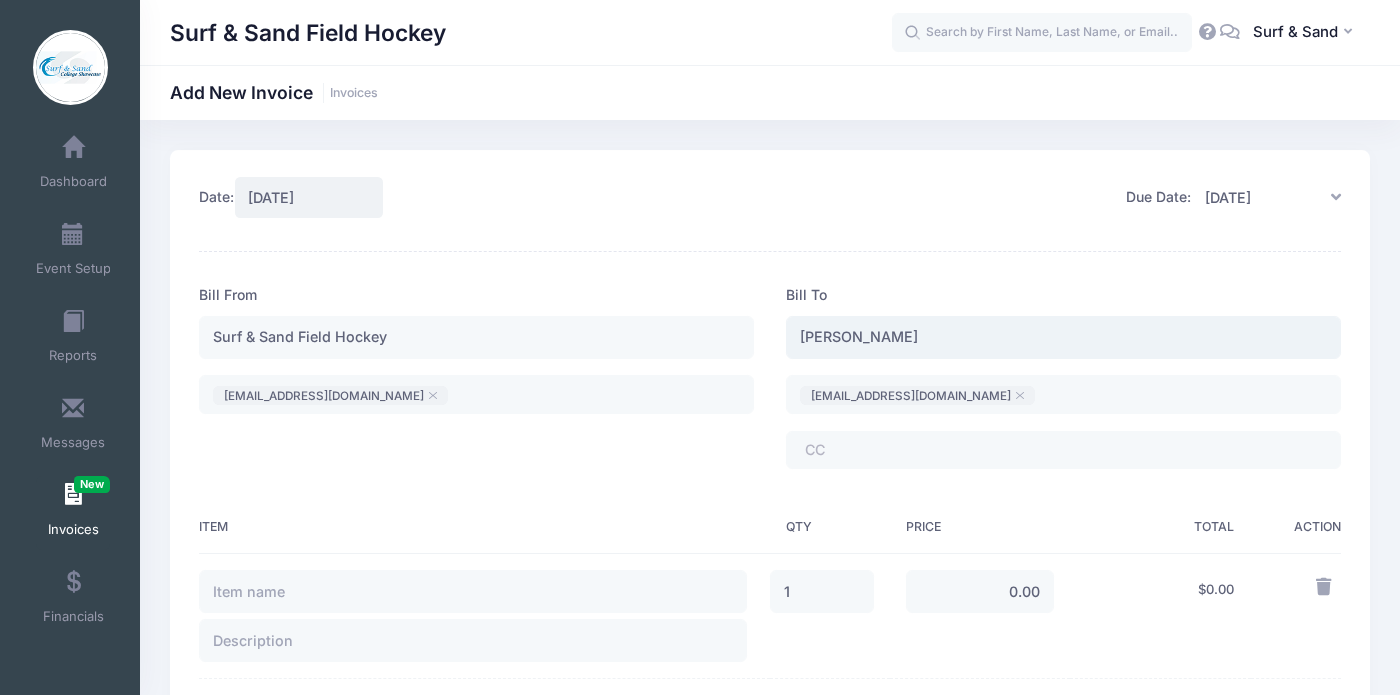type on "[PERSON_NAME]" 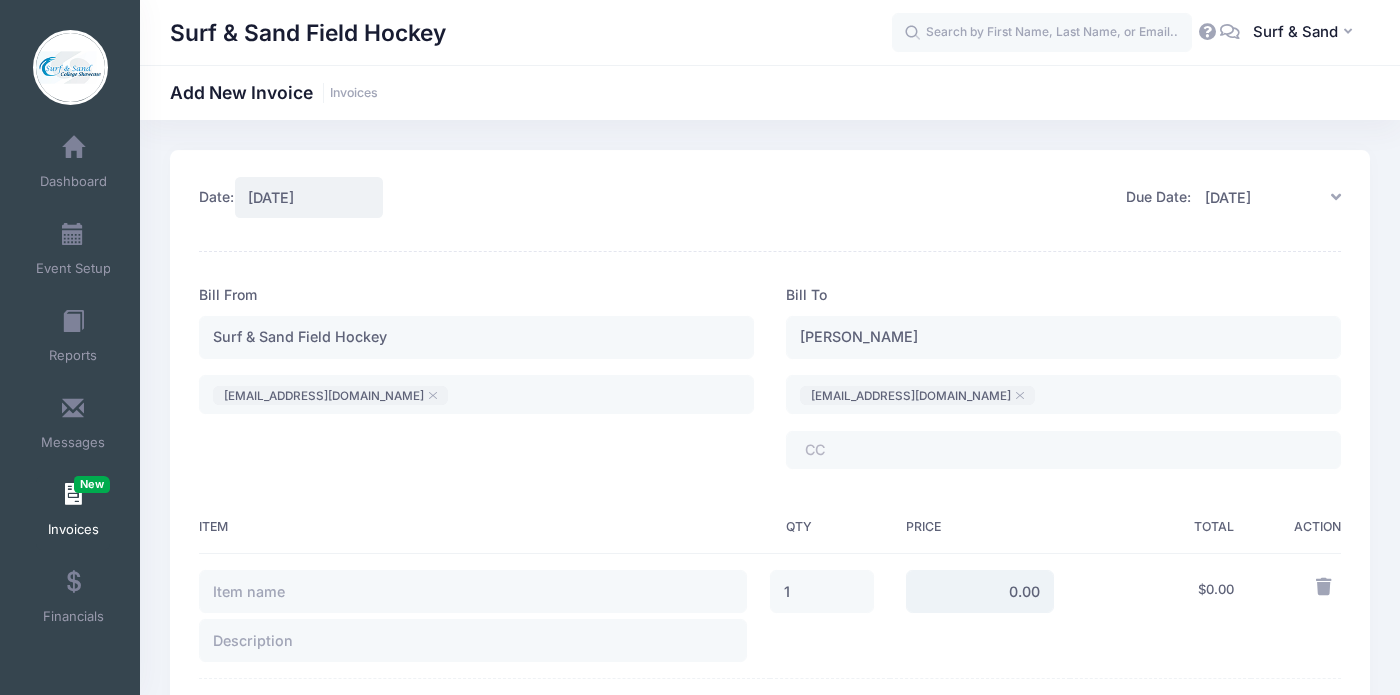 click on "0.00" at bounding box center [980, 591] 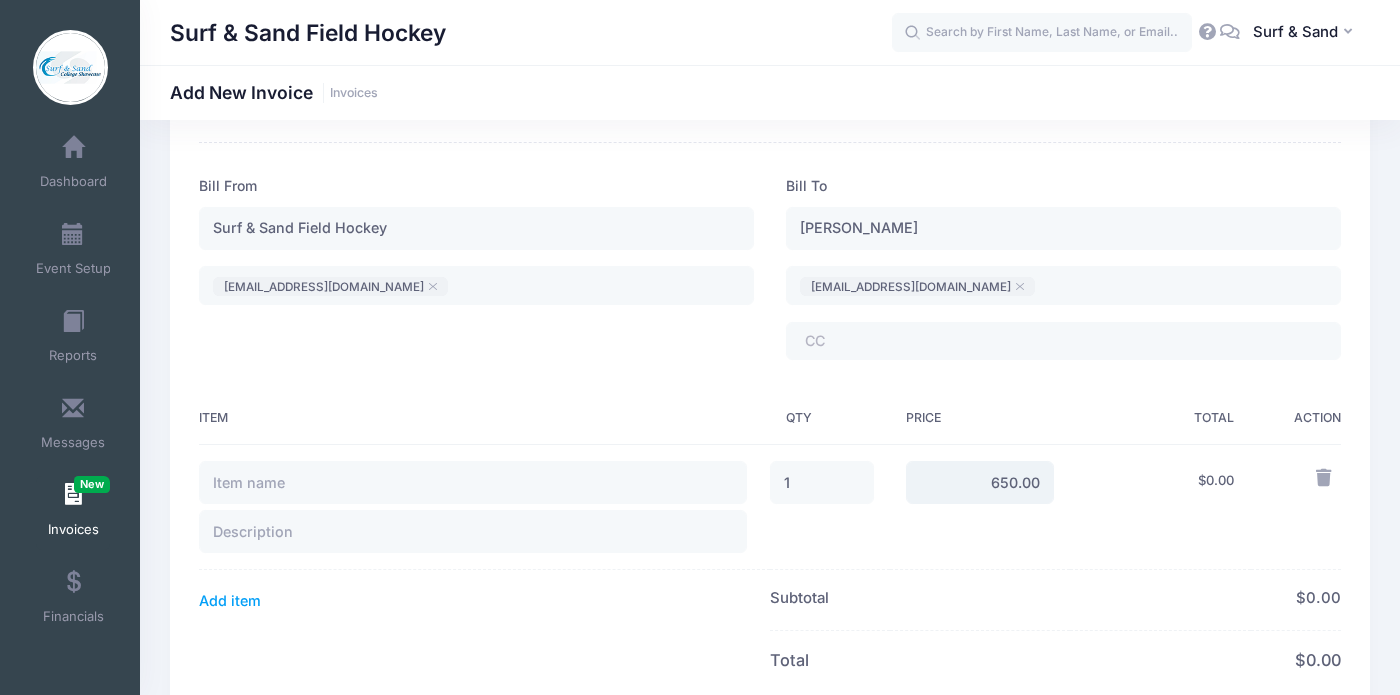 scroll, scrollTop: 112, scrollLeft: 0, axis: vertical 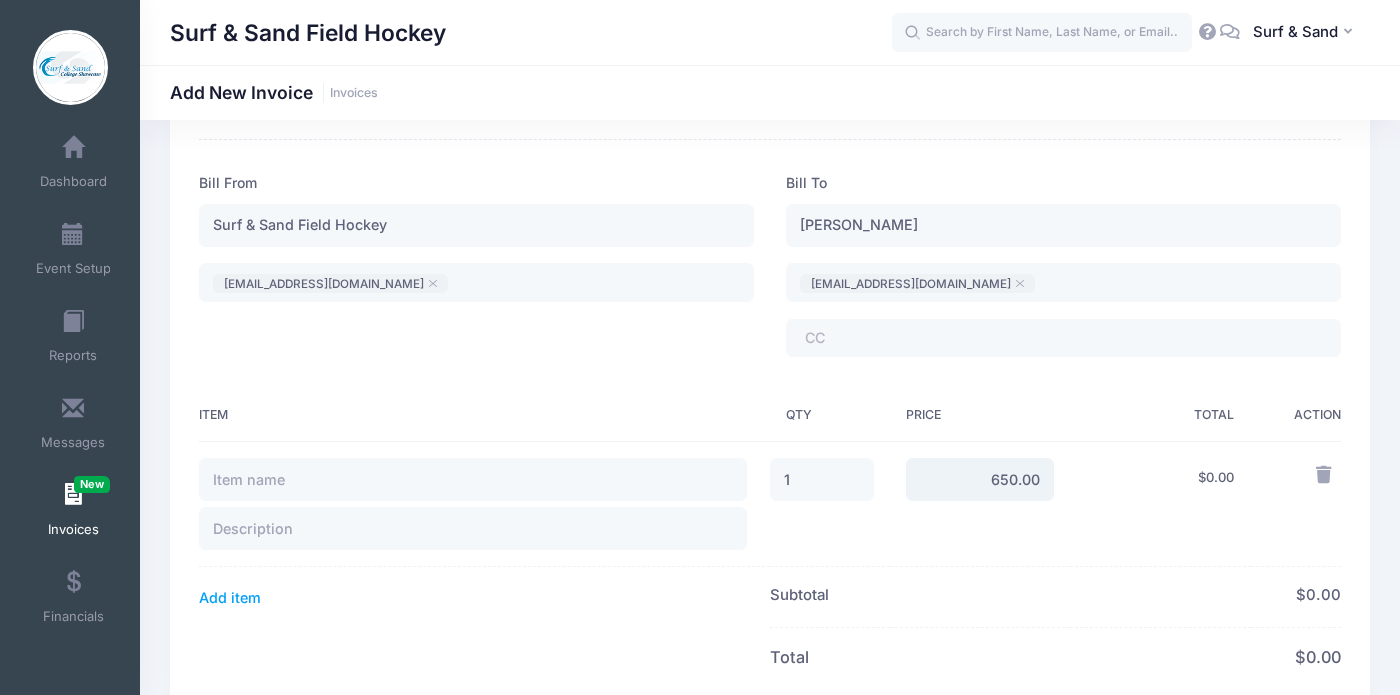 type on "650.00" 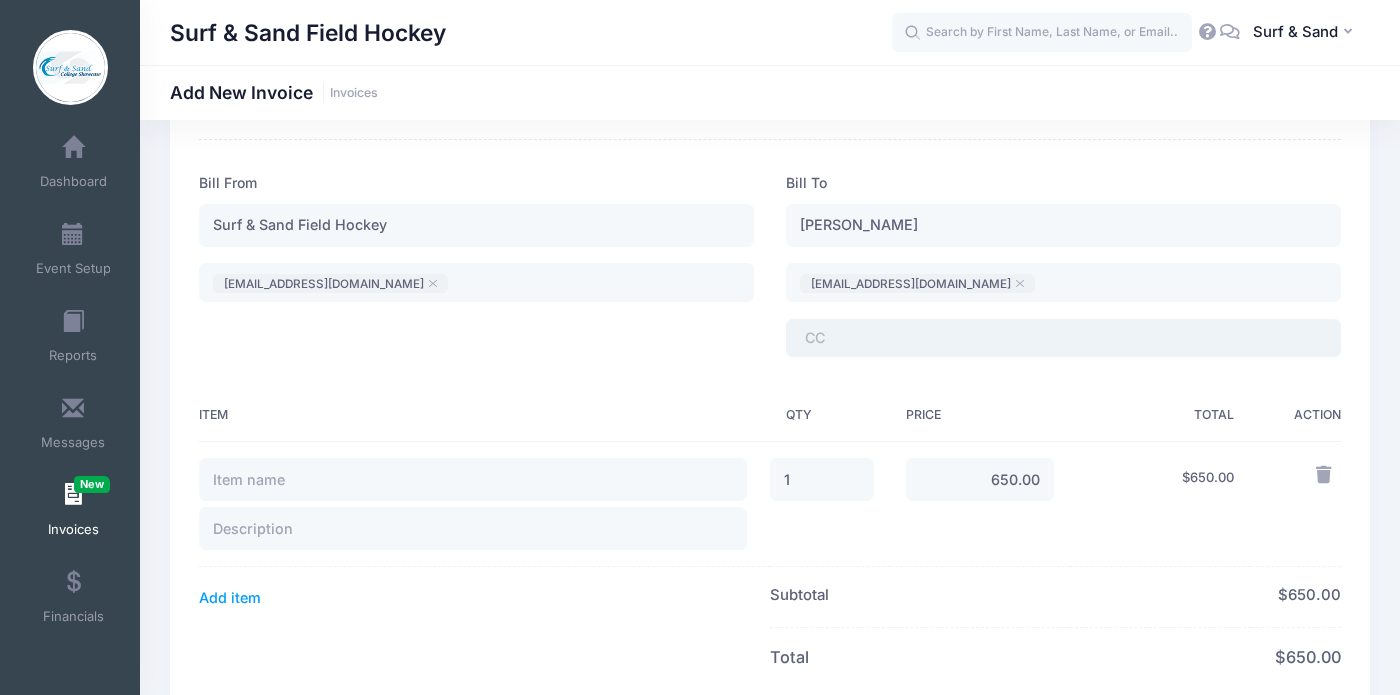 click on "​" at bounding box center (1063, 338) 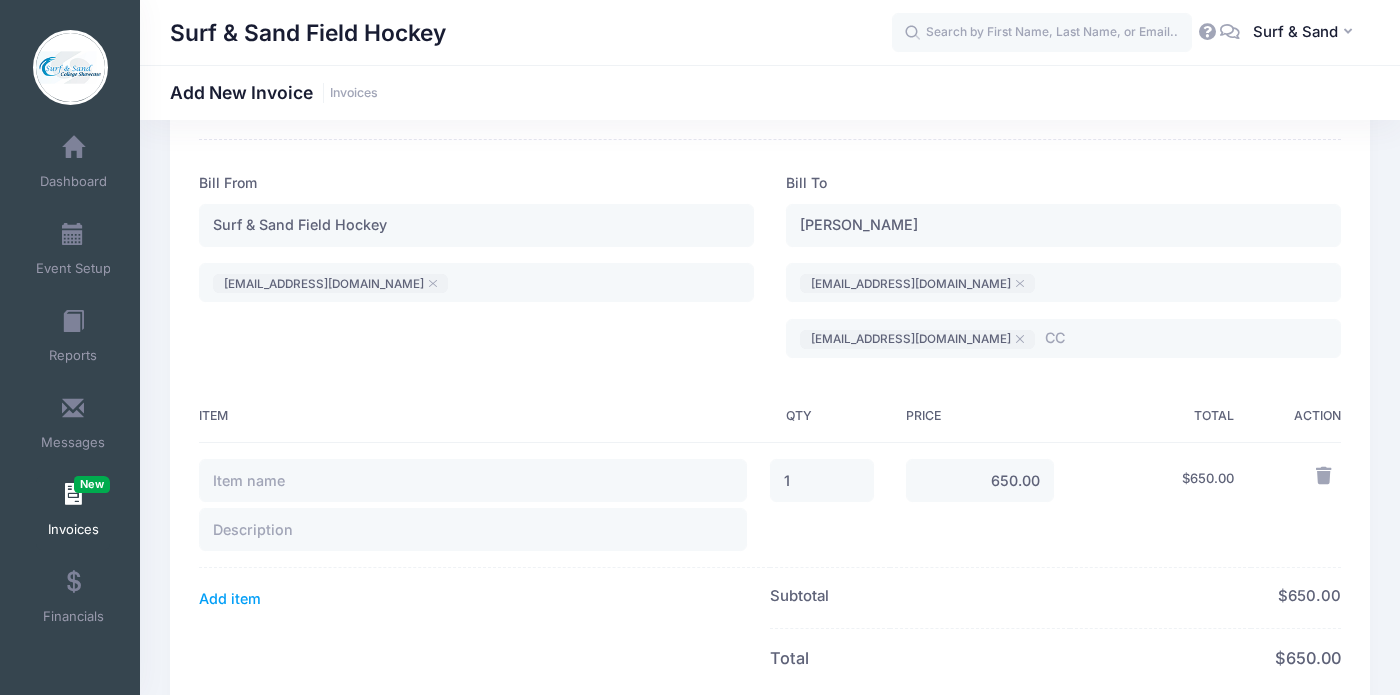 scroll, scrollTop: 148, scrollLeft: 0, axis: vertical 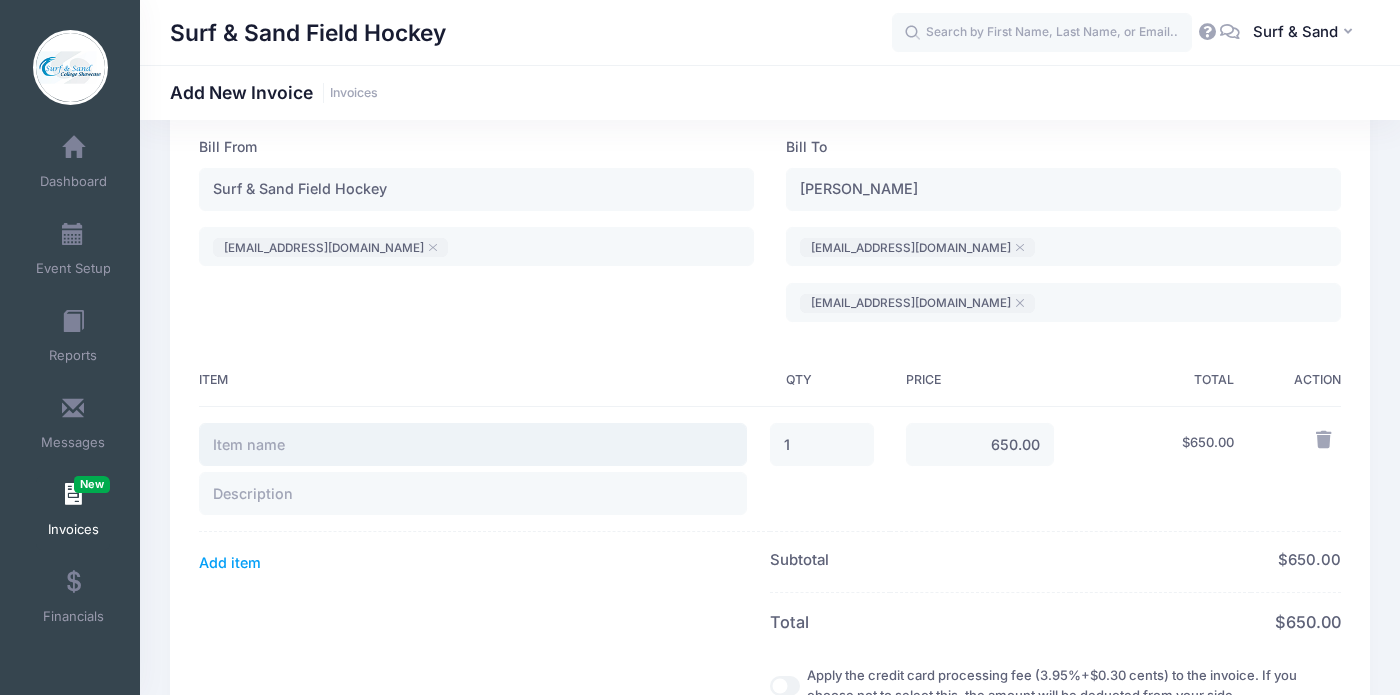click at bounding box center (473, 444) 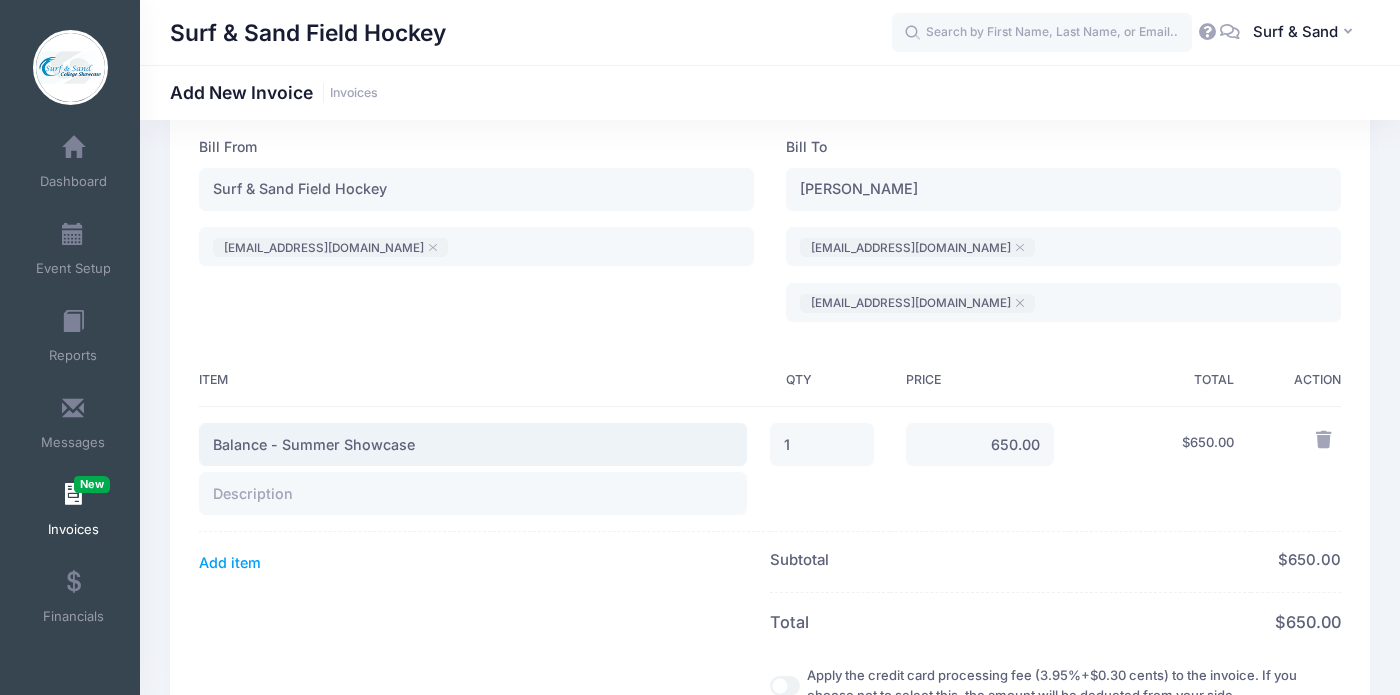 type on "Balance - Summer Showcase" 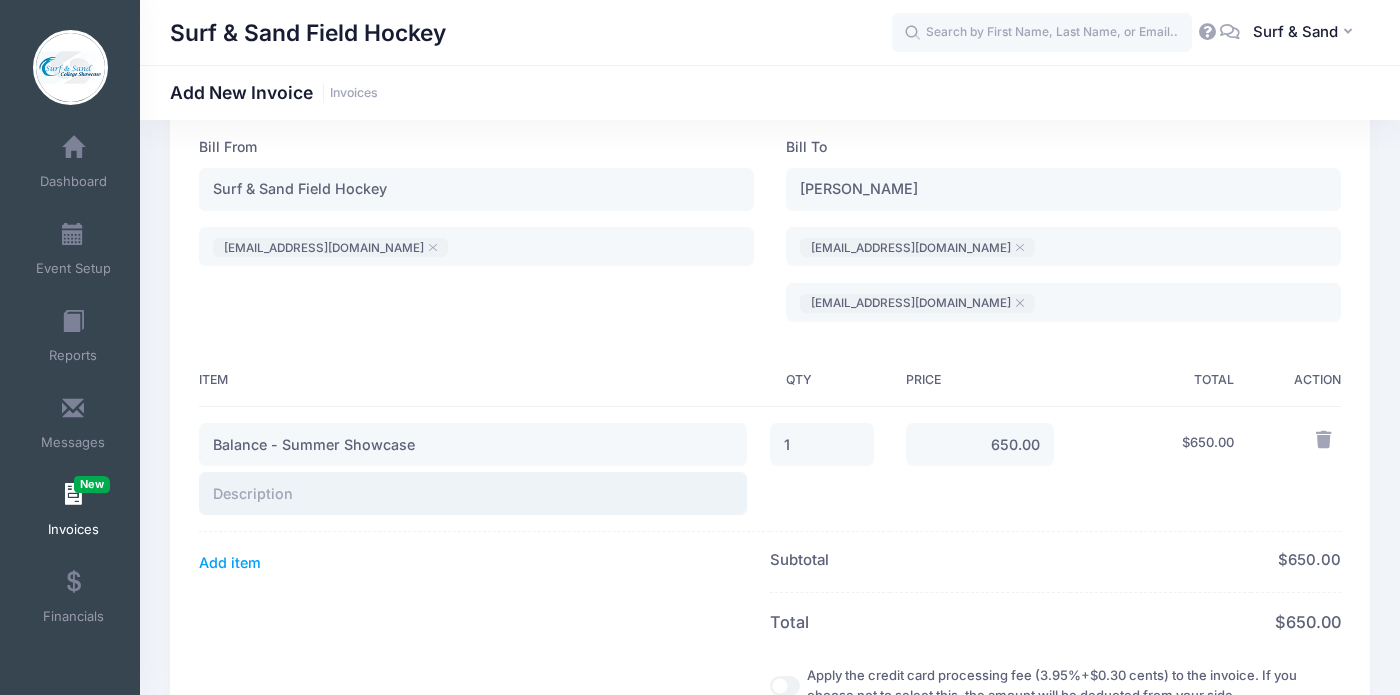click at bounding box center (473, 493) 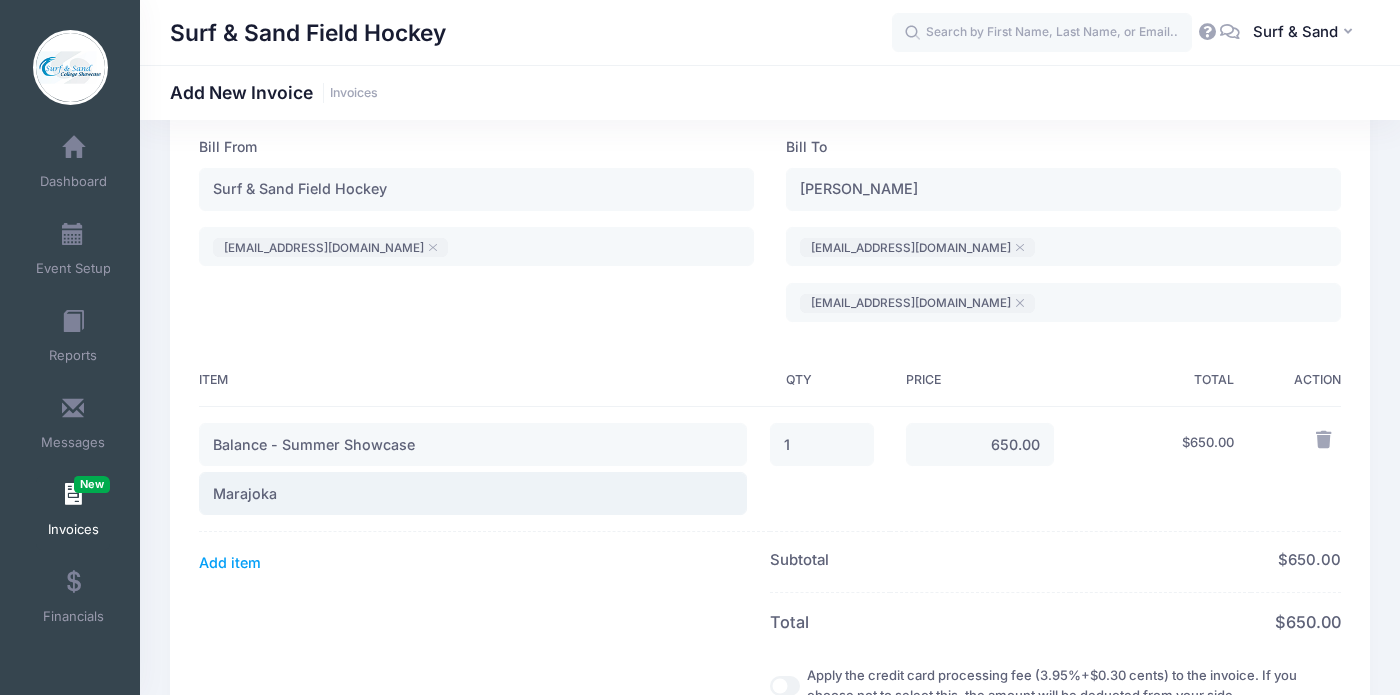 type on "Marajoka" 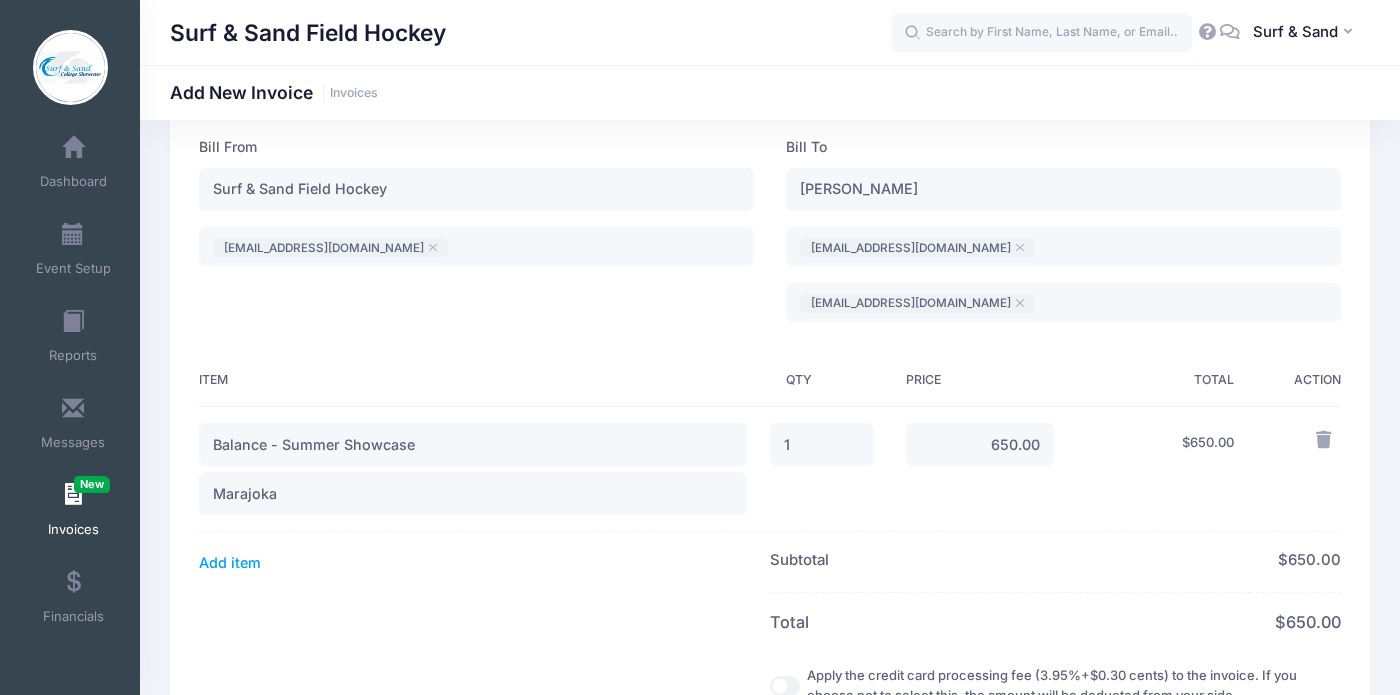 click on "Bill From
Surf & Sand Field Hockey
surfnsandfieldhockey@gmail.com
​
surfnsandfieldhockey@gmail.com" at bounding box center [476, 237] 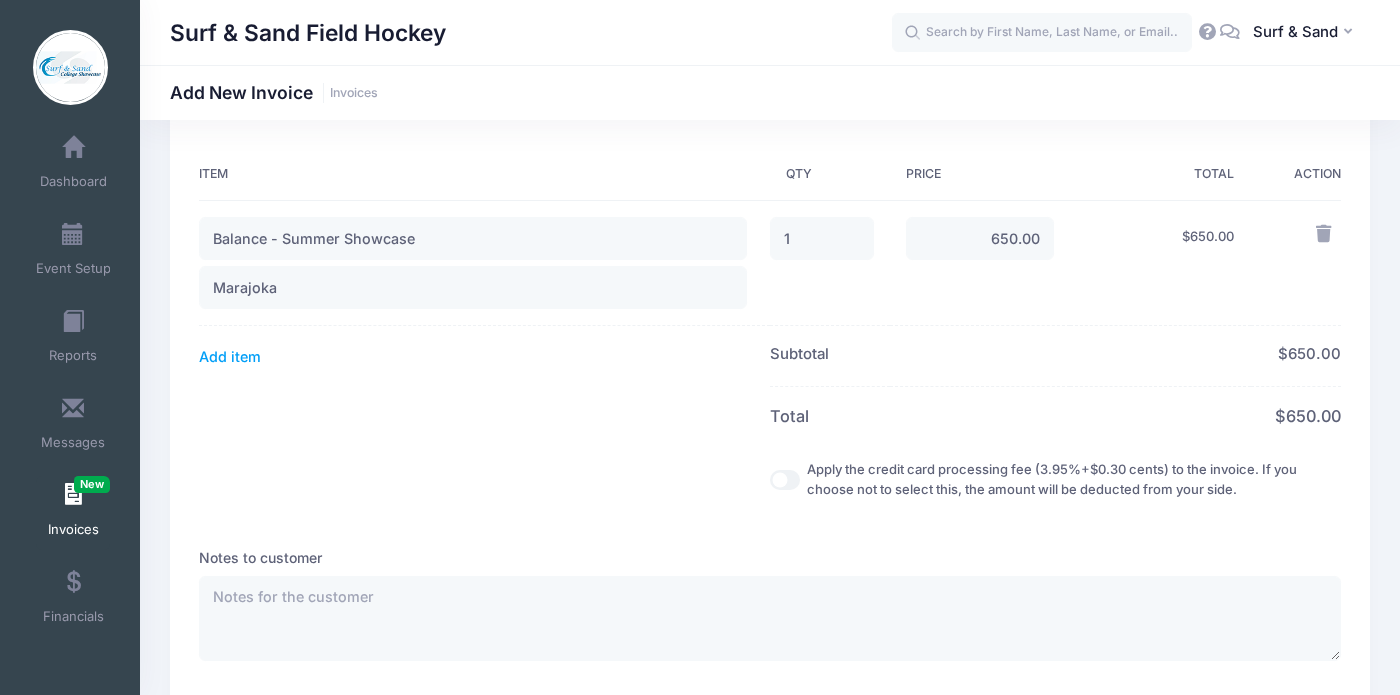 scroll, scrollTop: 445, scrollLeft: 0, axis: vertical 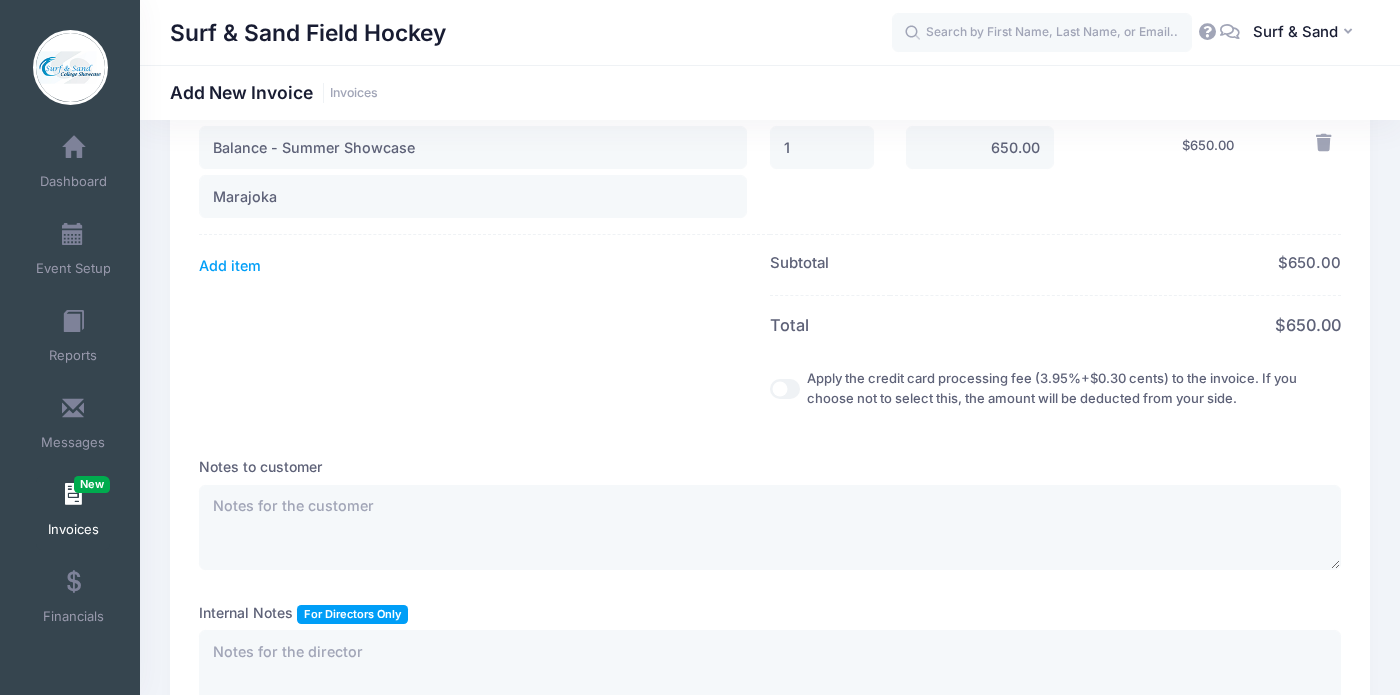click on "Apply the credit card processing fee (3.95%+$0.30 cents) to the invoice. If you choose not to select this, the amount will be deducted from your side." at bounding box center [785, 389] 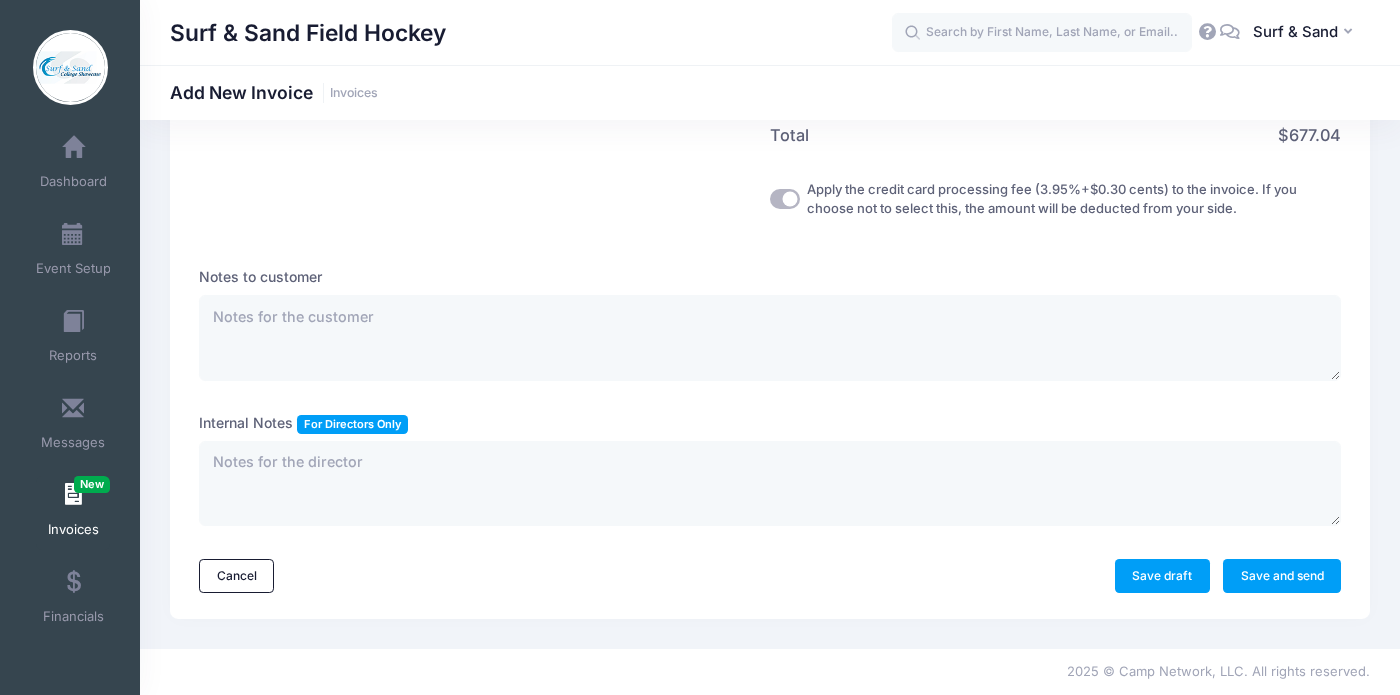 scroll, scrollTop: 0, scrollLeft: 0, axis: both 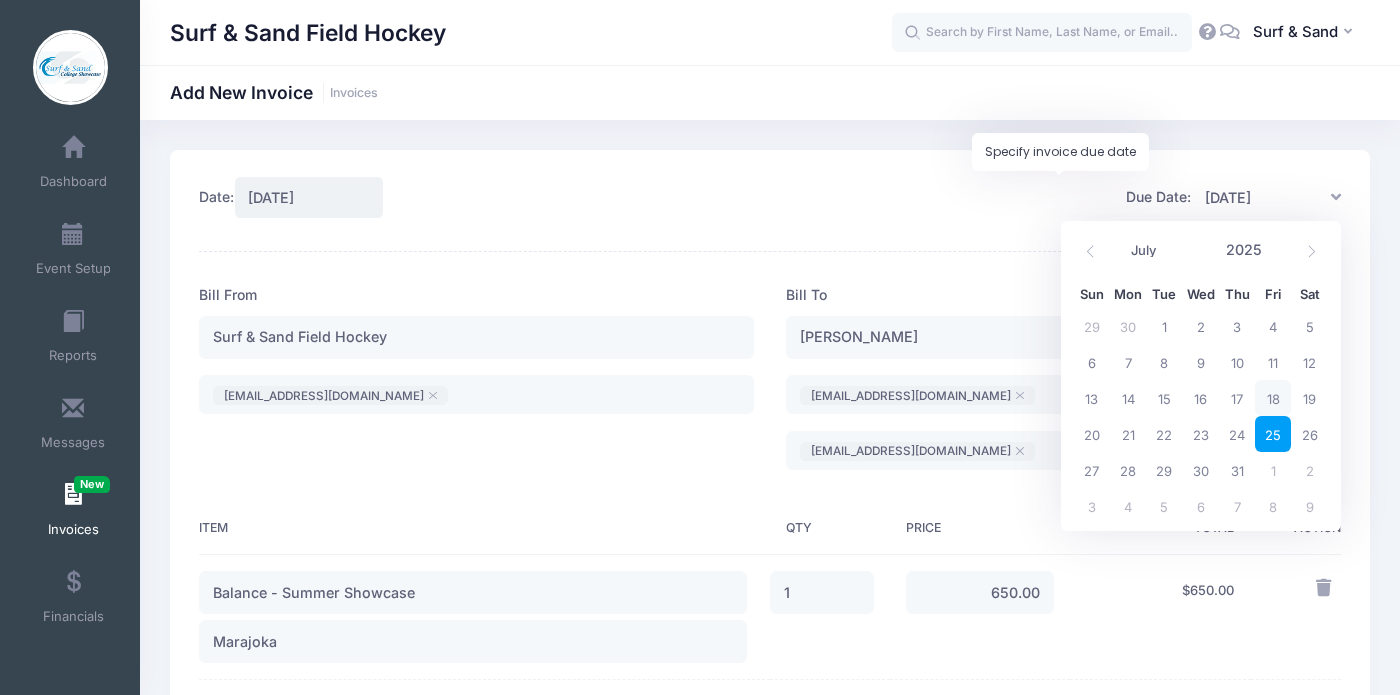 click on "07/25/2025" at bounding box center (1266, 197) 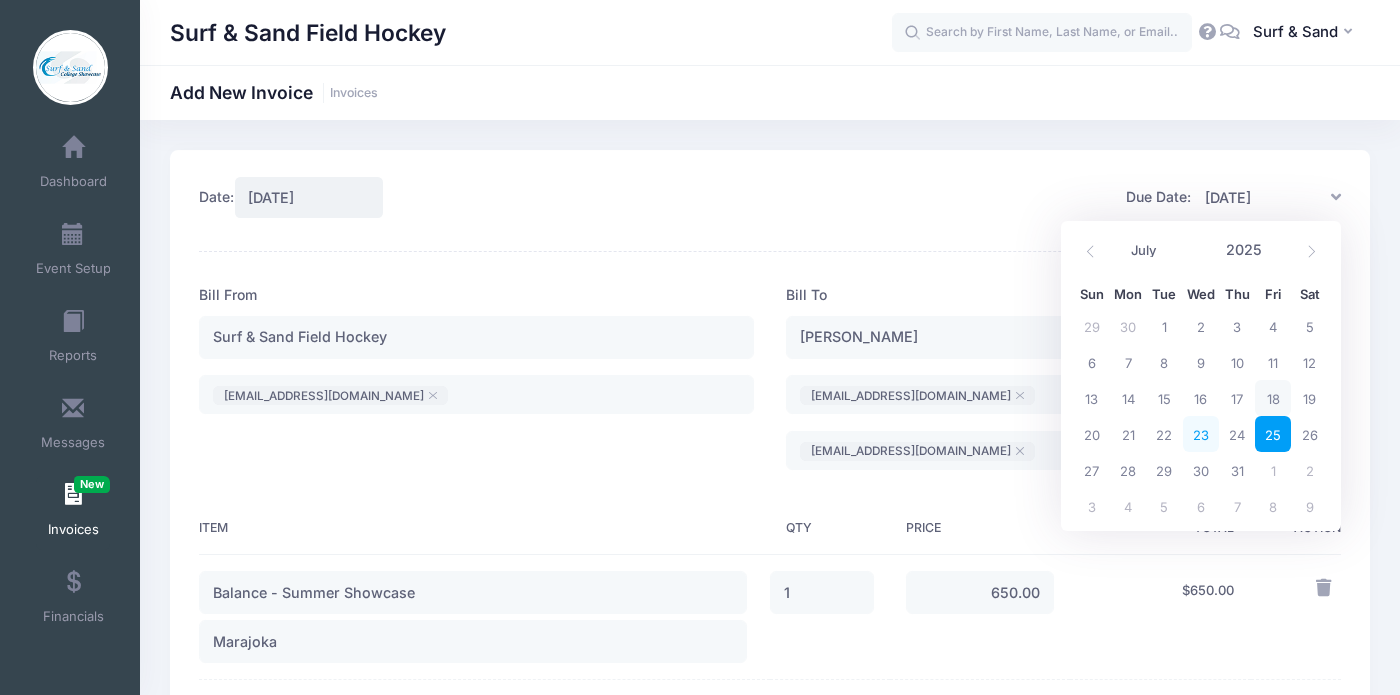 click on "23" at bounding box center [1201, 434] 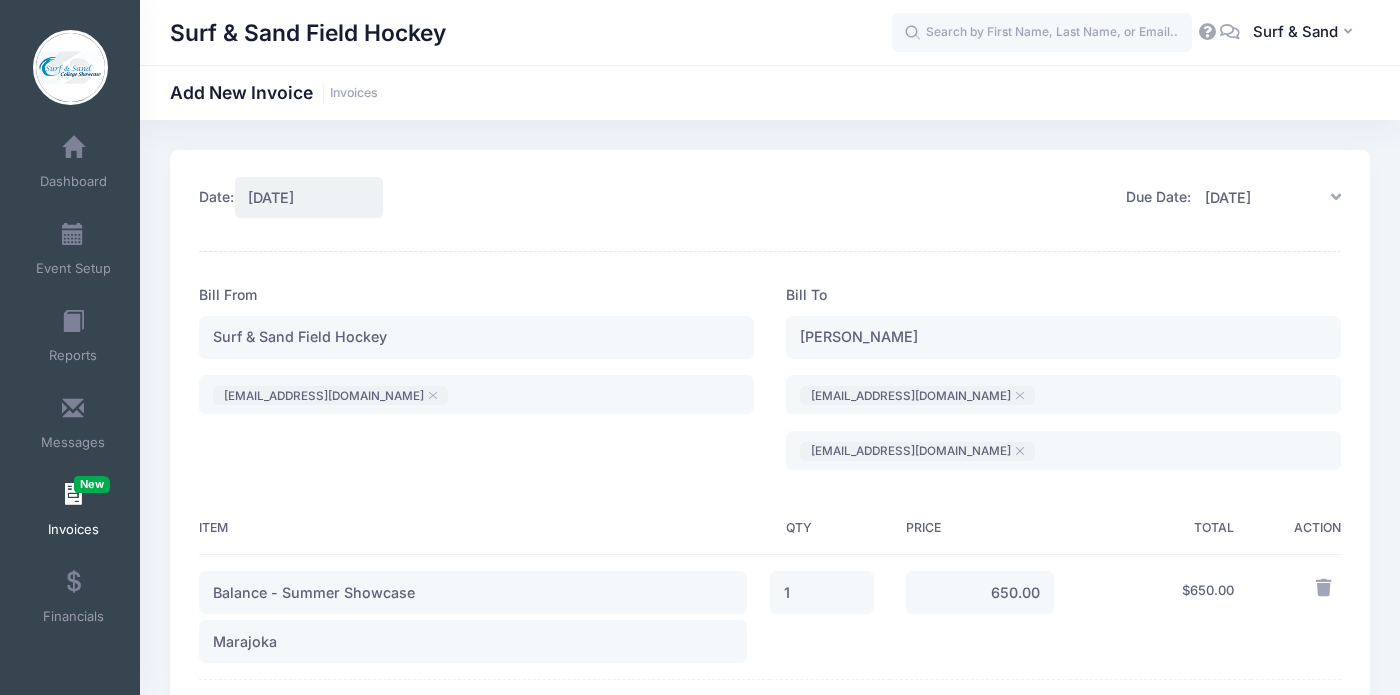 scroll, scrollTop: 654, scrollLeft: 0, axis: vertical 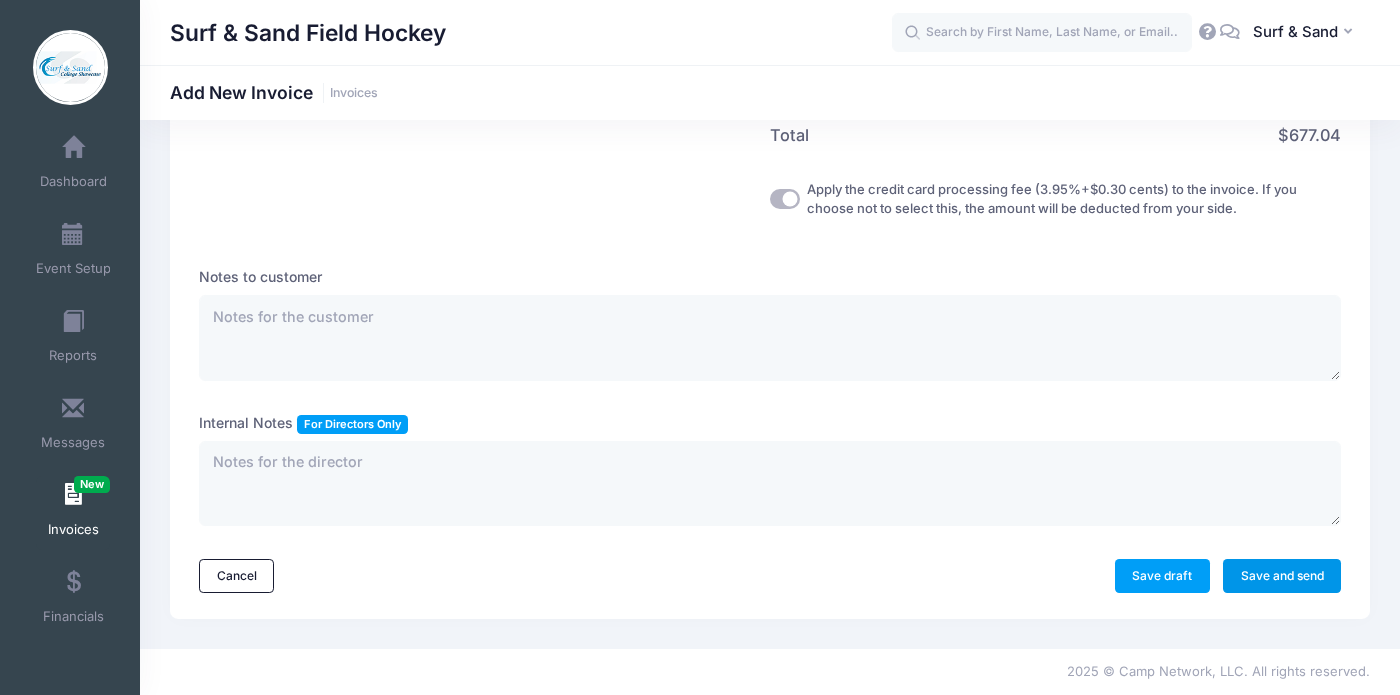 click on "Save and send" at bounding box center [1282, 576] 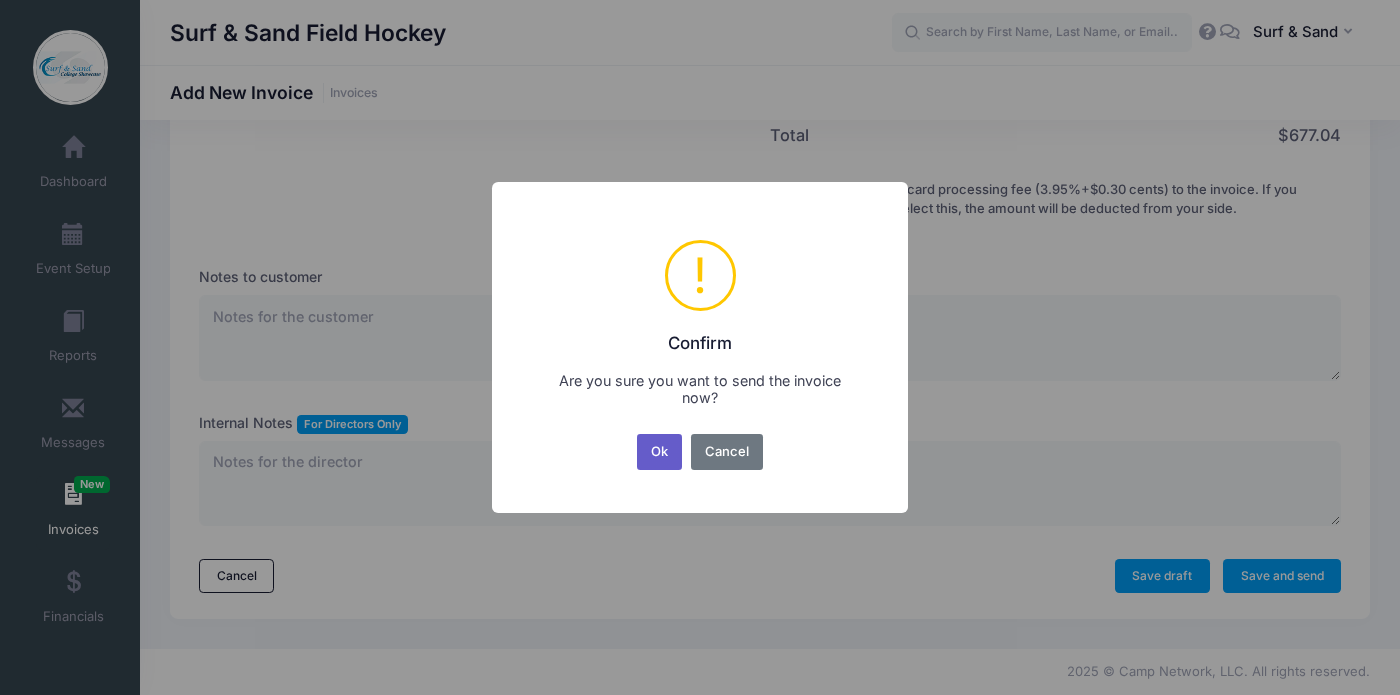 click on "Ok" at bounding box center [660, 452] 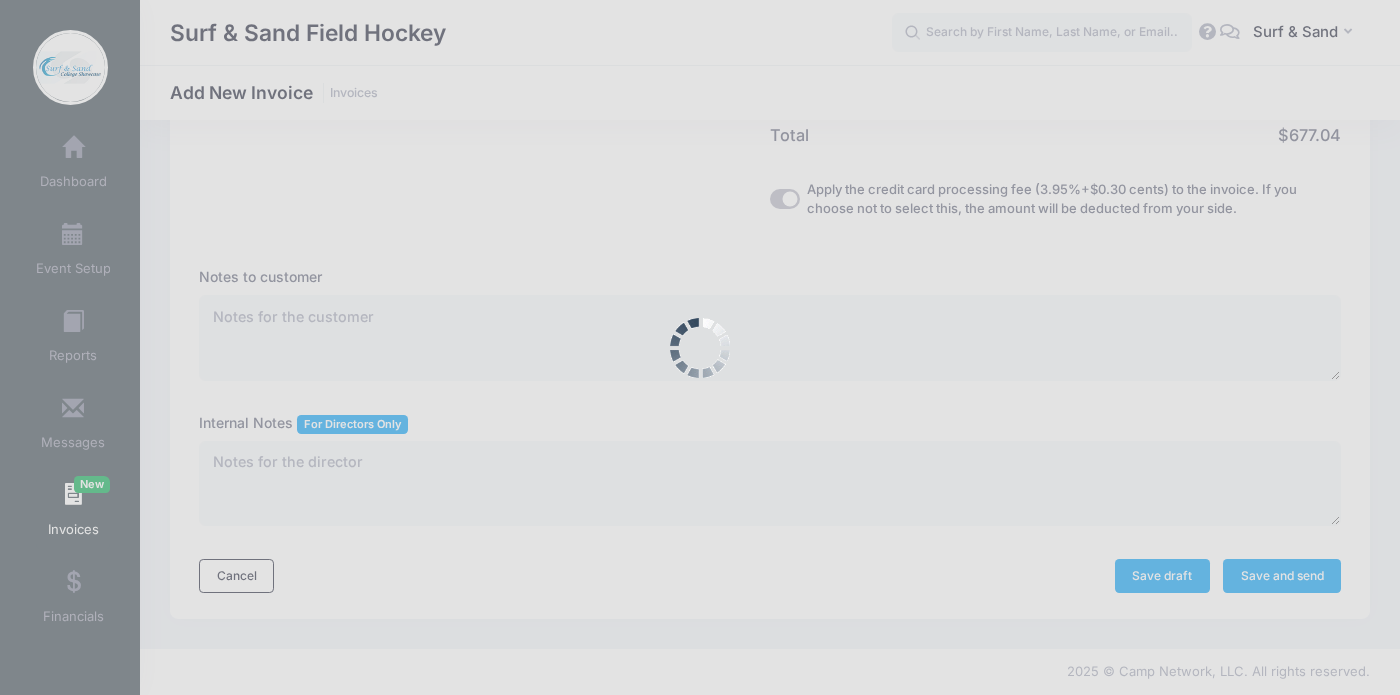 scroll, scrollTop: 654, scrollLeft: 0, axis: vertical 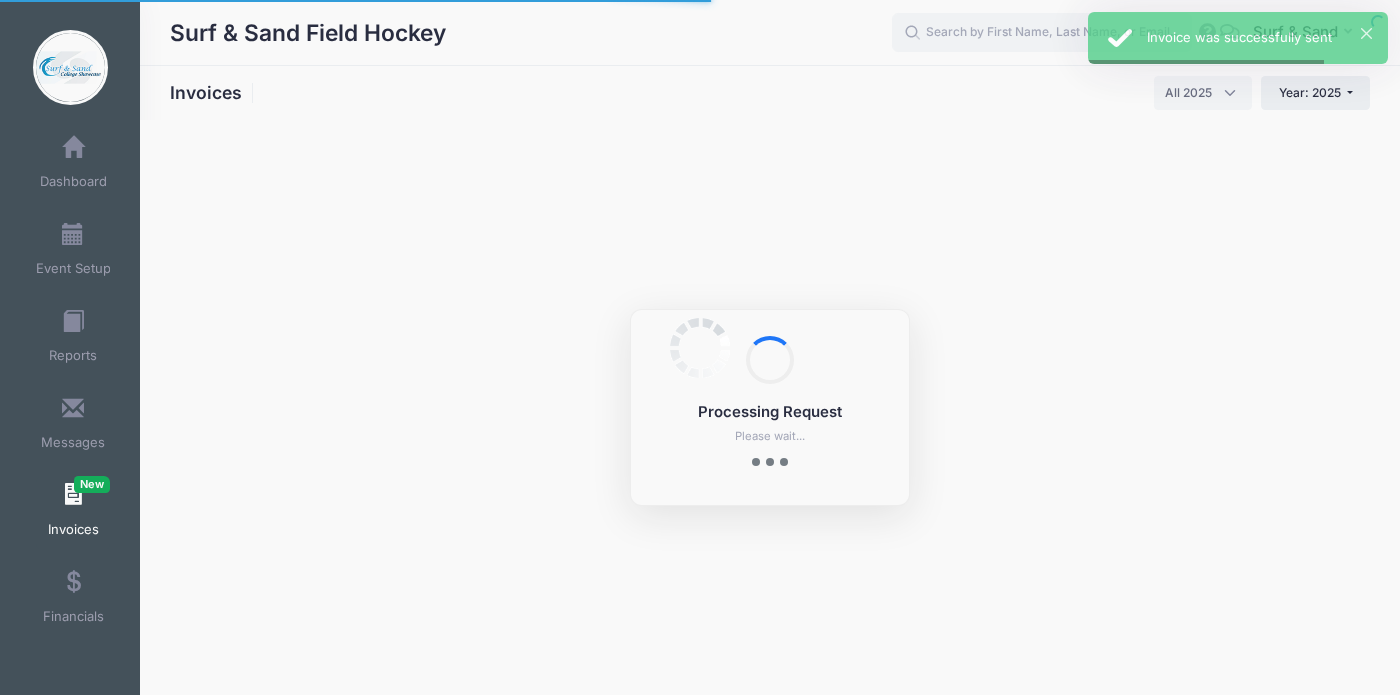 select 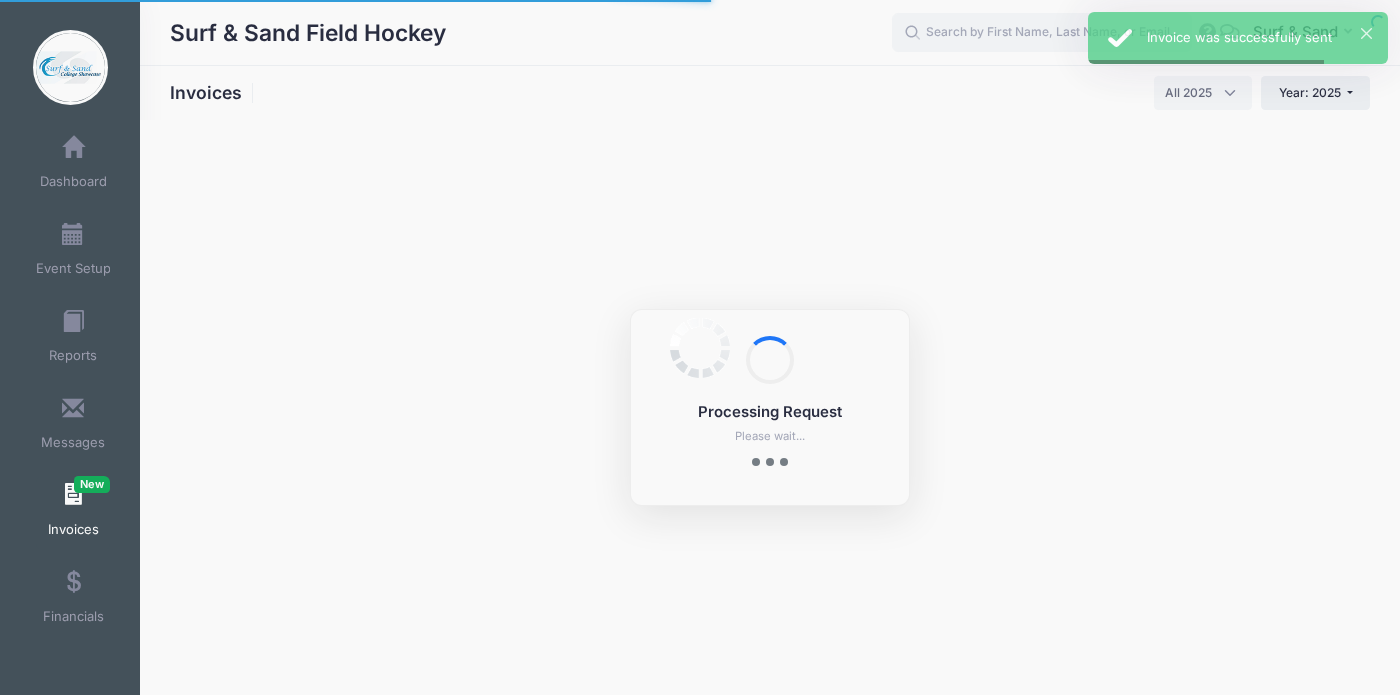 scroll, scrollTop: 0, scrollLeft: 0, axis: both 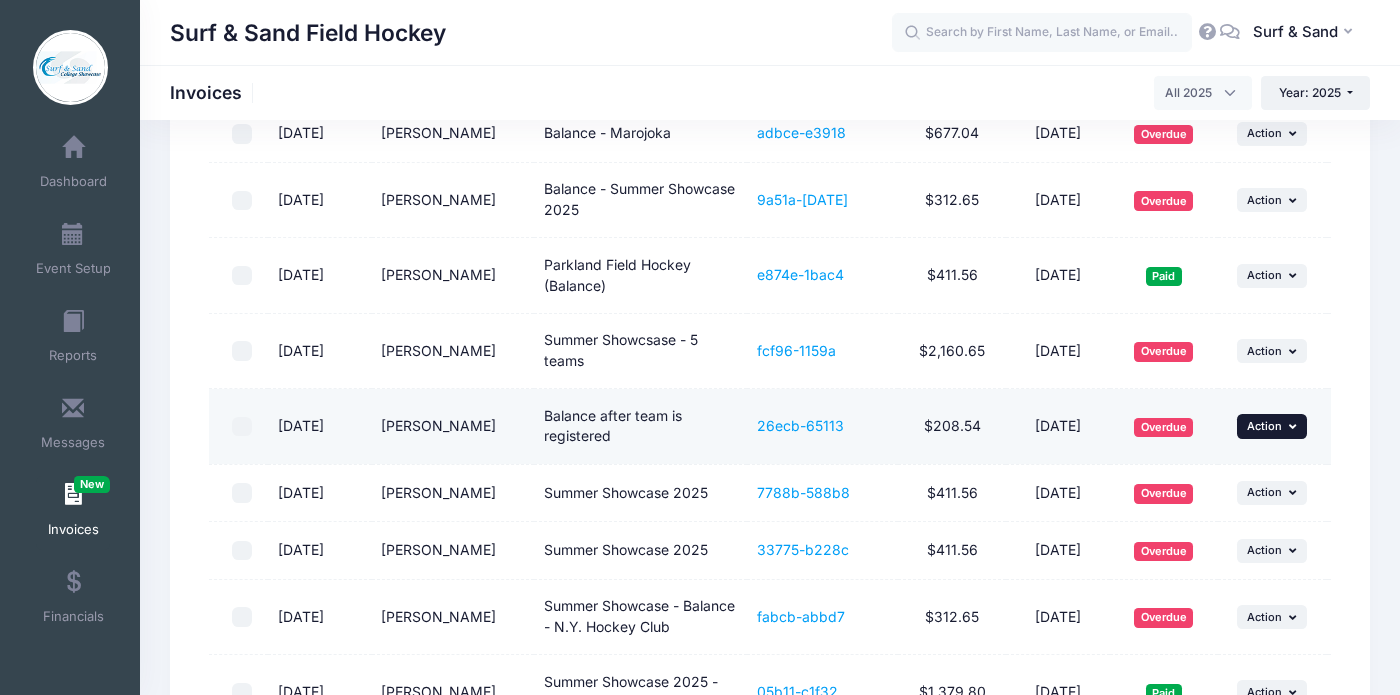 click on "Action" at bounding box center (1264, 426) 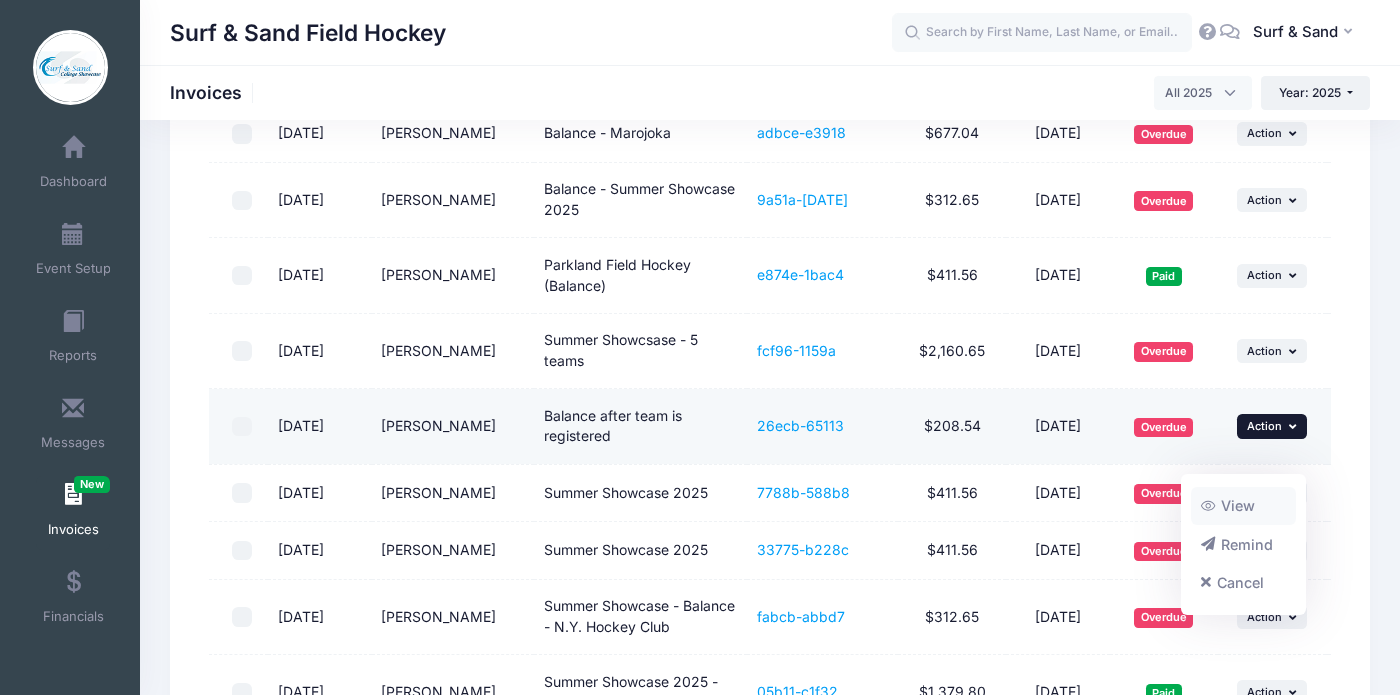 click on "View" at bounding box center [1244, 506] 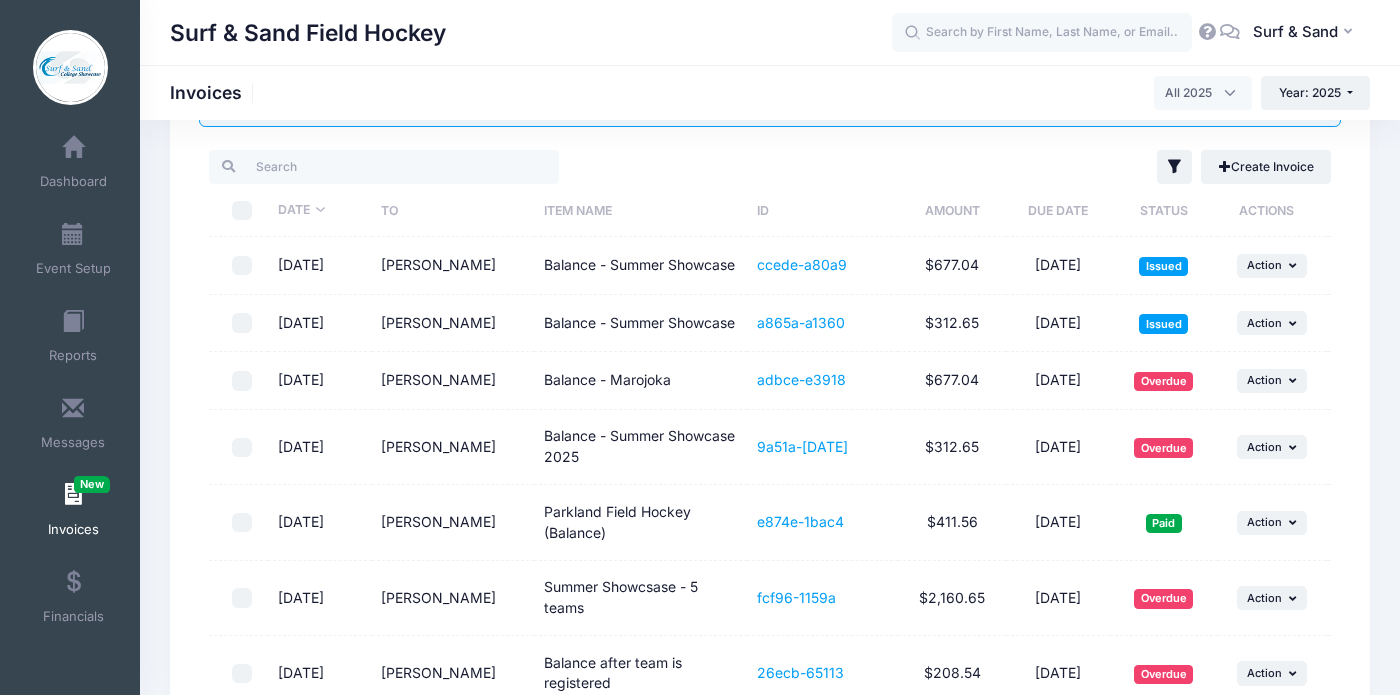 scroll, scrollTop: 0, scrollLeft: 0, axis: both 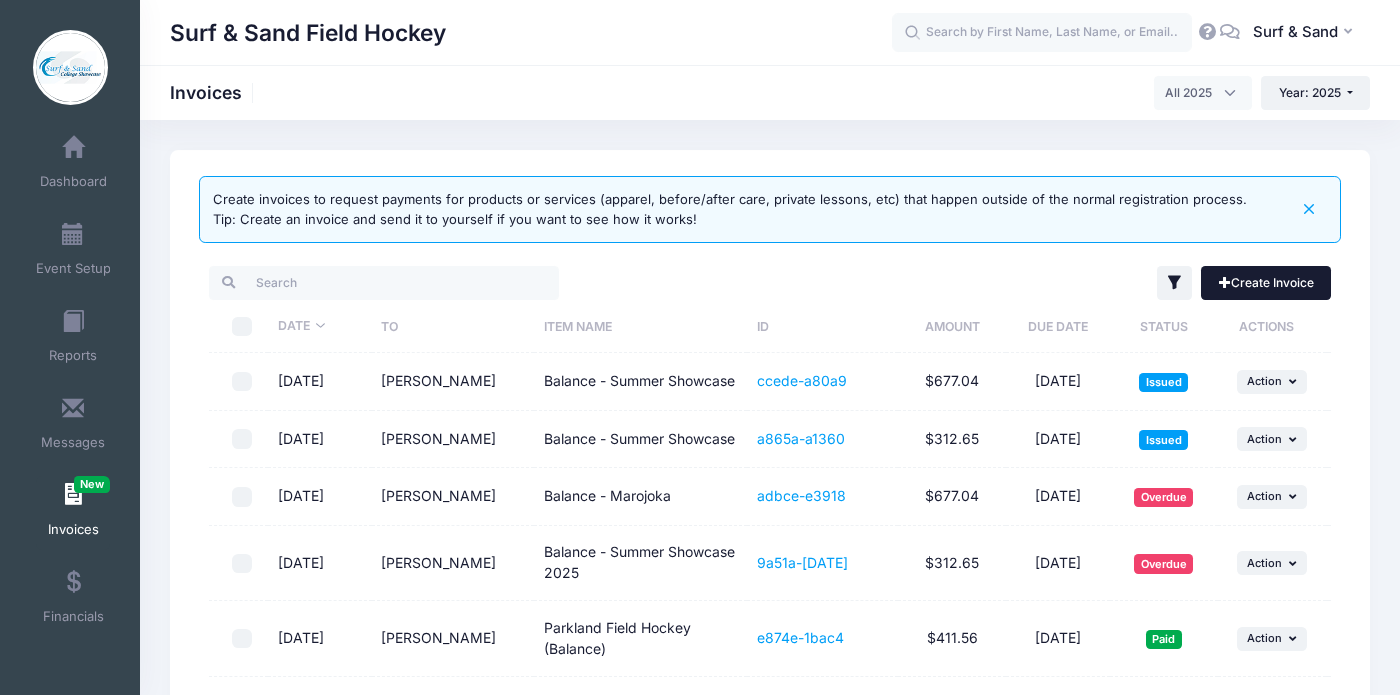 click on "Create Invoice" at bounding box center (1266, 283) 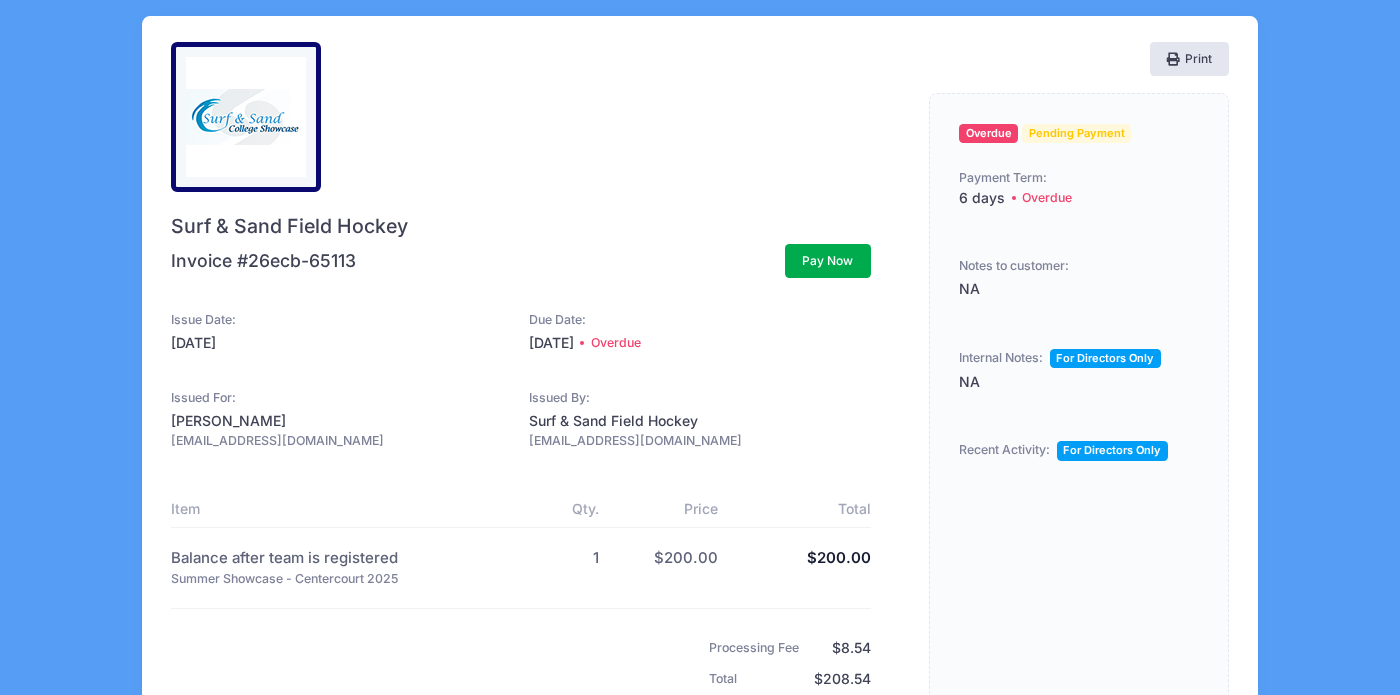scroll, scrollTop: 110, scrollLeft: 0, axis: vertical 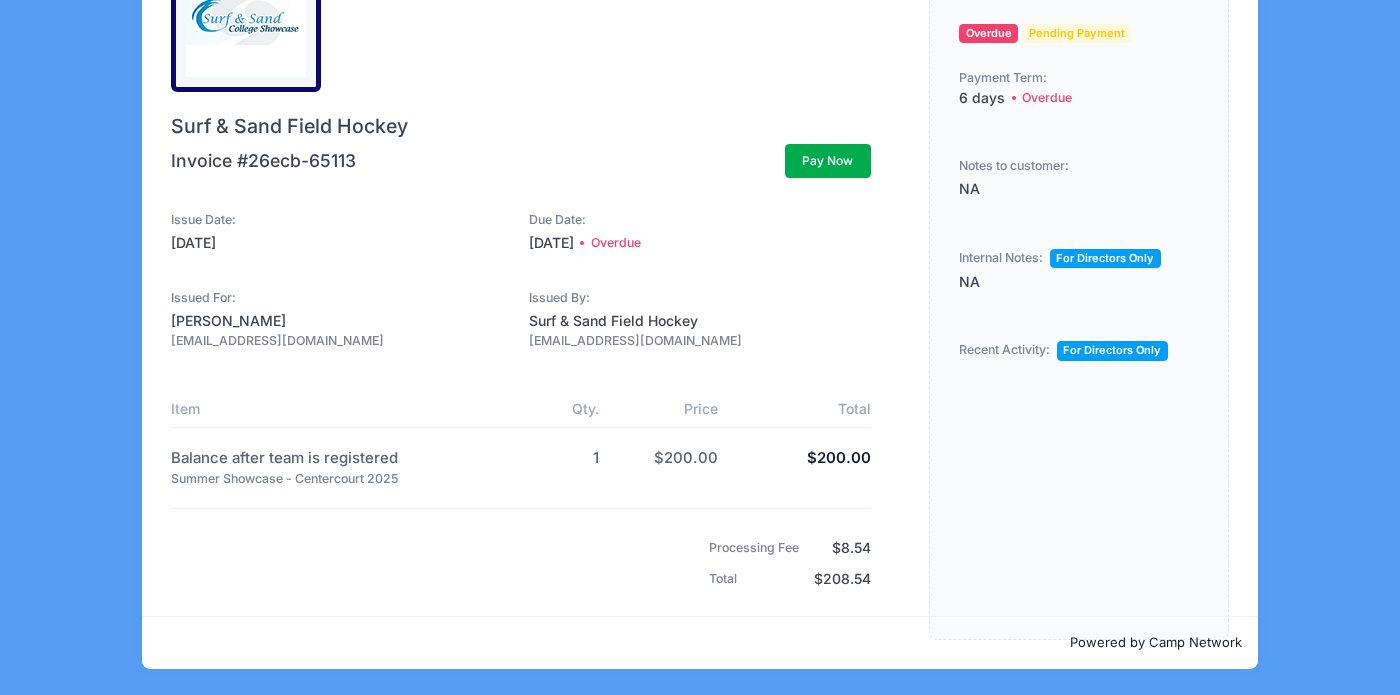 drag, startPoint x: 373, startPoint y: 343, endPoint x: 122, endPoint y: 341, distance: 251.00797 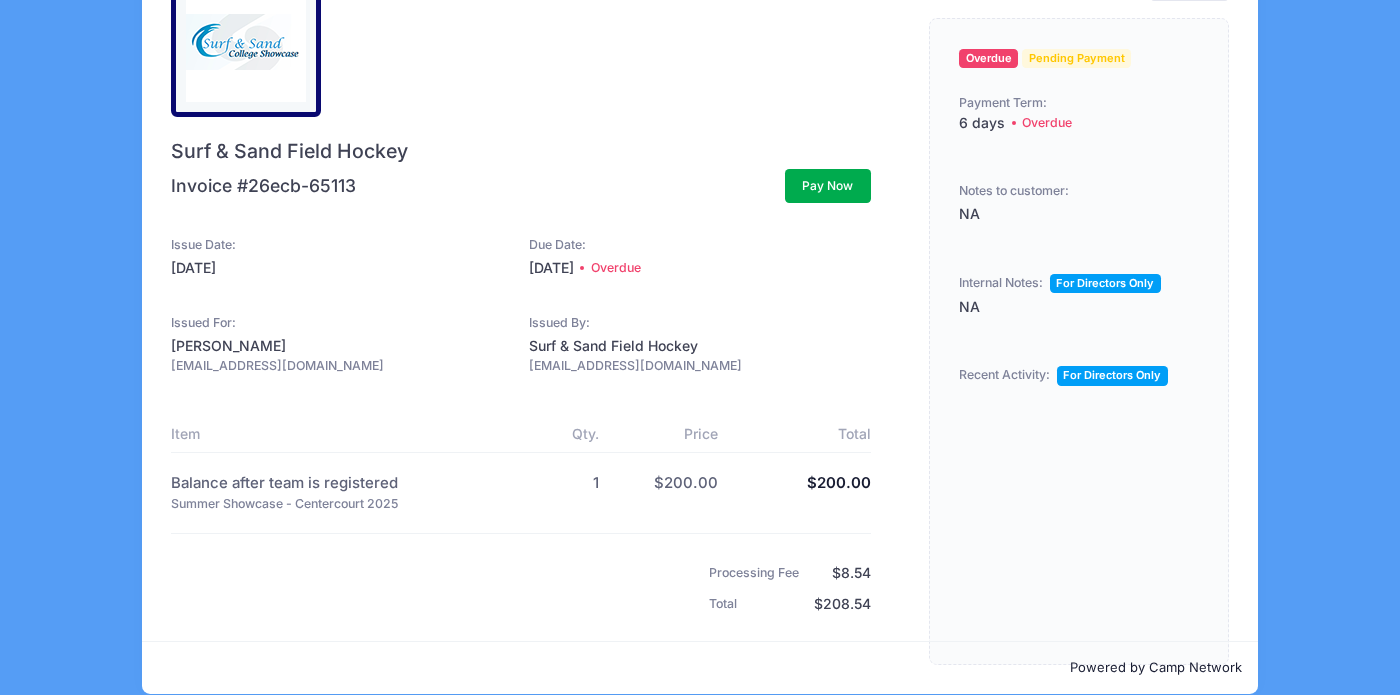scroll, scrollTop: 0, scrollLeft: 0, axis: both 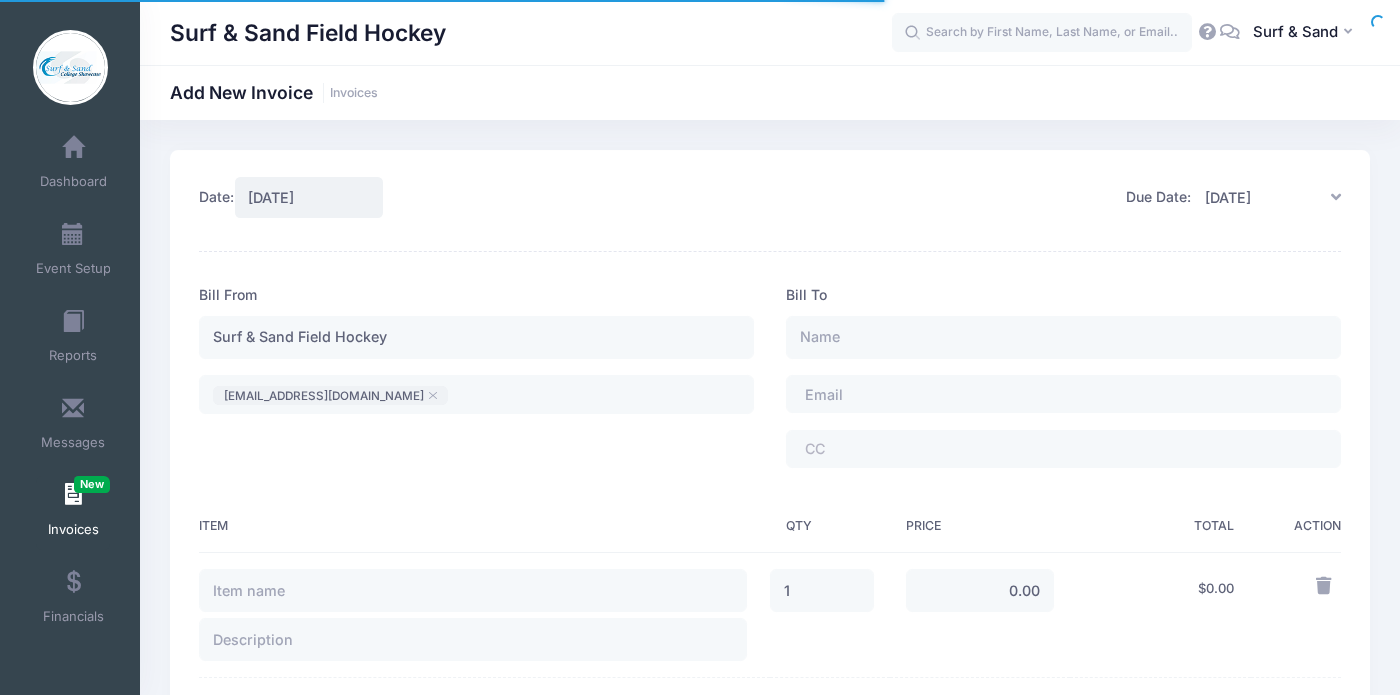 click at bounding box center [860, 394] 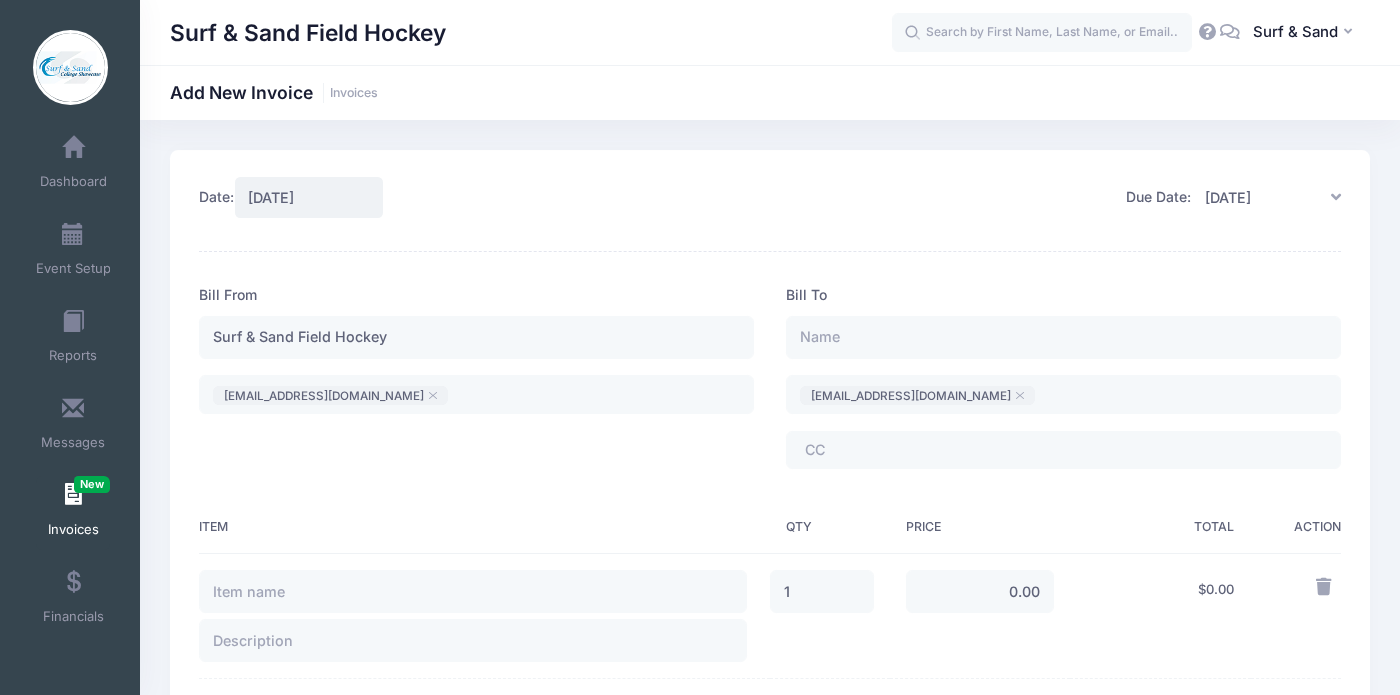 click on "​" at bounding box center [1063, 450] 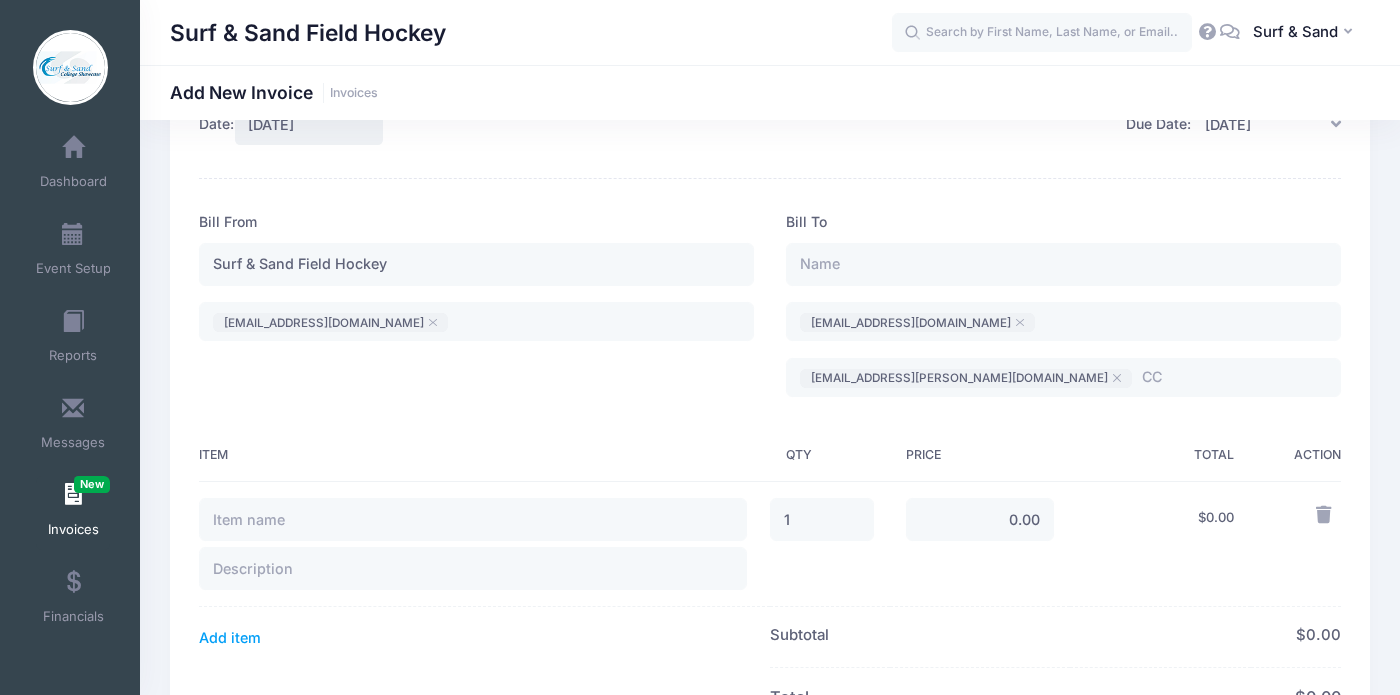 scroll, scrollTop: 75, scrollLeft: 0, axis: vertical 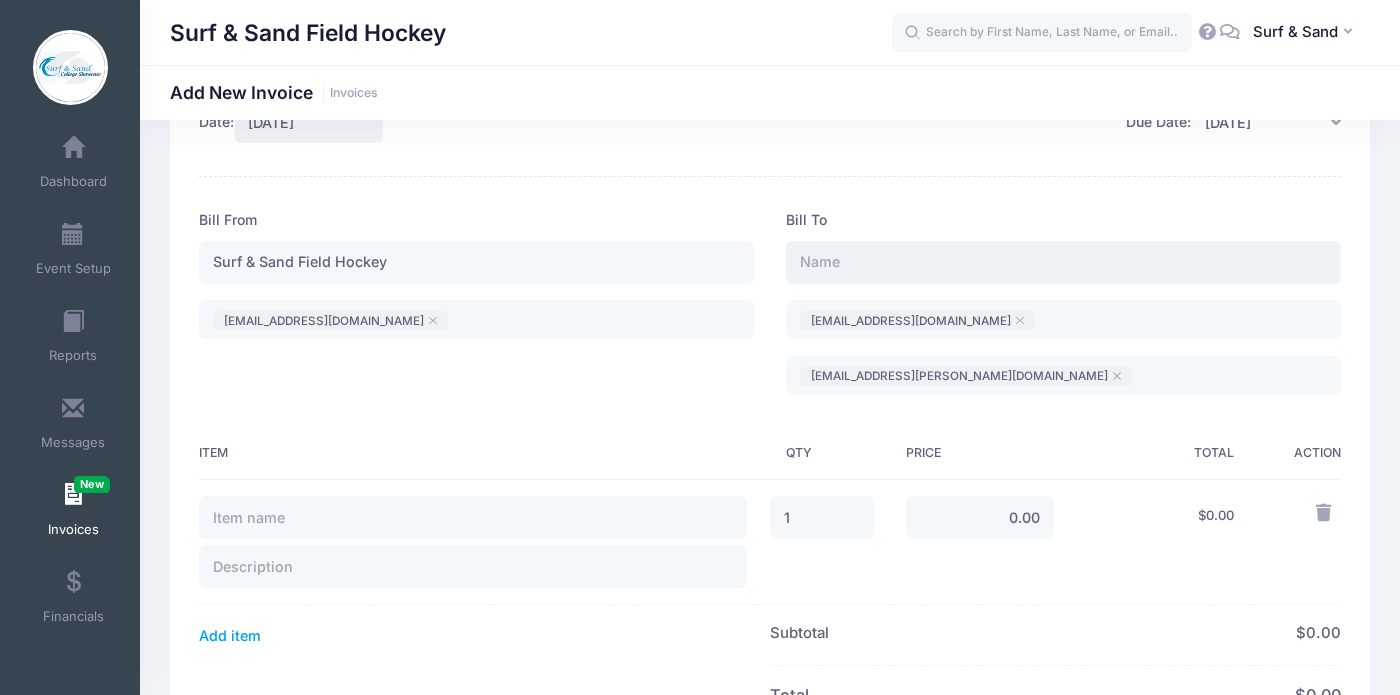 click at bounding box center [1063, 262] 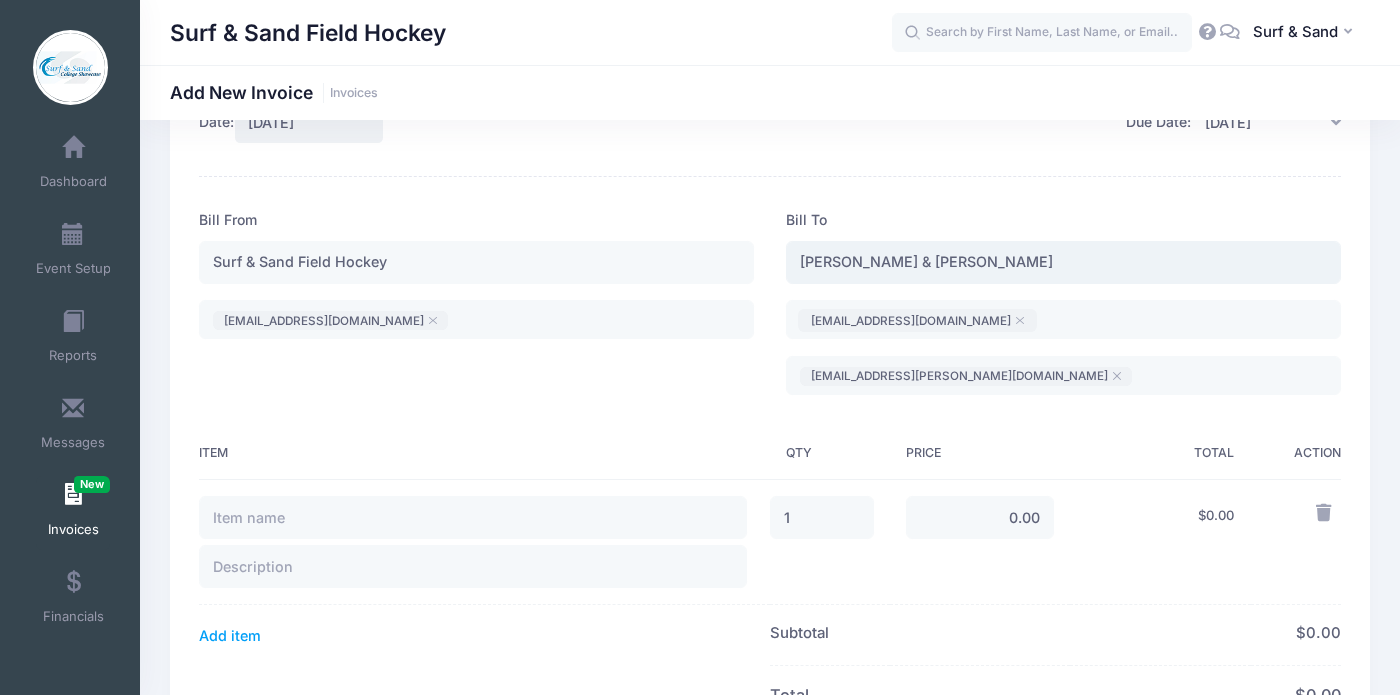 scroll, scrollTop: 168, scrollLeft: 0, axis: vertical 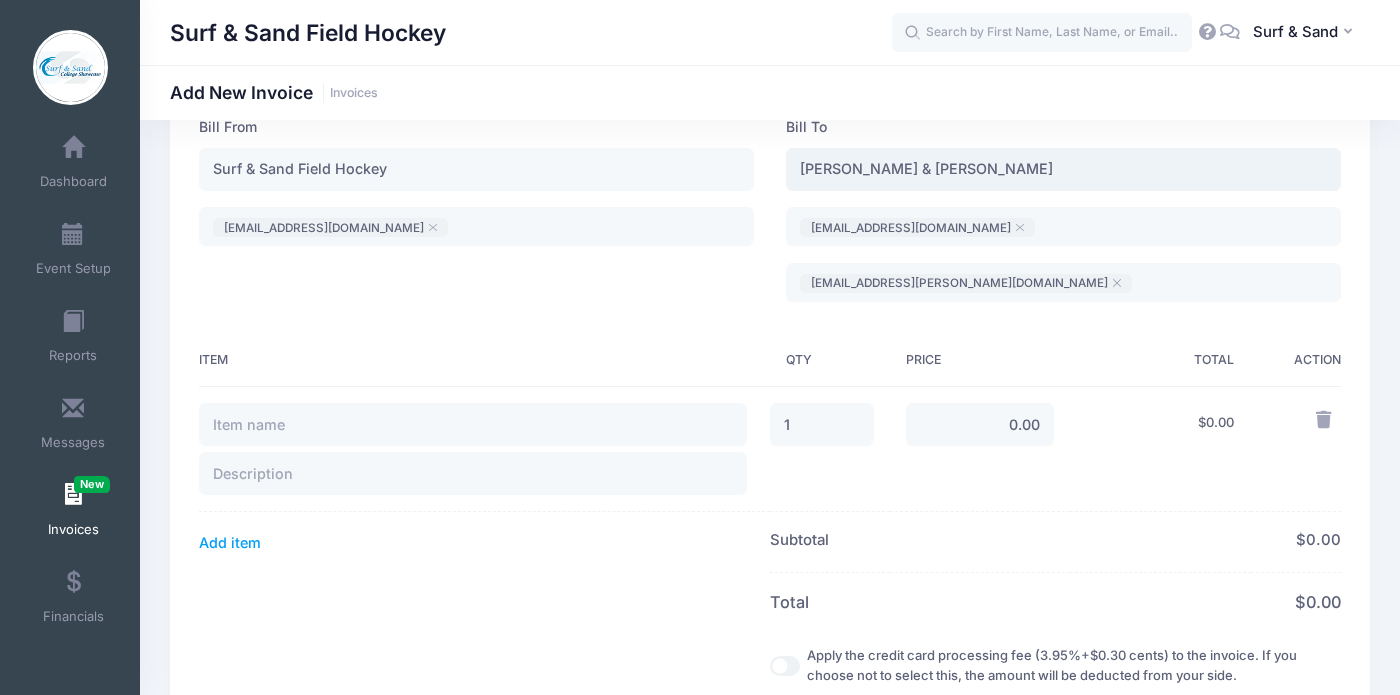 type on "[PERSON_NAME] & [PERSON_NAME]" 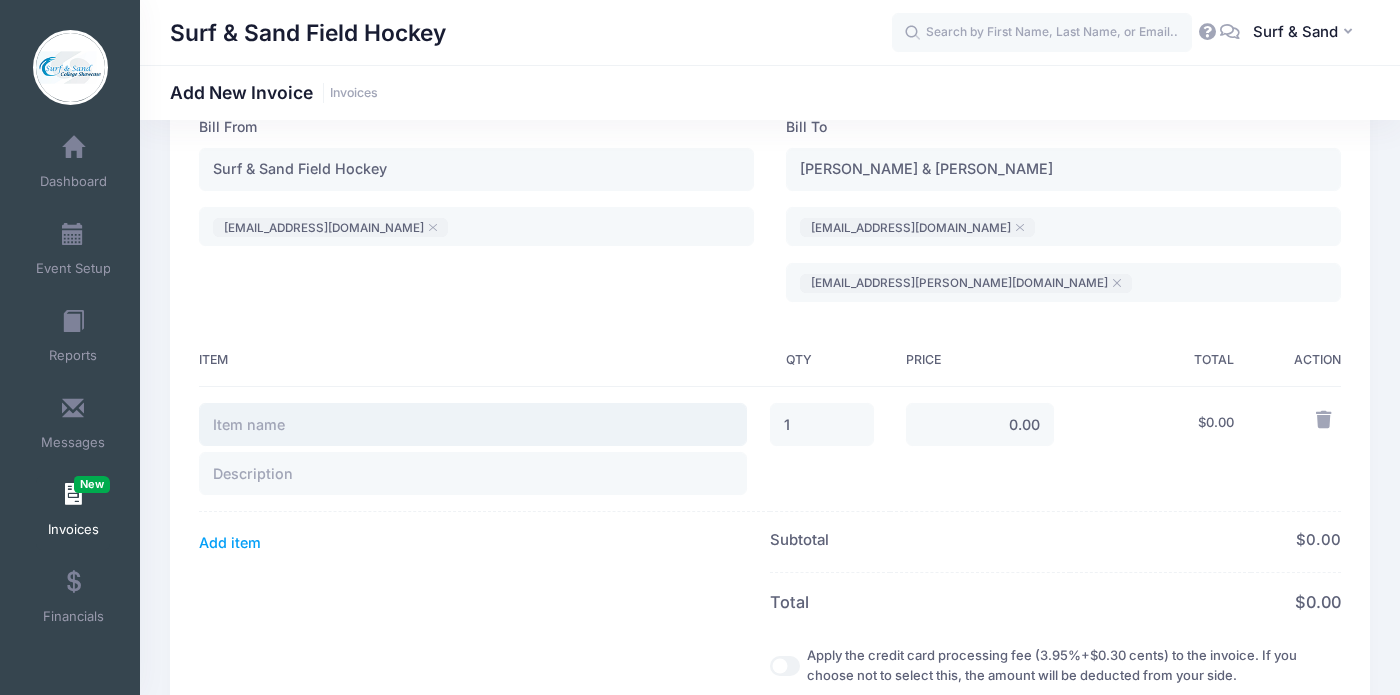 click at bounding box center [473, 424] 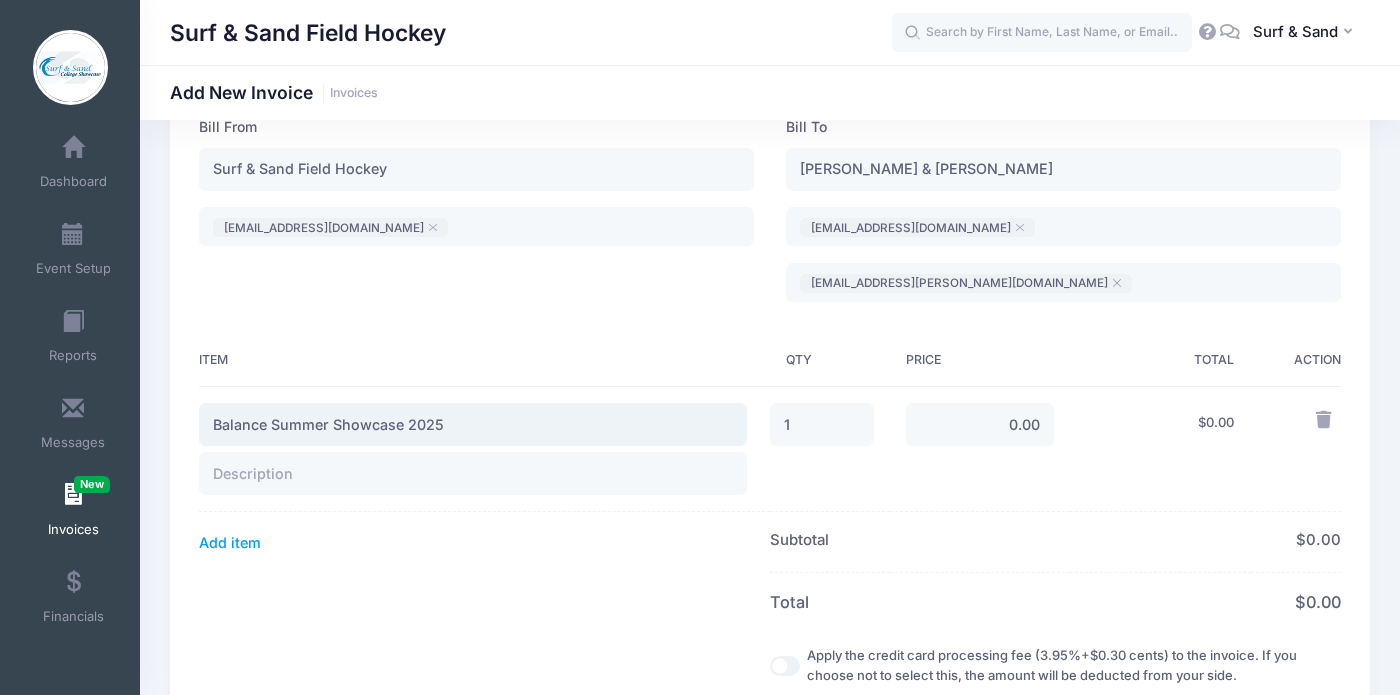 type on "Balance Summer Showcase 2025" 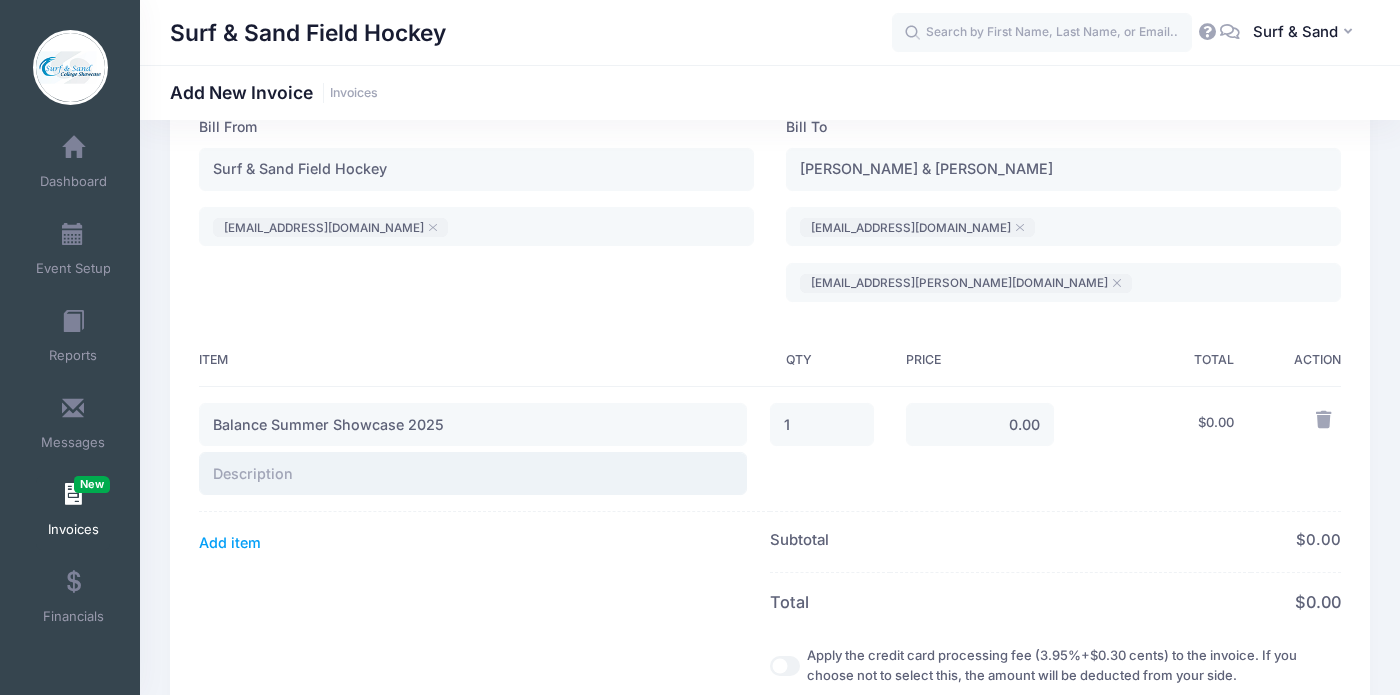 click at bounding box center [473, 473] 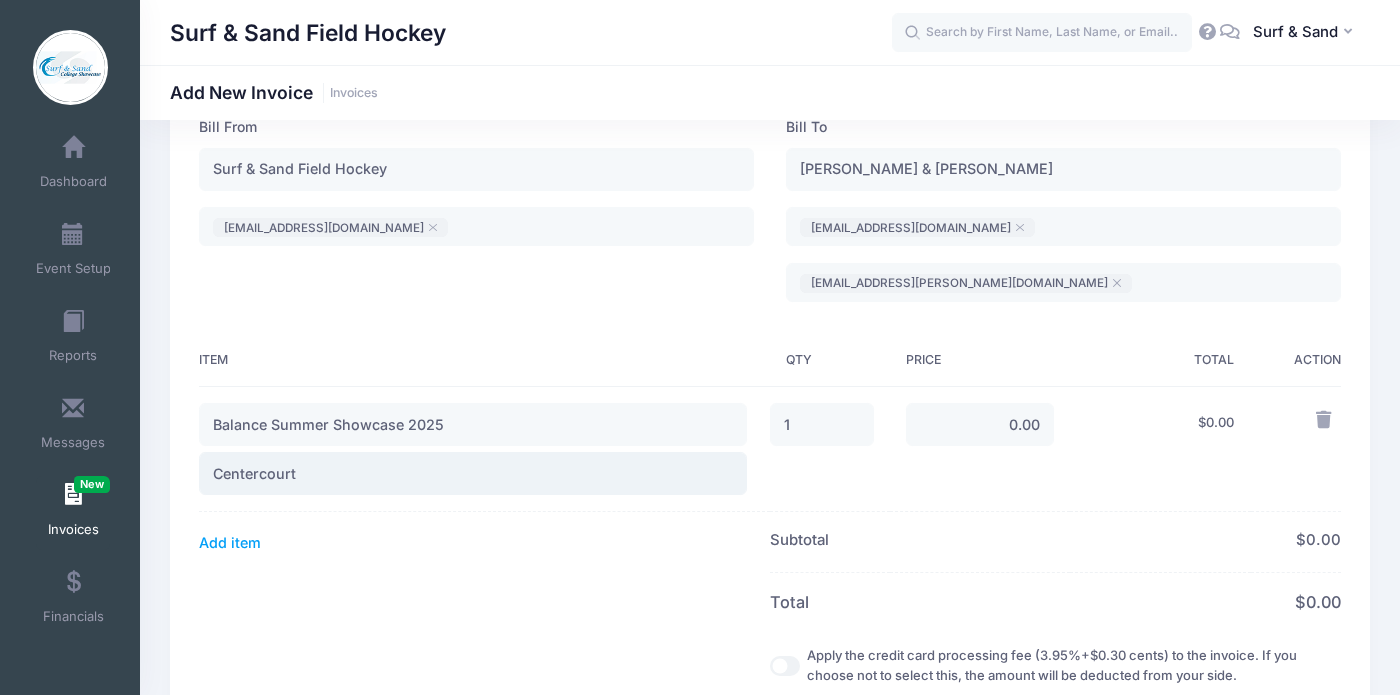 type on "Centercourt" 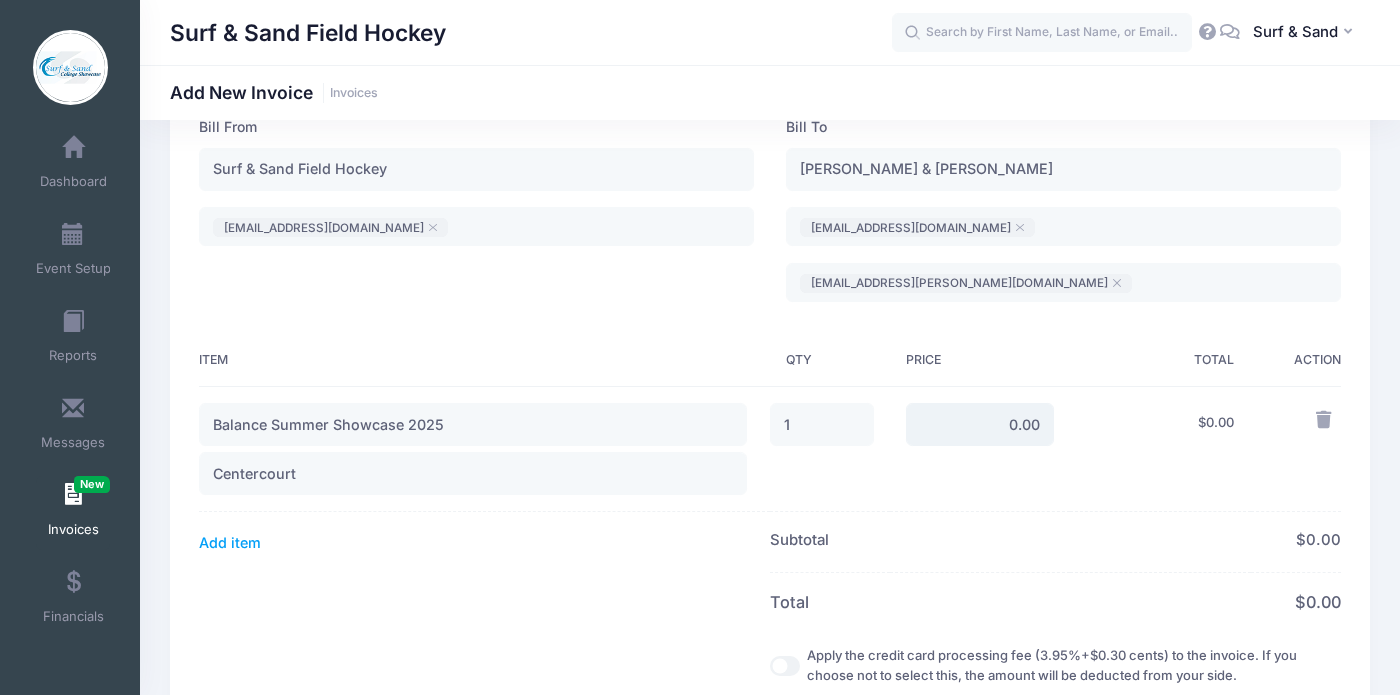 click on "0.00" at bounding box center (980, 424) 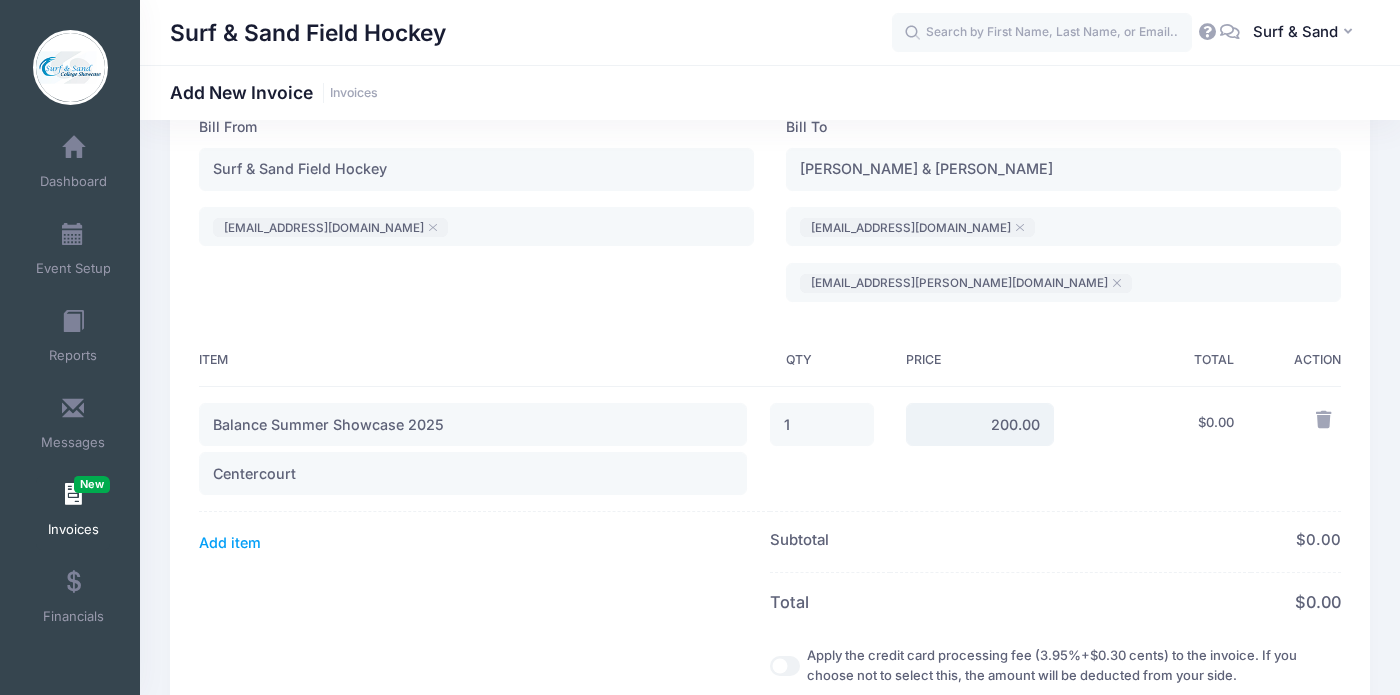 type on "200.00" 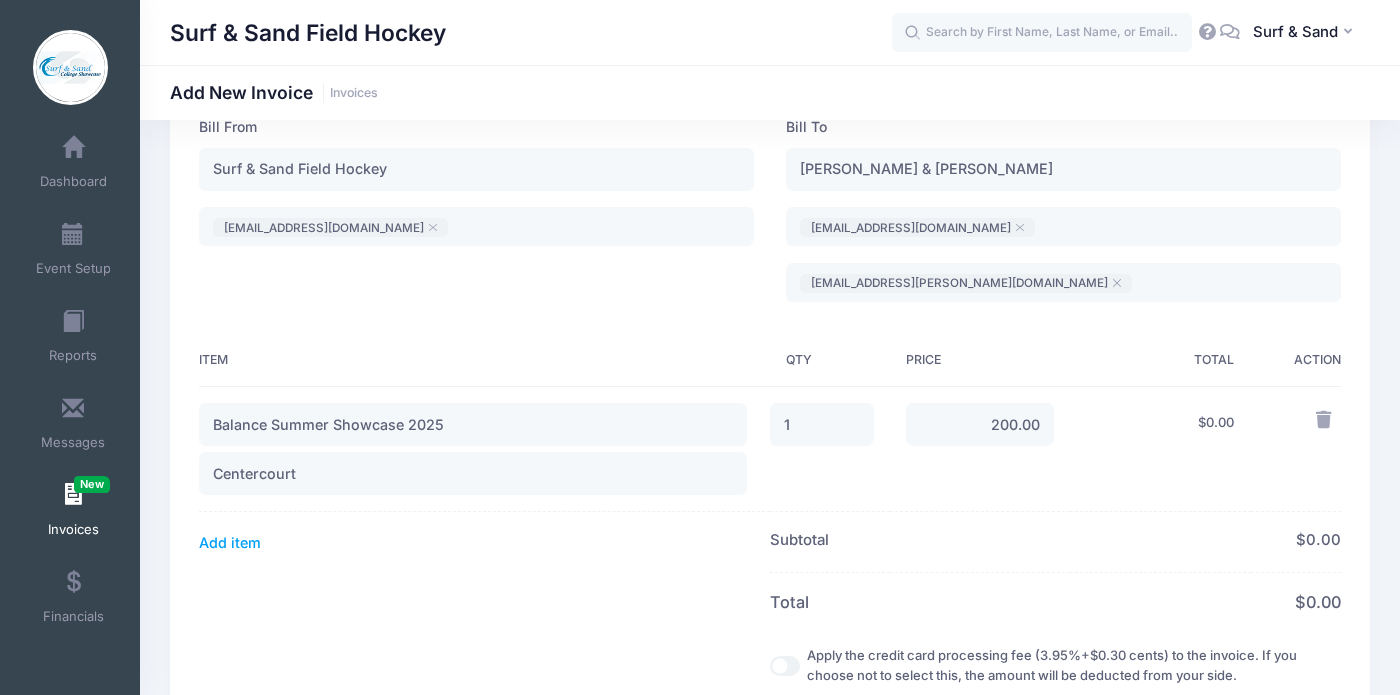 click on "Apply the credit card processing fee (3.95%+$0.30 cents) to the invoice. If you choose not to select this, the amount will be deducted from your side." at bounding box center [785, 666] 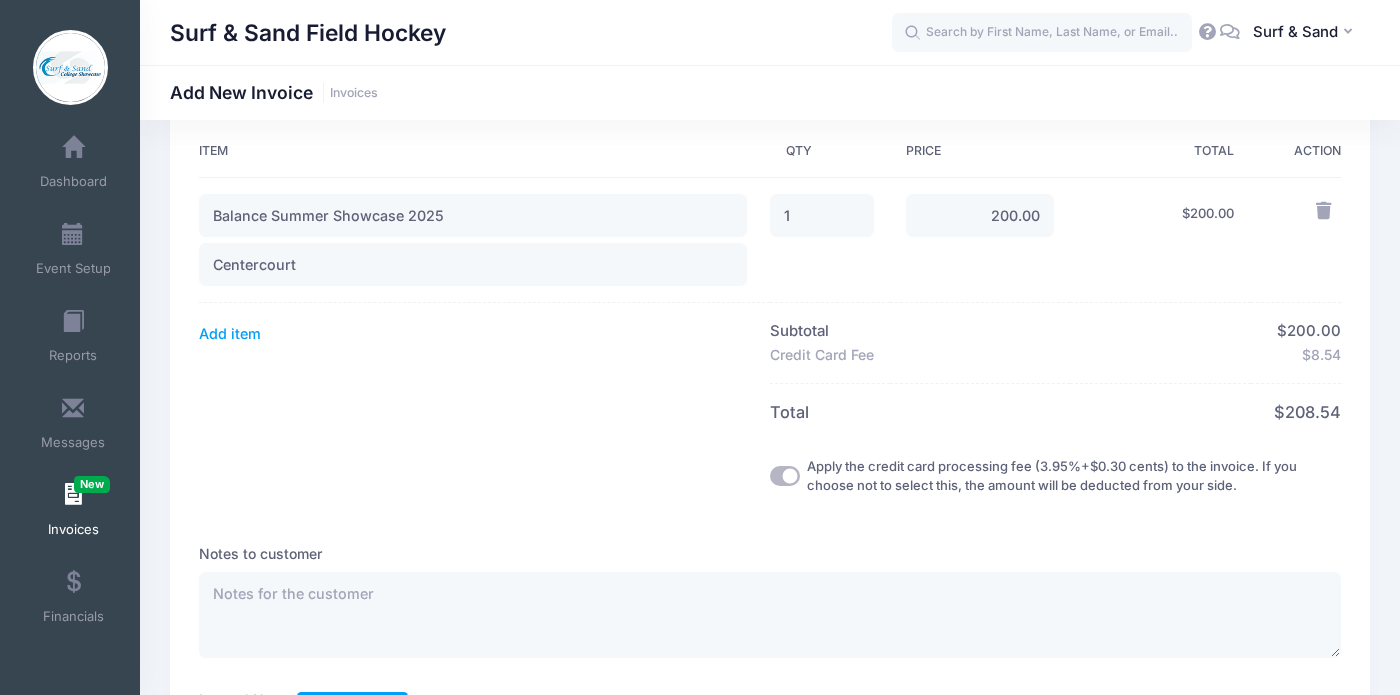scroll, scrollTop: 590, scrollLeft: 0, axis: vertical 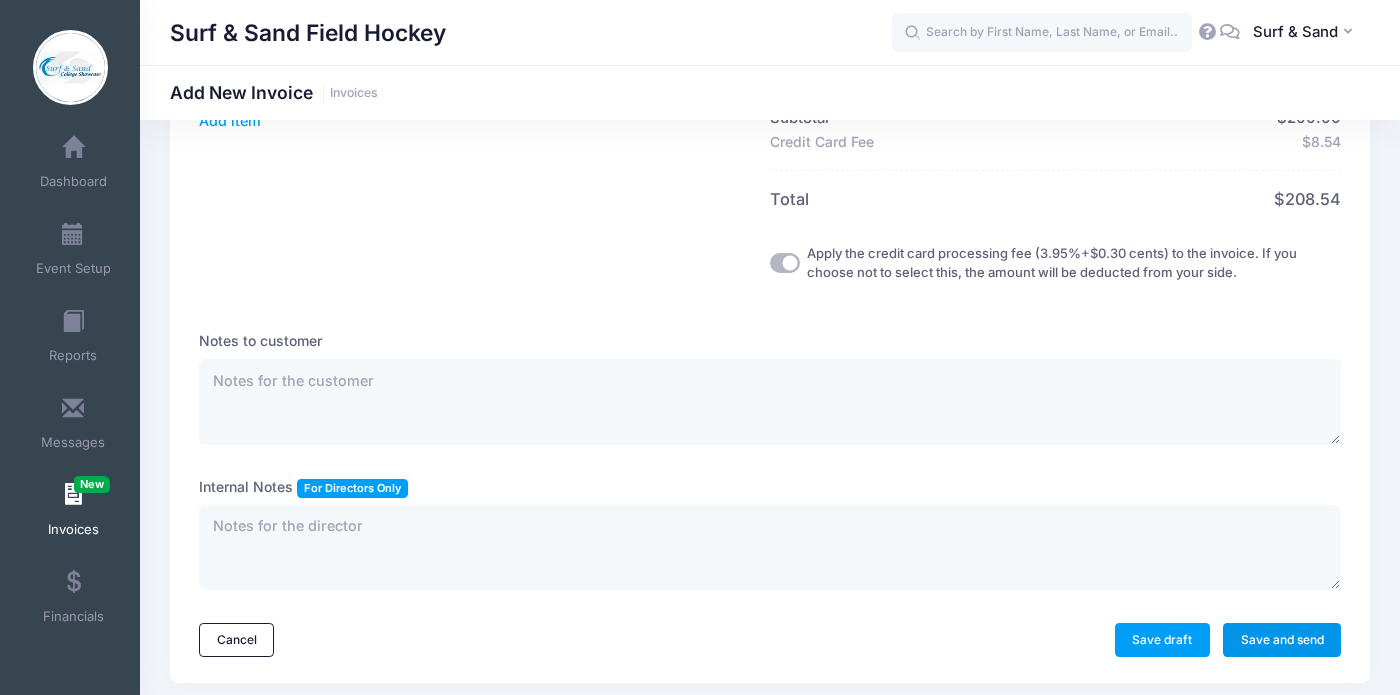 click on "Save and send" at bounding box center [1282, 640] 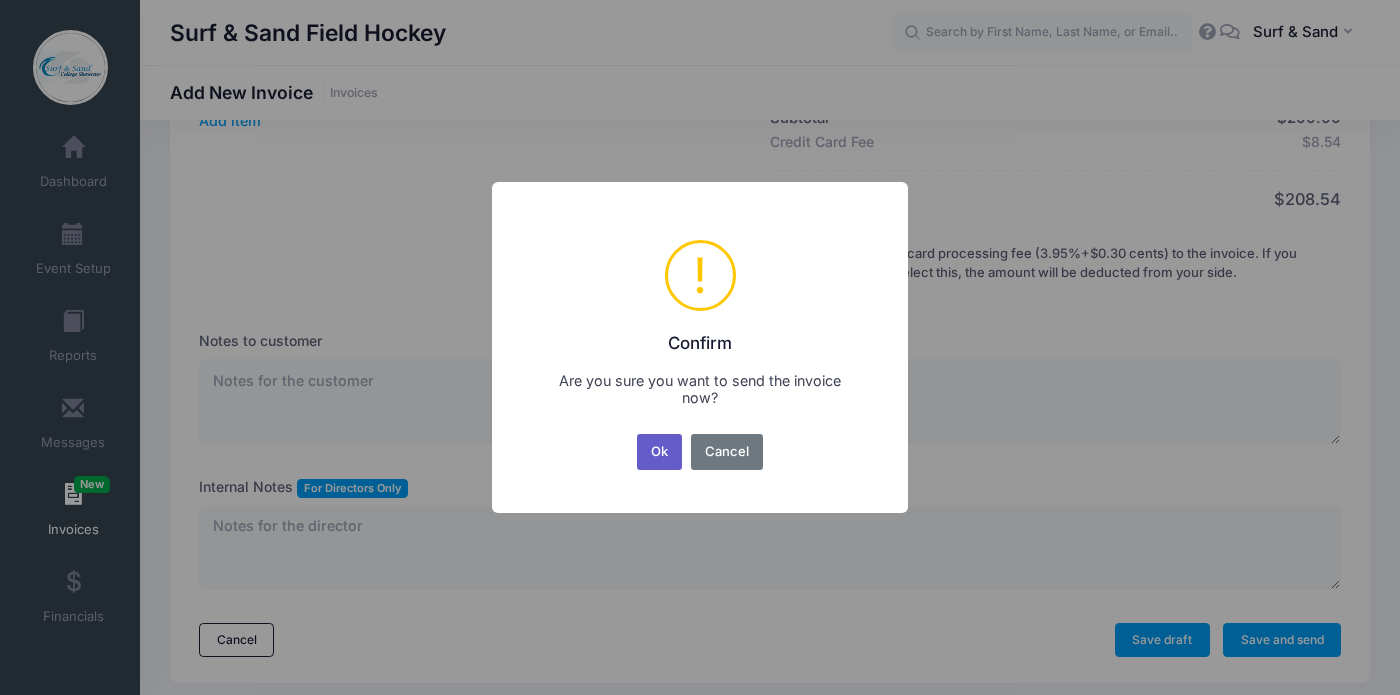 click on "Ok" at bounding box center [660, 452] 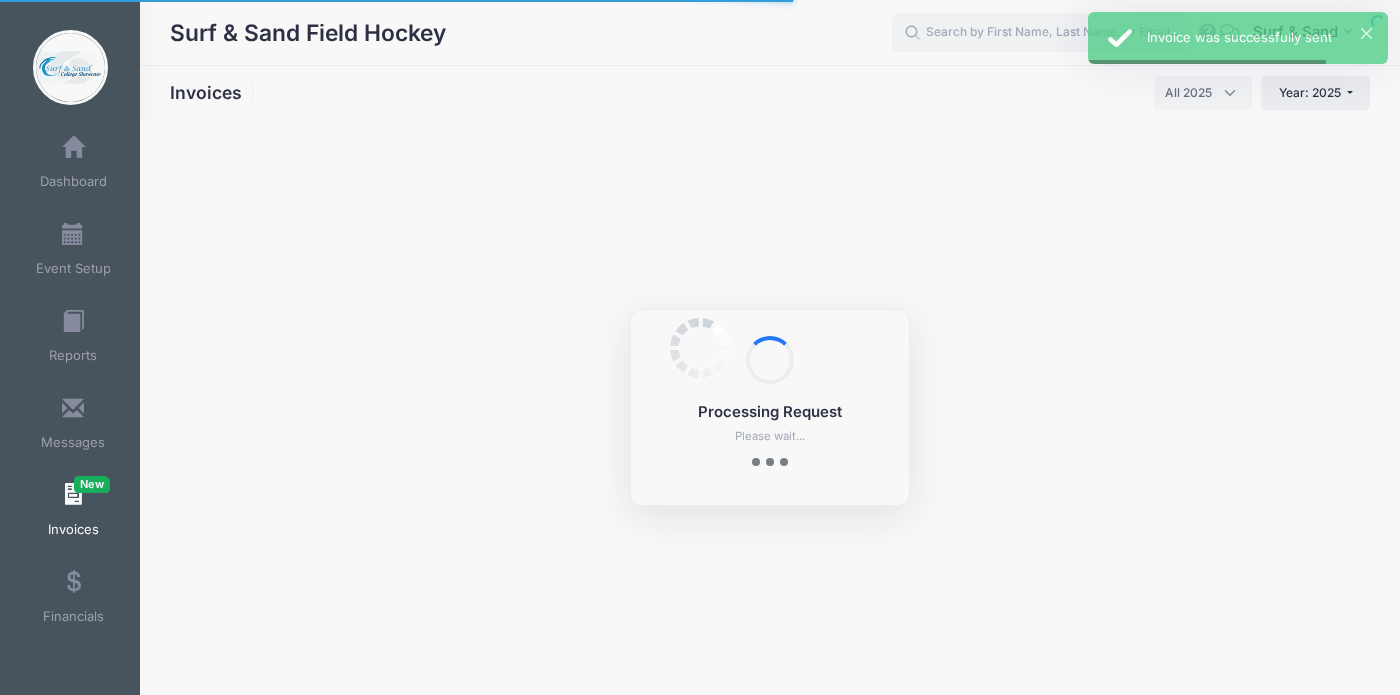 select 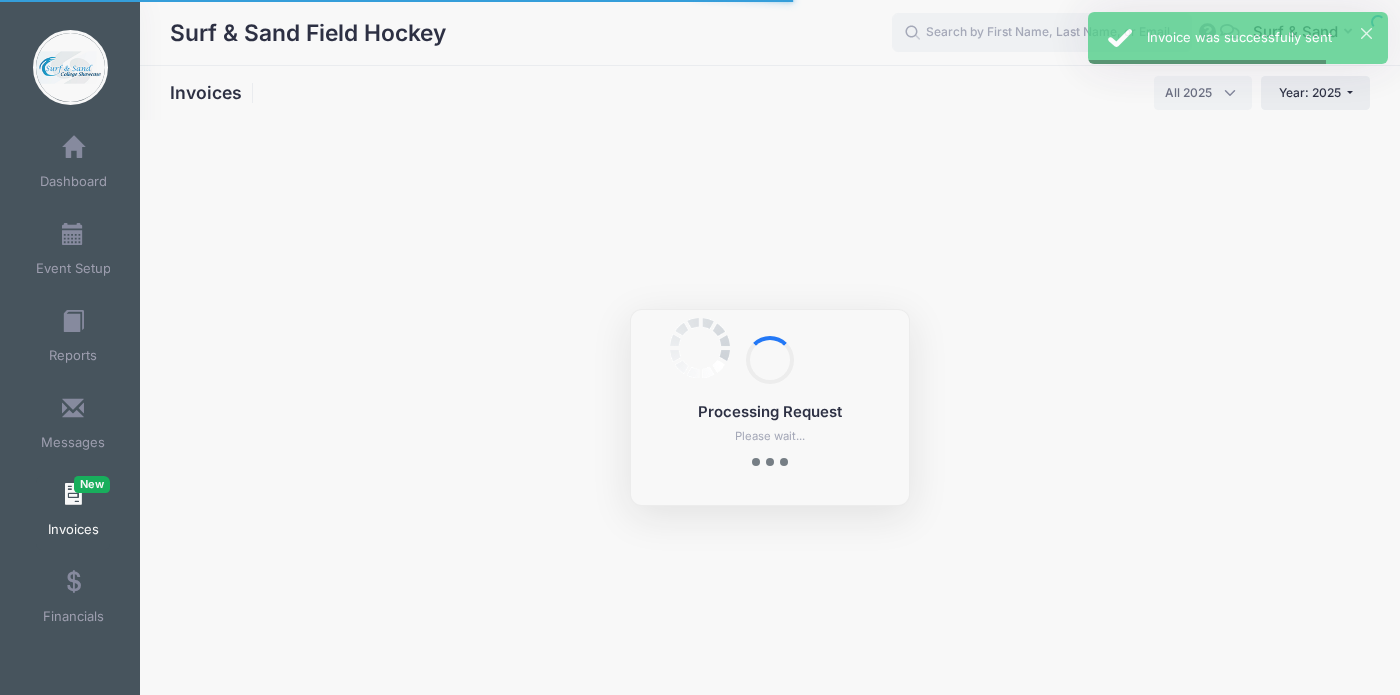 scroll, scrollTop: 0, scrollLeft: 0, axis: both 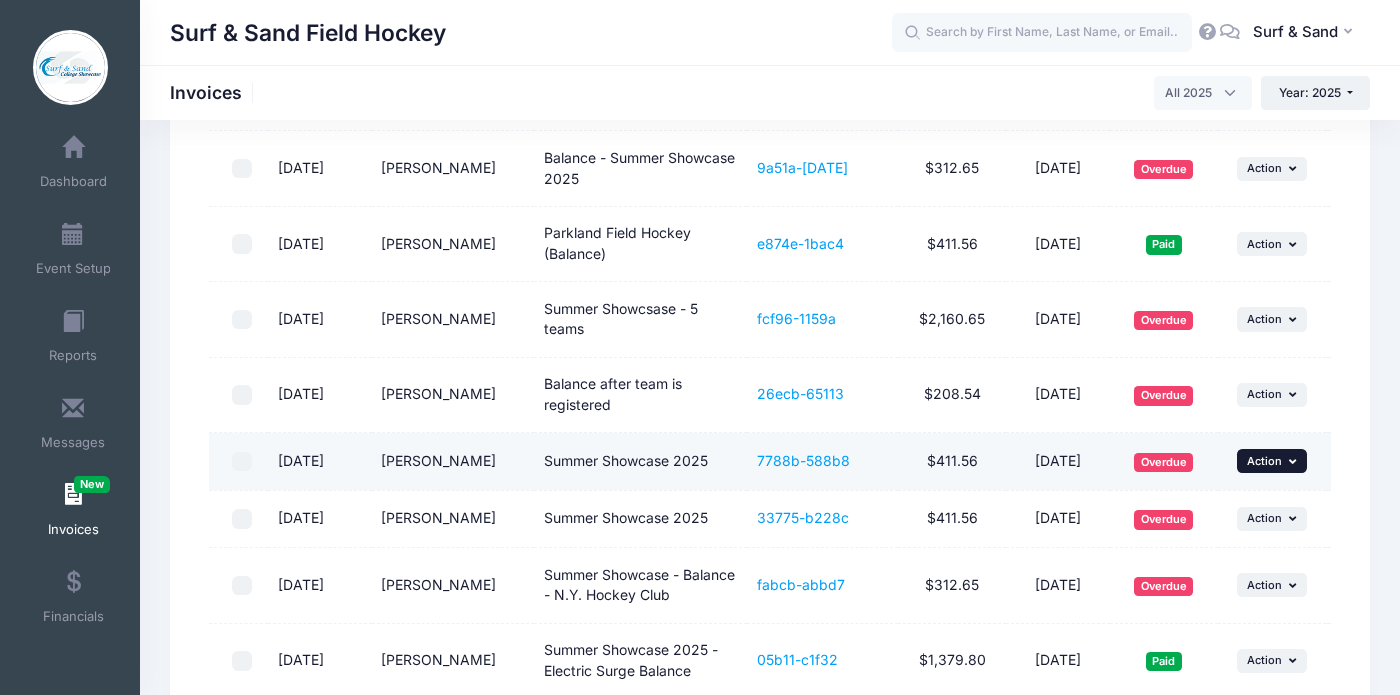 click on "Action" at bounding box center (1264, 461) 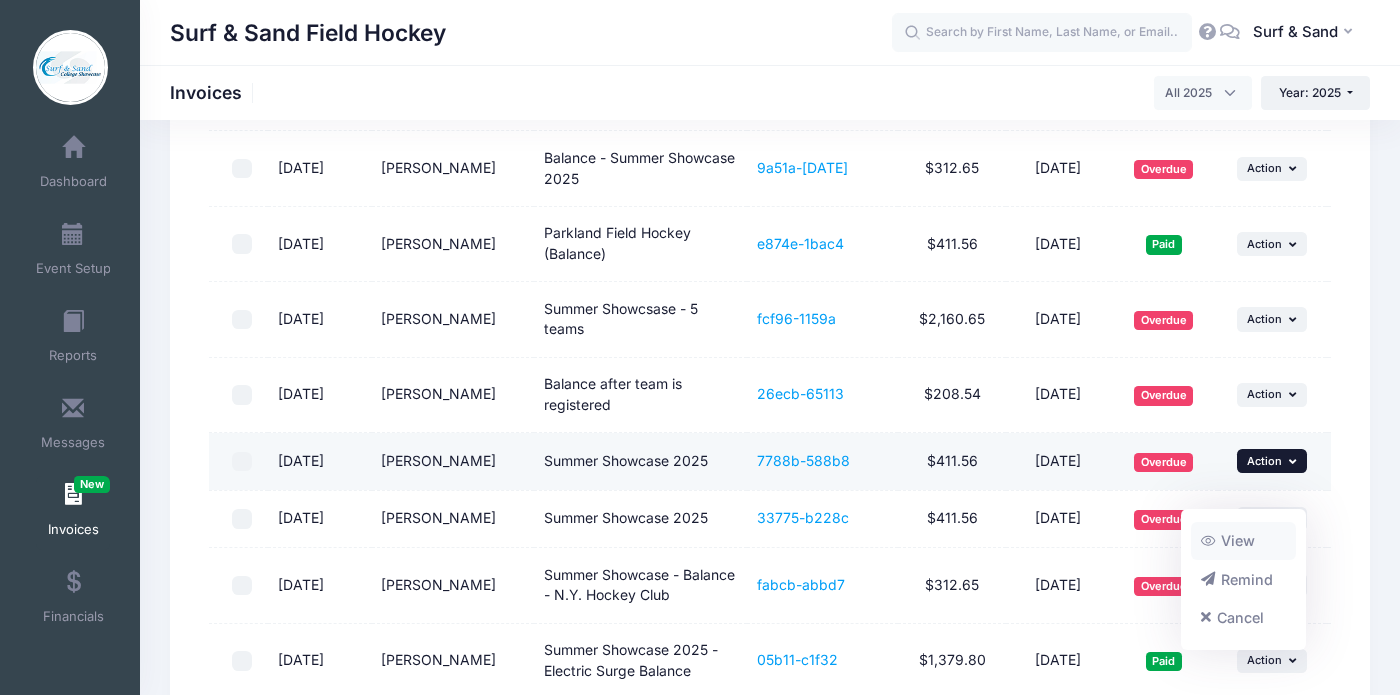 click on "View" at bounding box center (1244, 541) 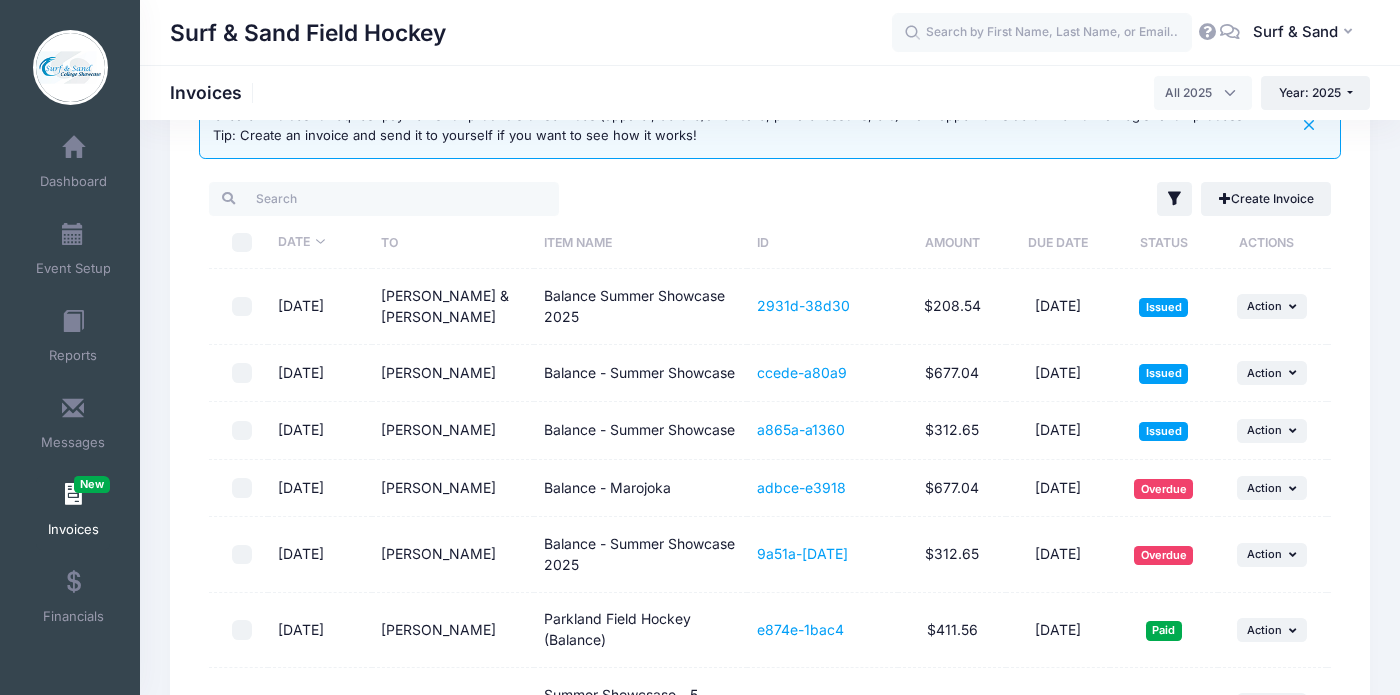 scroll, scrollTop: 41, scrollLeft: 0, axis: vertical 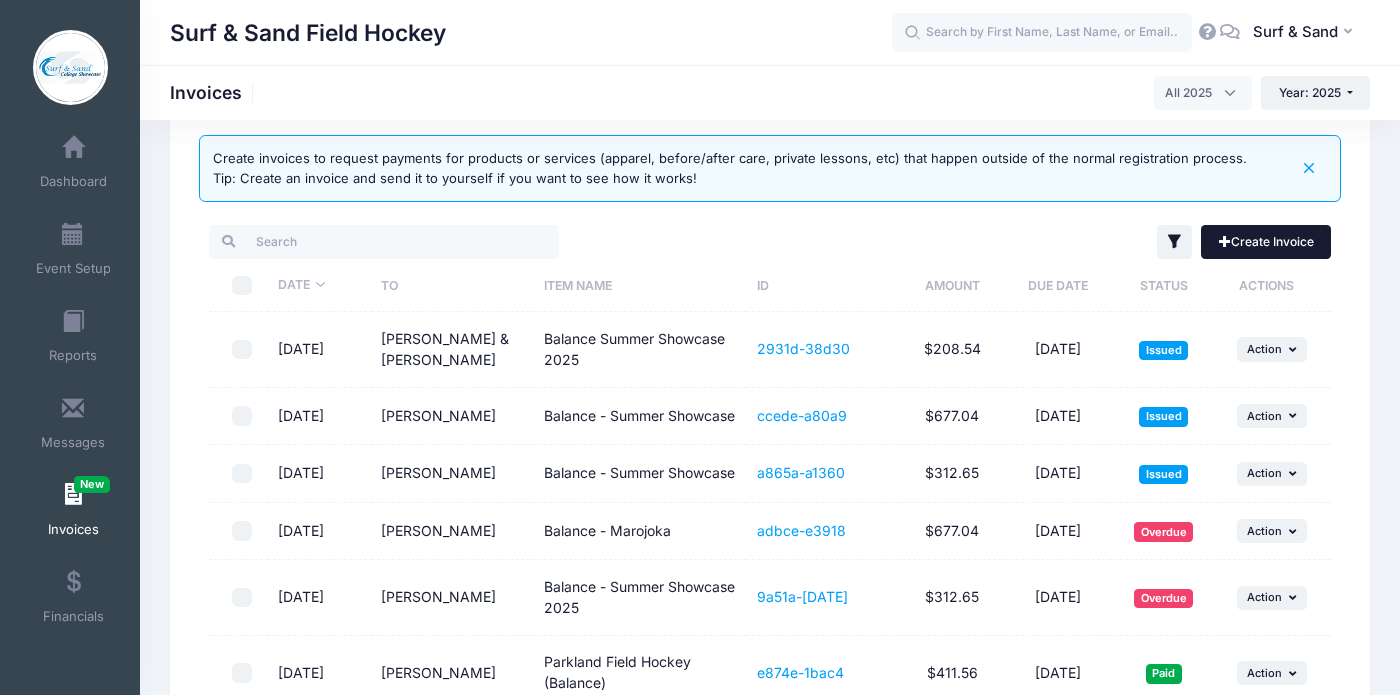 click on "Create Invoice" at bounding box center [1266, 242] 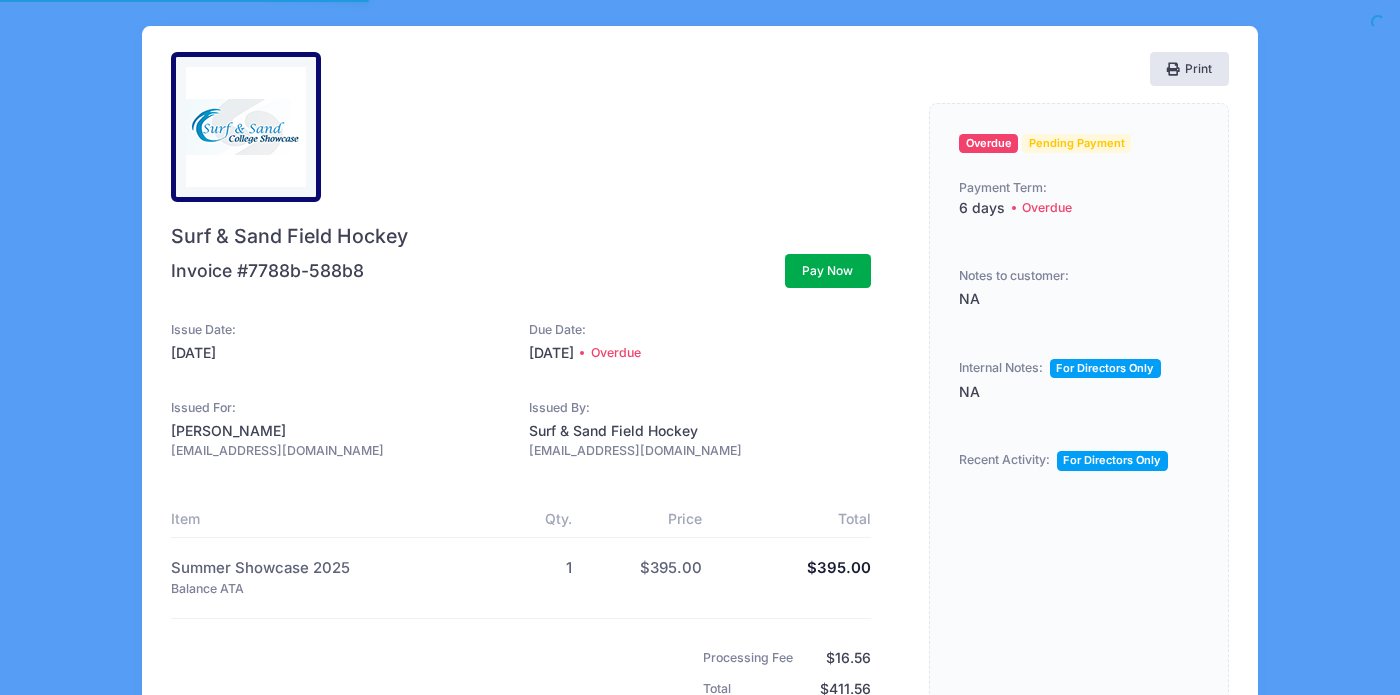 scroll, scrollTop: 0, scrollLeft: 0, axis: both 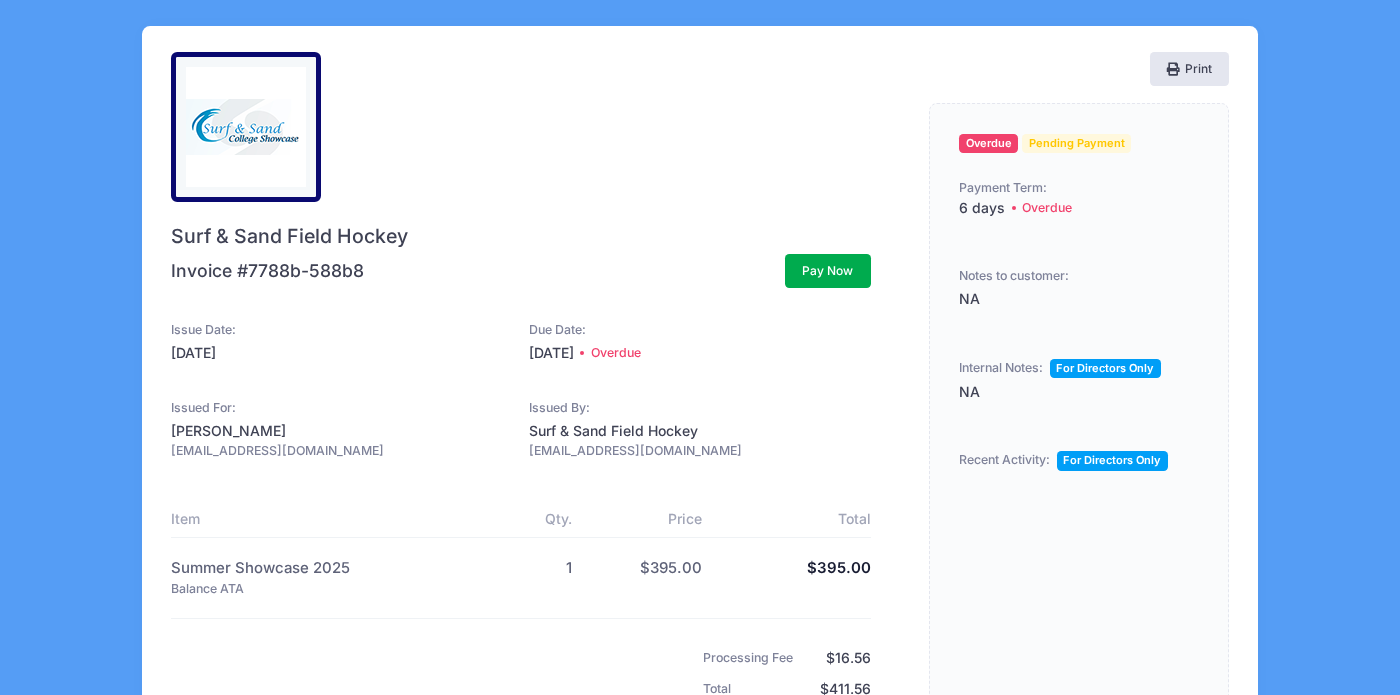 drag, startPoint x: 386, startPoint y: 447, endPoint x: 130, endPoint y: 460, distance: 256.32986 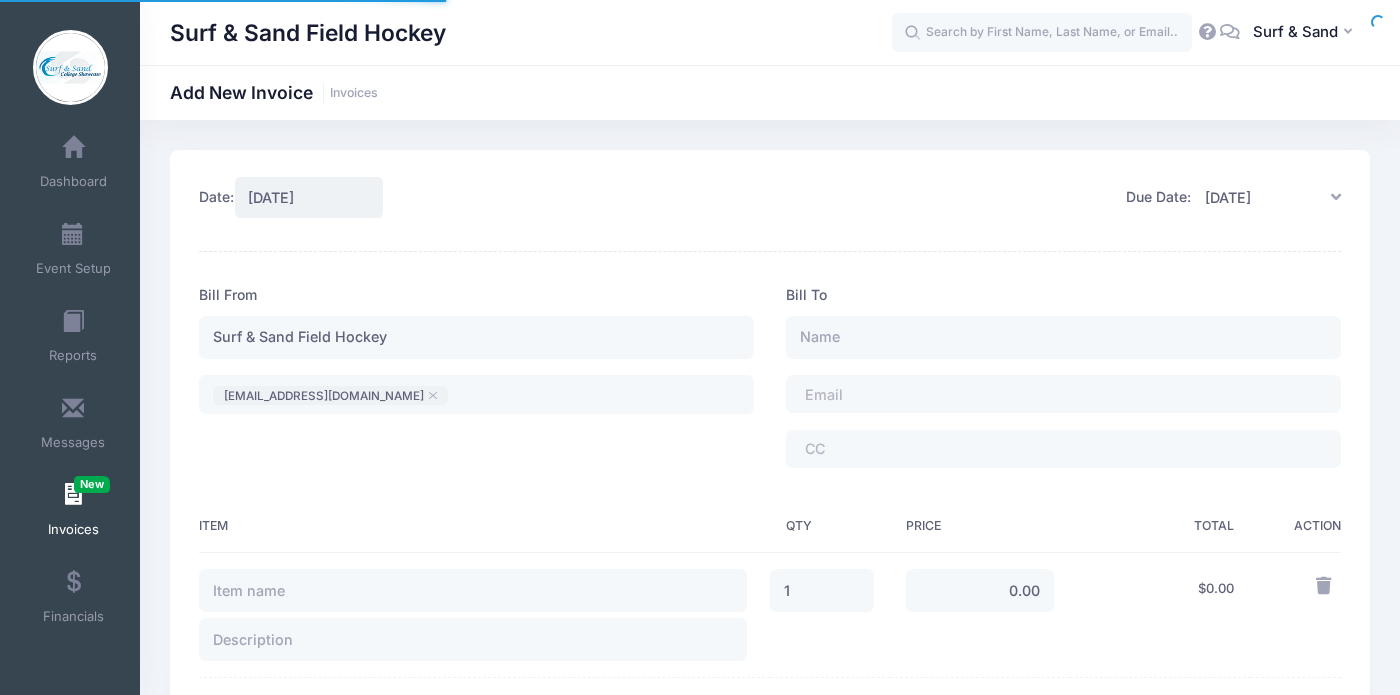 scroll, scrollTop: 0, scrollLeft: 0, axis: both 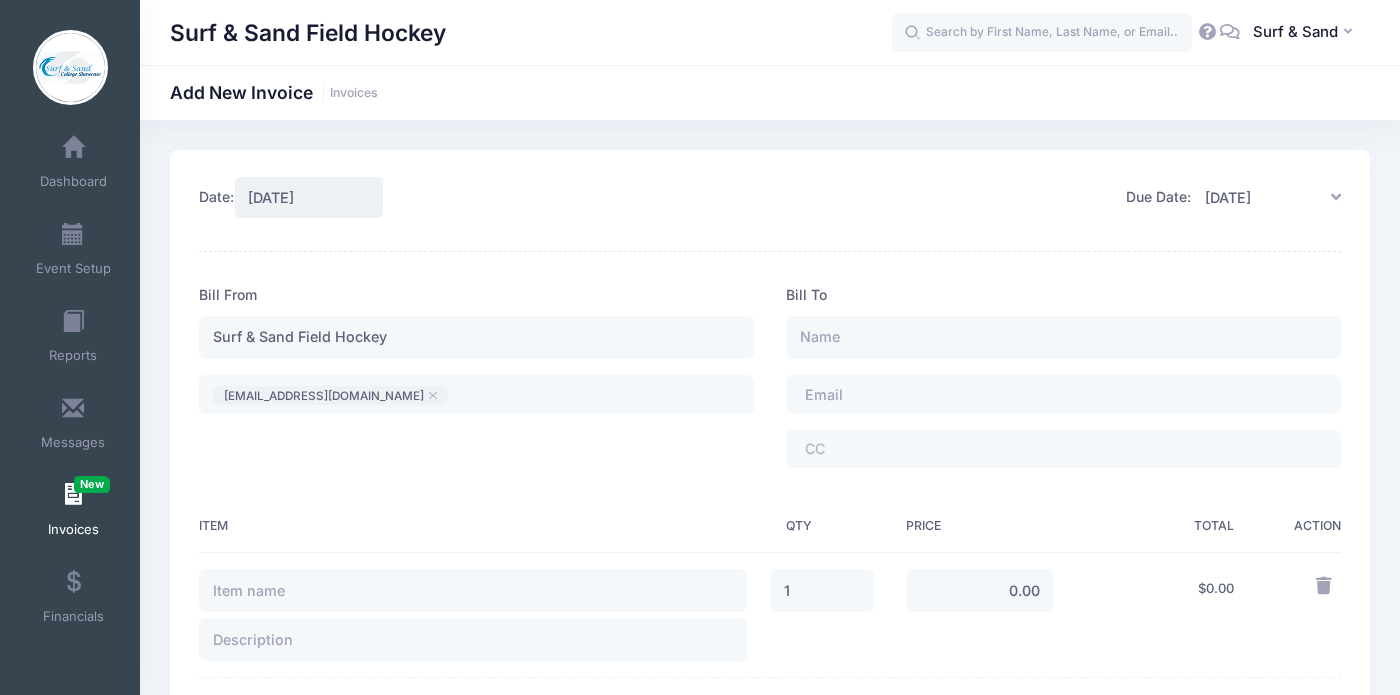 click at bounding box center (860, 394) 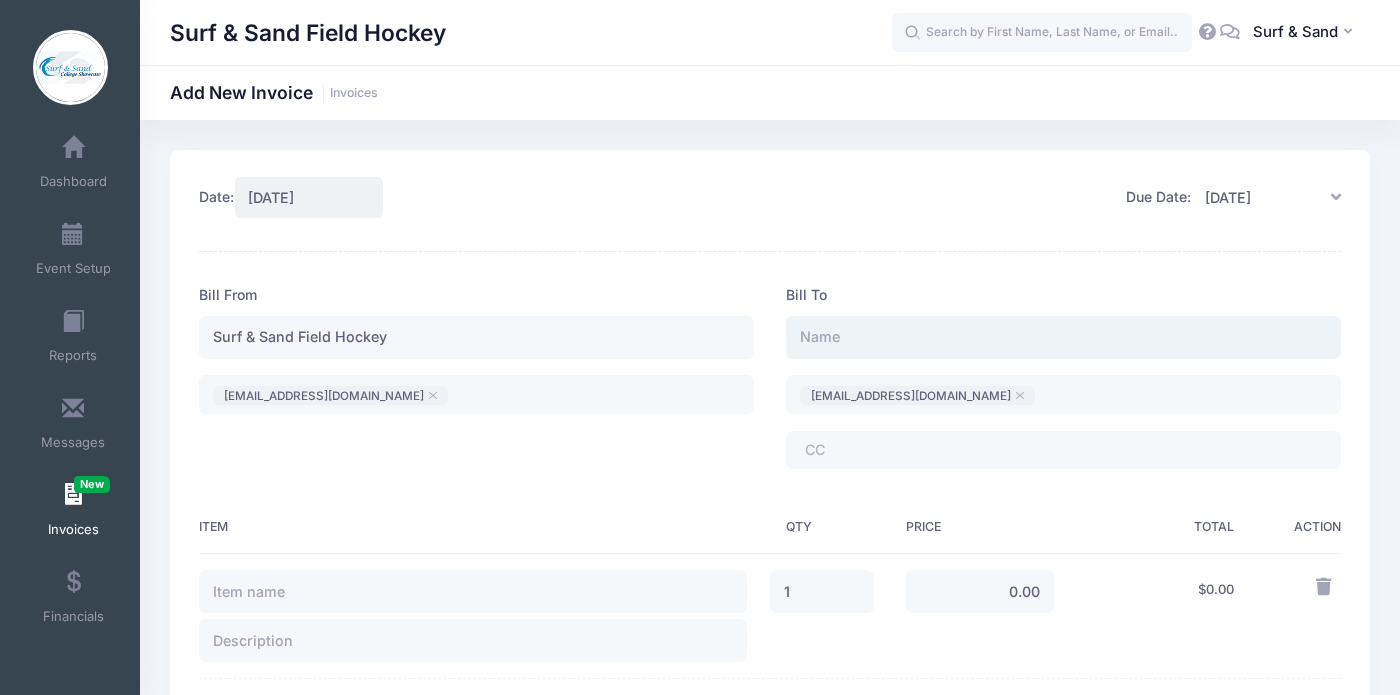 click at bounding box center (1063, 337) 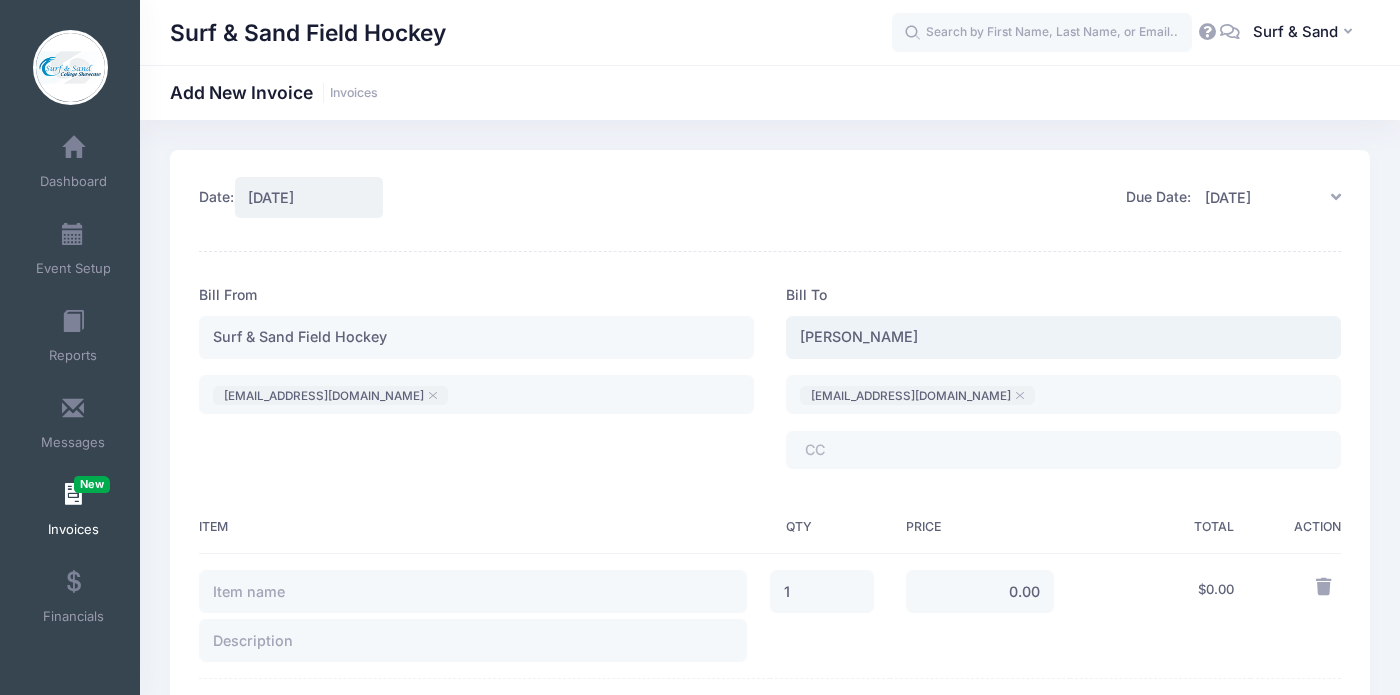 type on "[PERSON_NAME]" 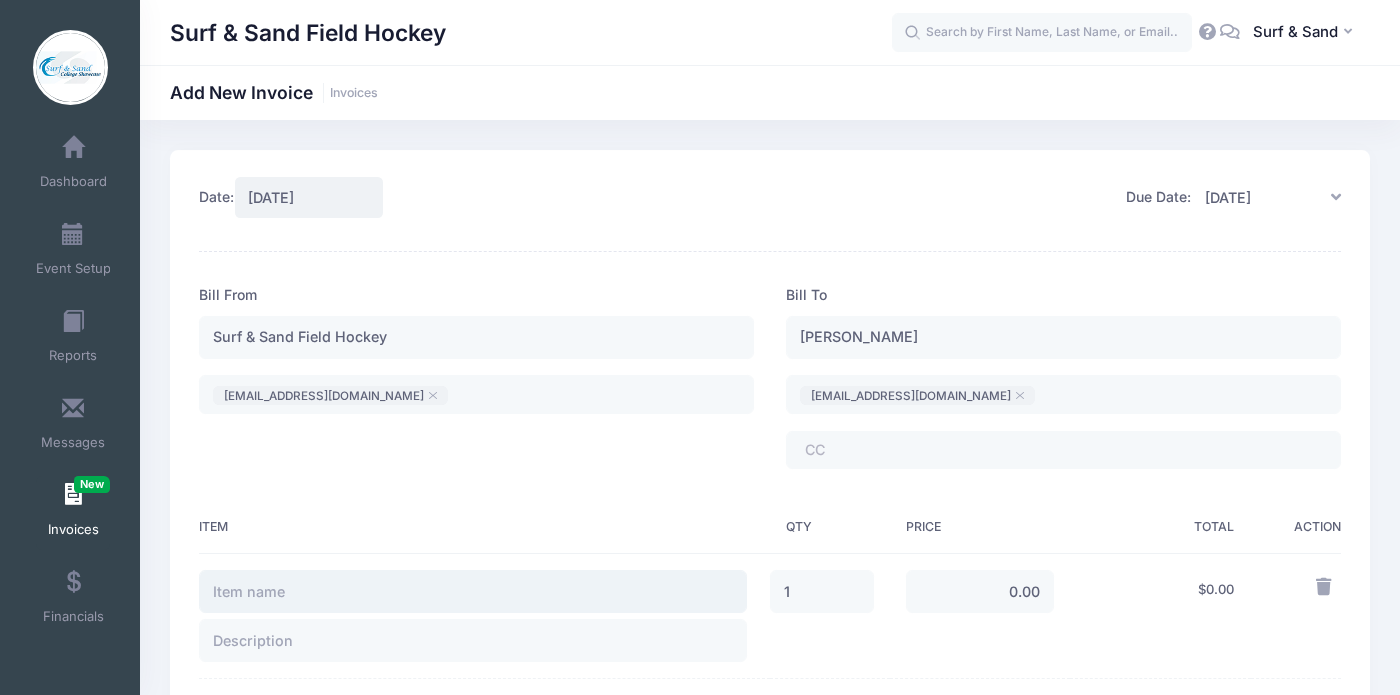 click at bounding box center (473, 591) 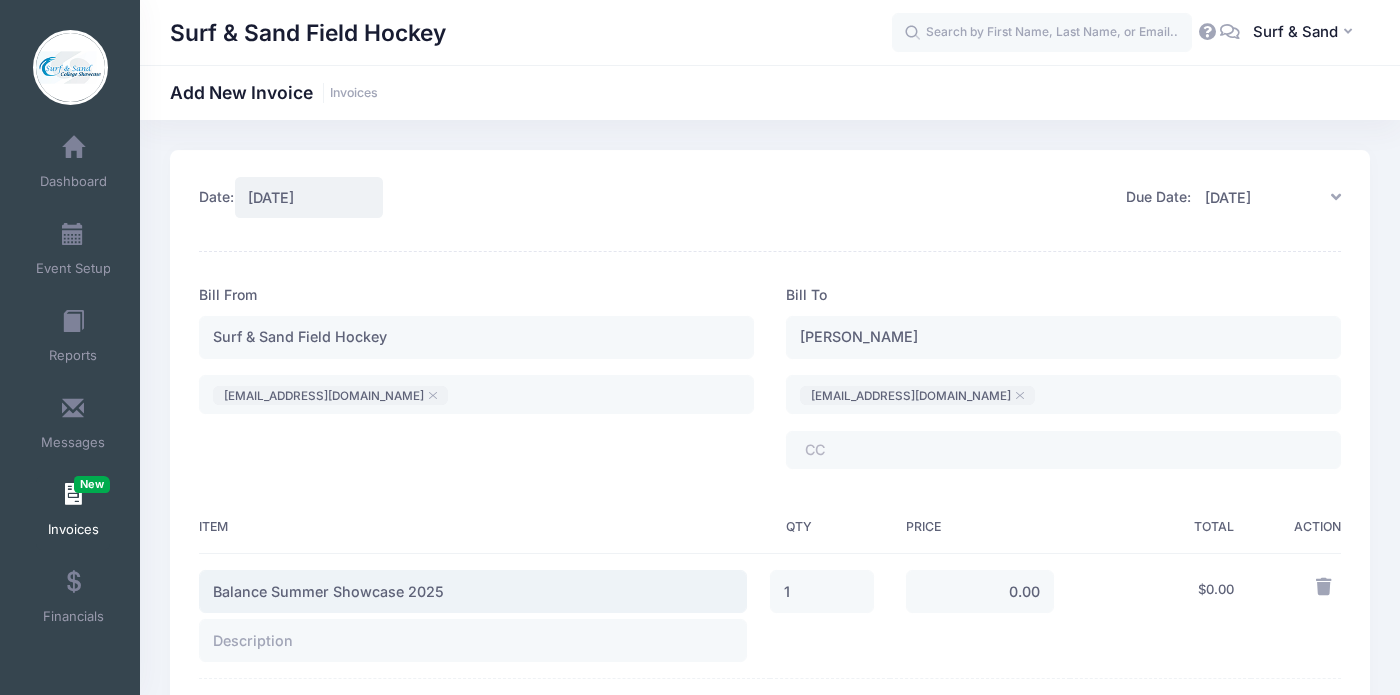type on "Balance Summer Showcase 2025" 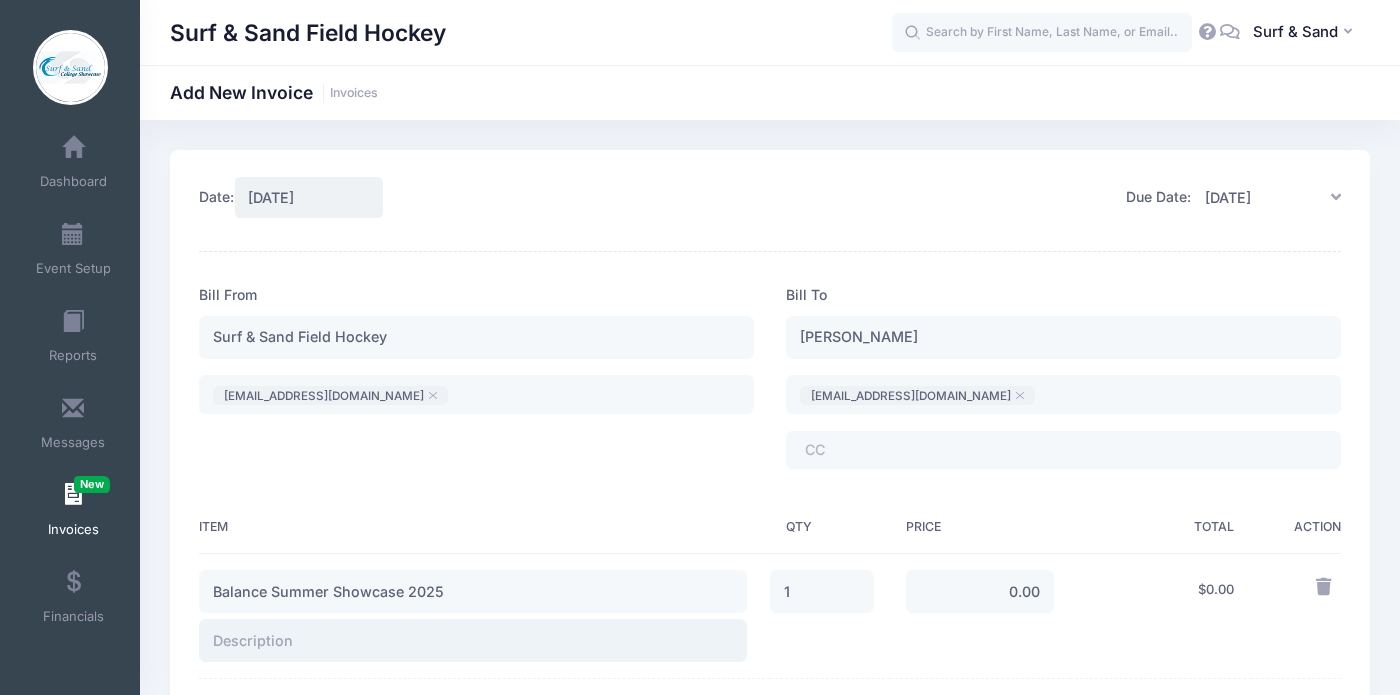 click at bounding box center [473, 640] 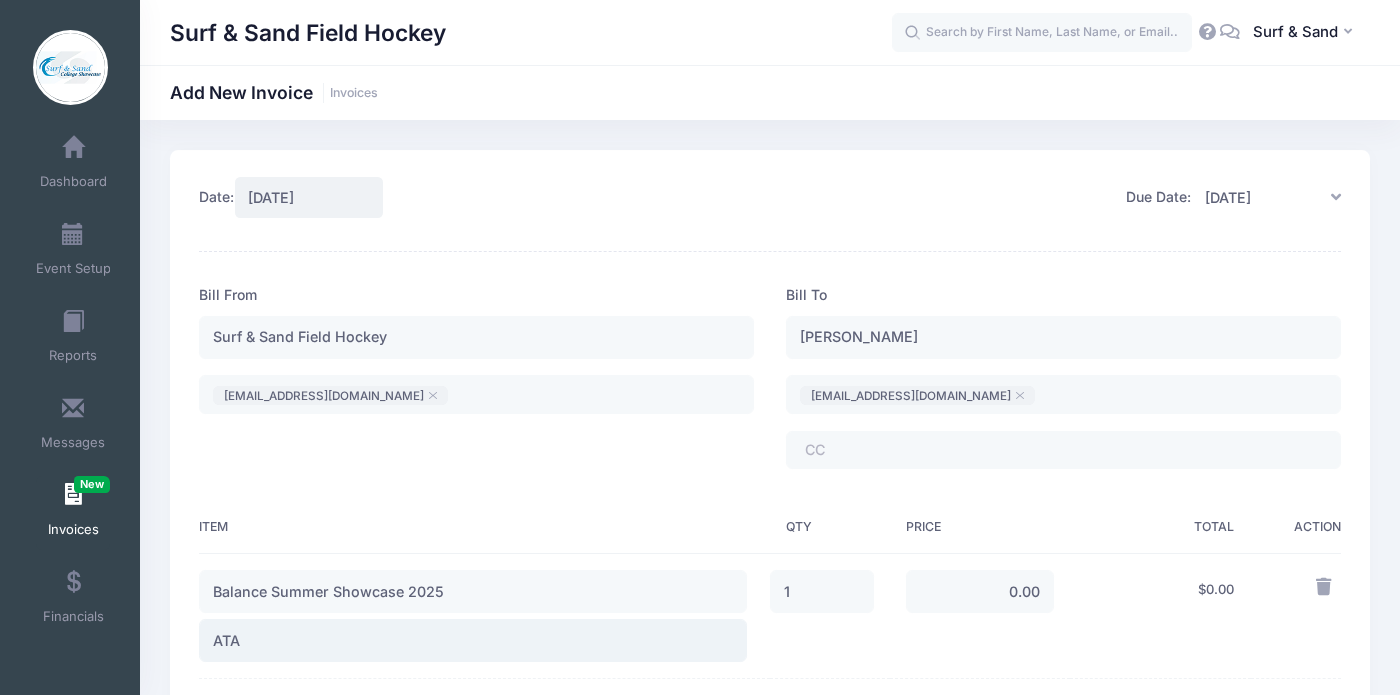 type on "ATA" 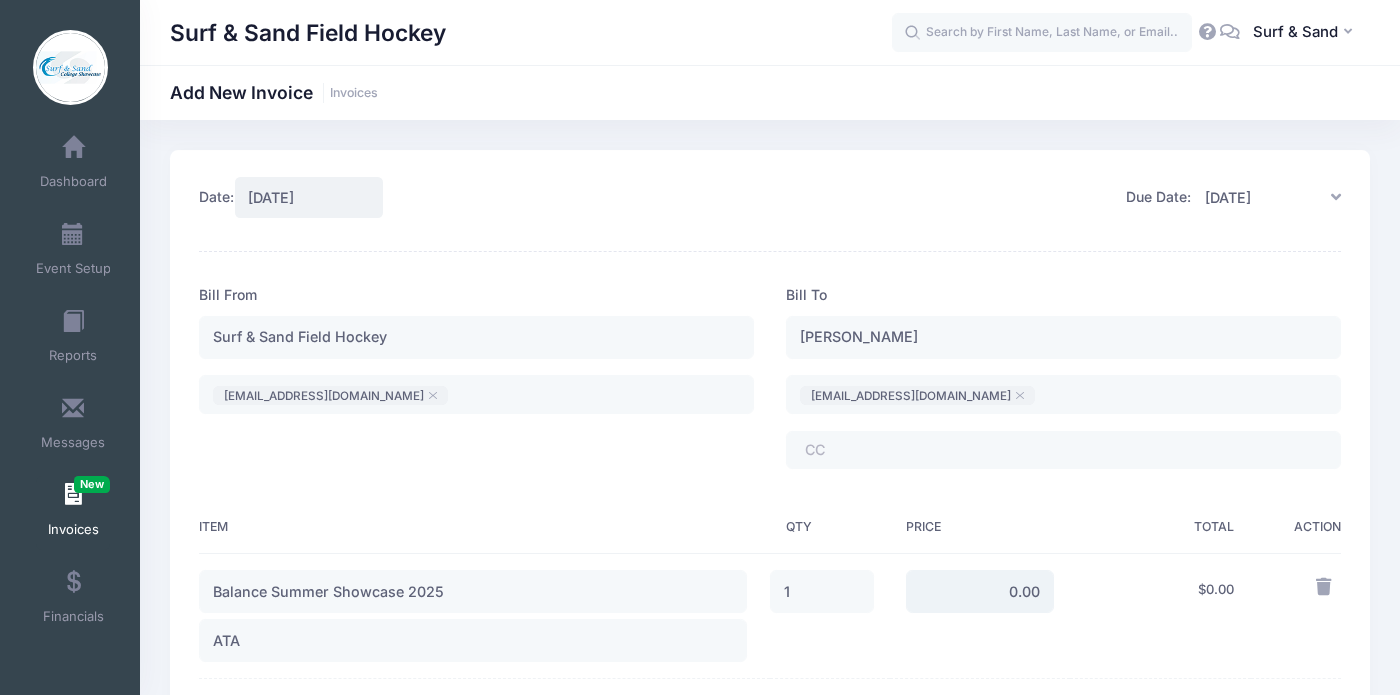 click on "0.00" at bounding box center [980, 591] 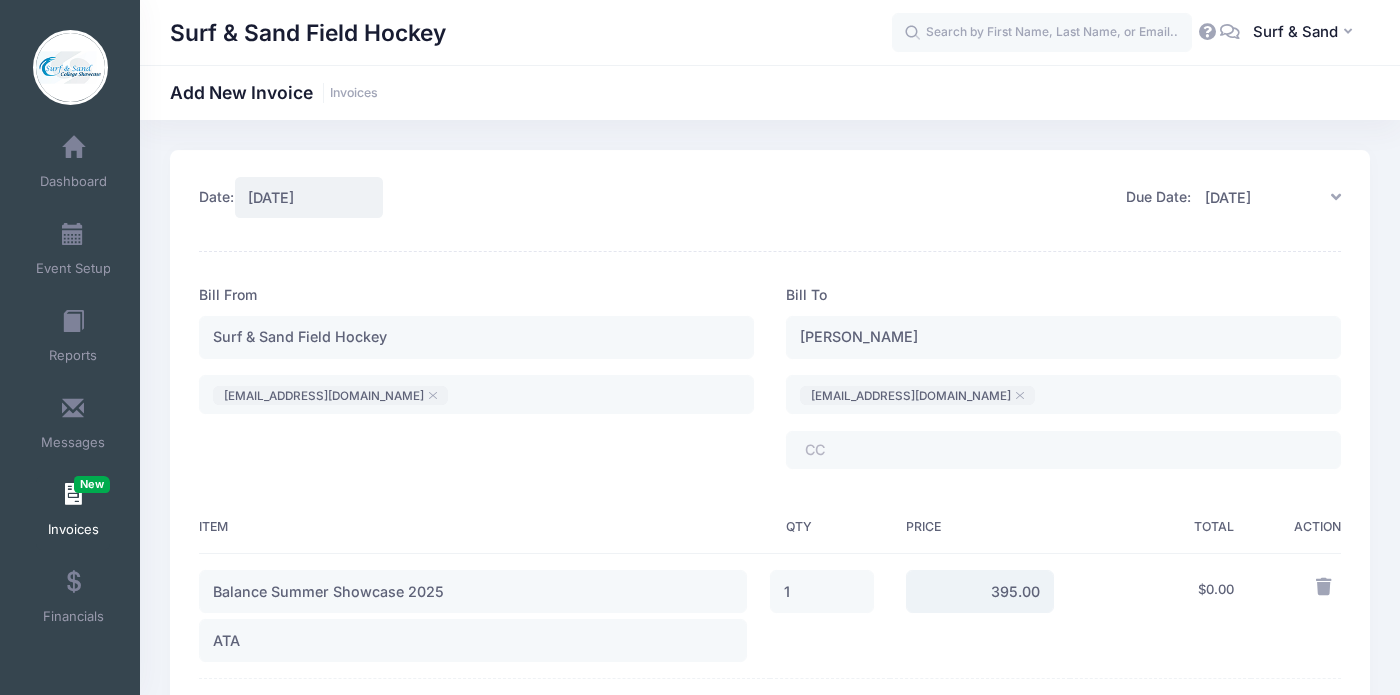 scroll, scrollTop: 390, scrollLeft: 0, axis: vertical 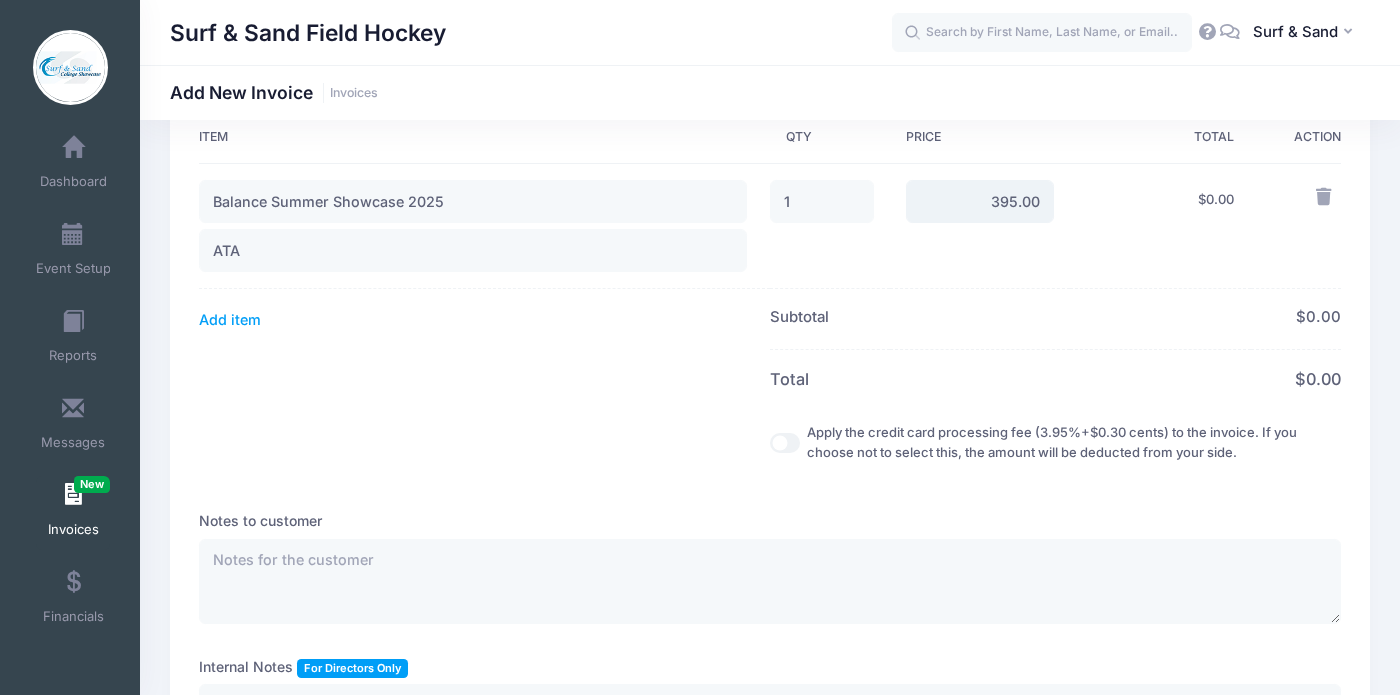 type on "395.00" 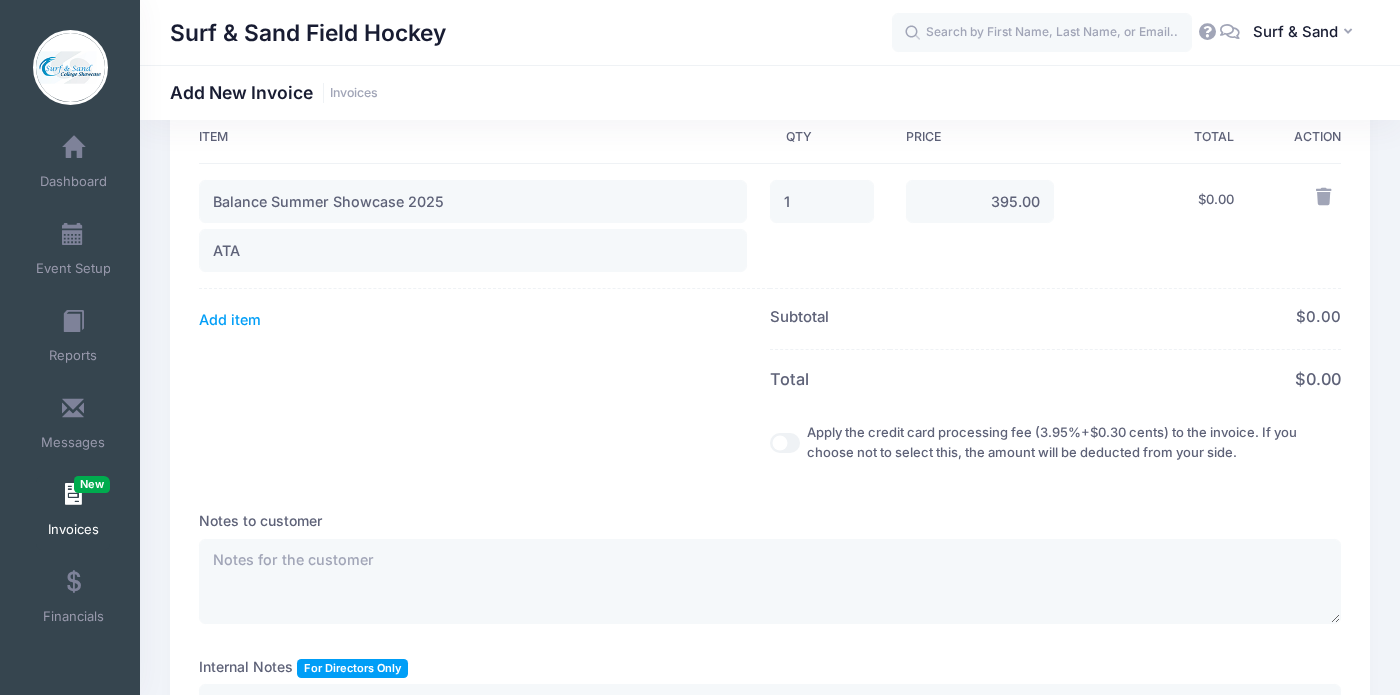 click on "Apply the credit card processing fee (3.95%+$0.30 cents) to the invoice. If you choose not to select this, the amount will be deducted from your side." at bounding box center [785, 443] 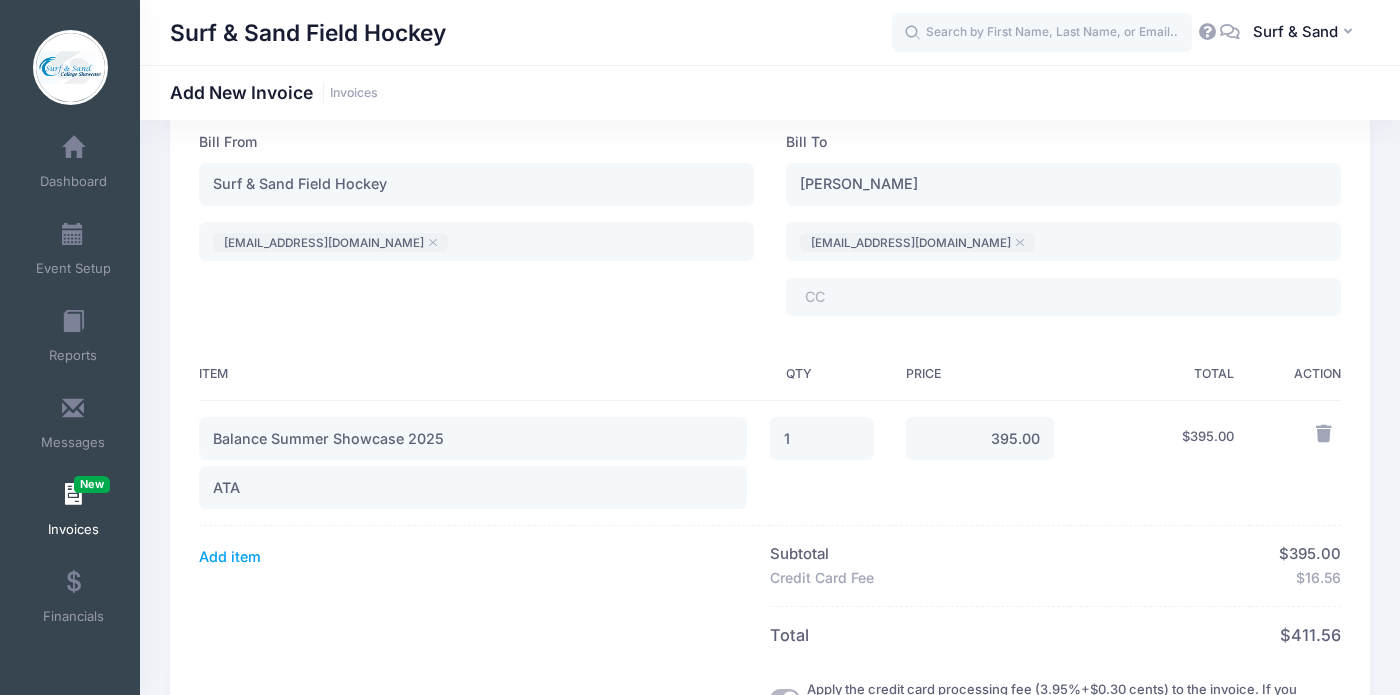 scroll, scrollTop: 0, scrollLeft: 0, axis: both 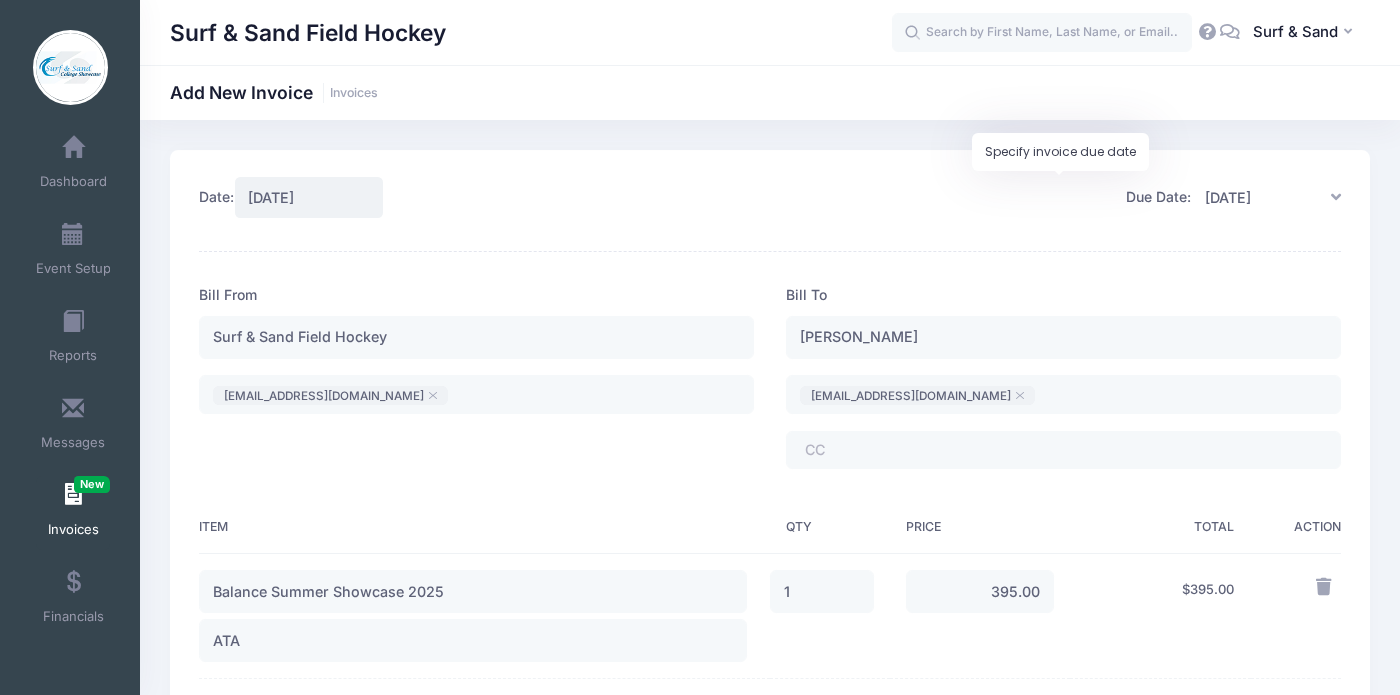 click on "[DATE]" at bounding box center [1266, 197] 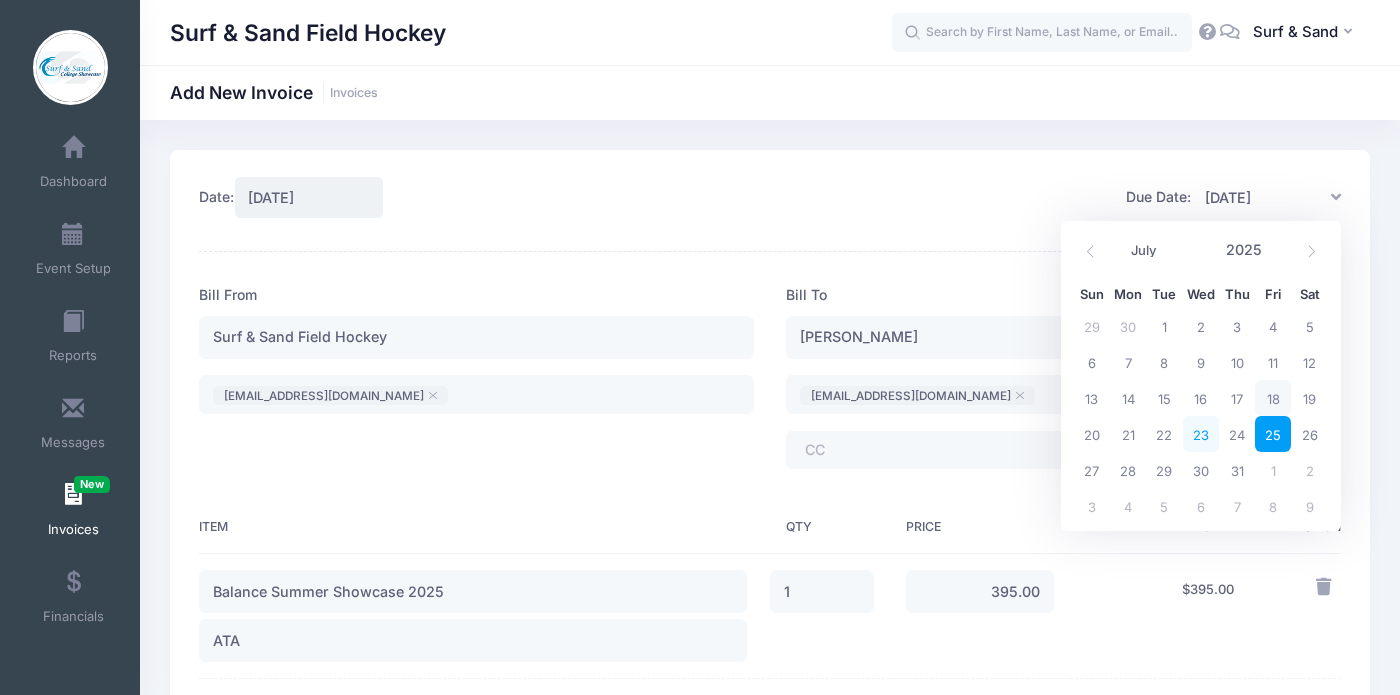 click on "23" at bounding box center [1201, 434] 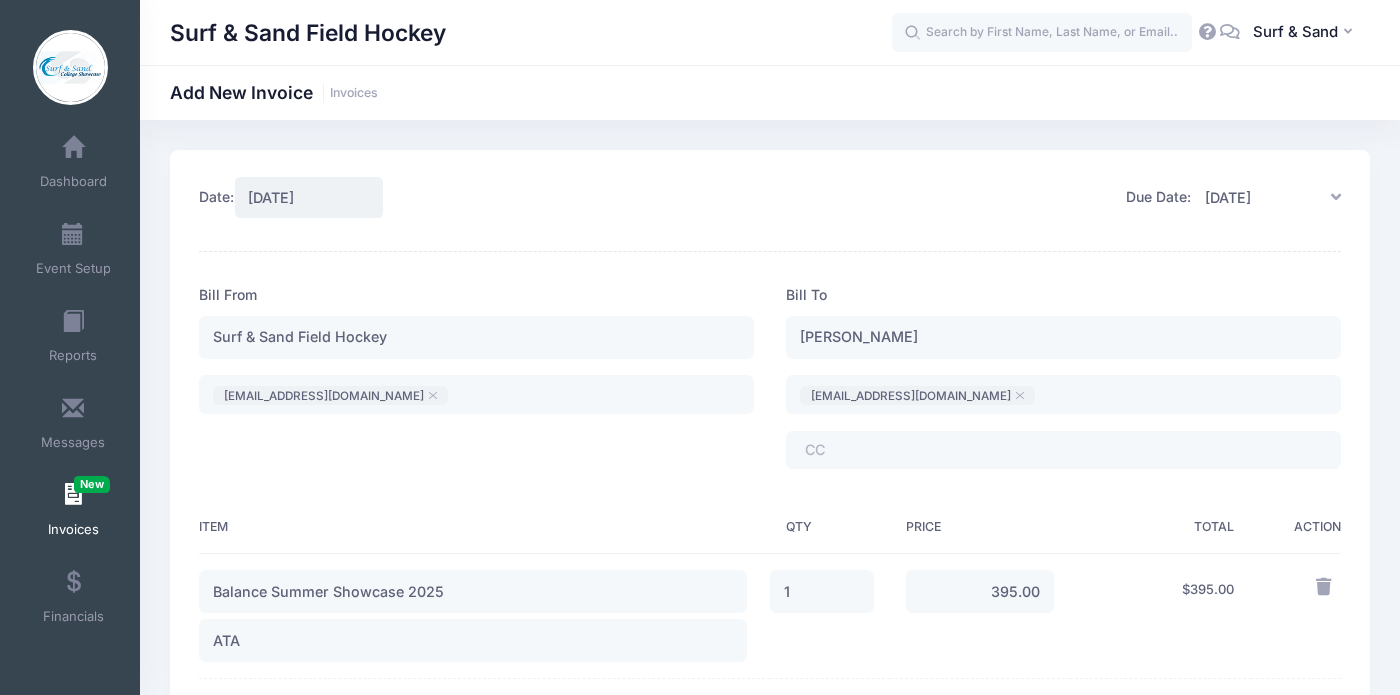 scroll, scrollTop: 654, scrollLeft: 0, axis: vertical 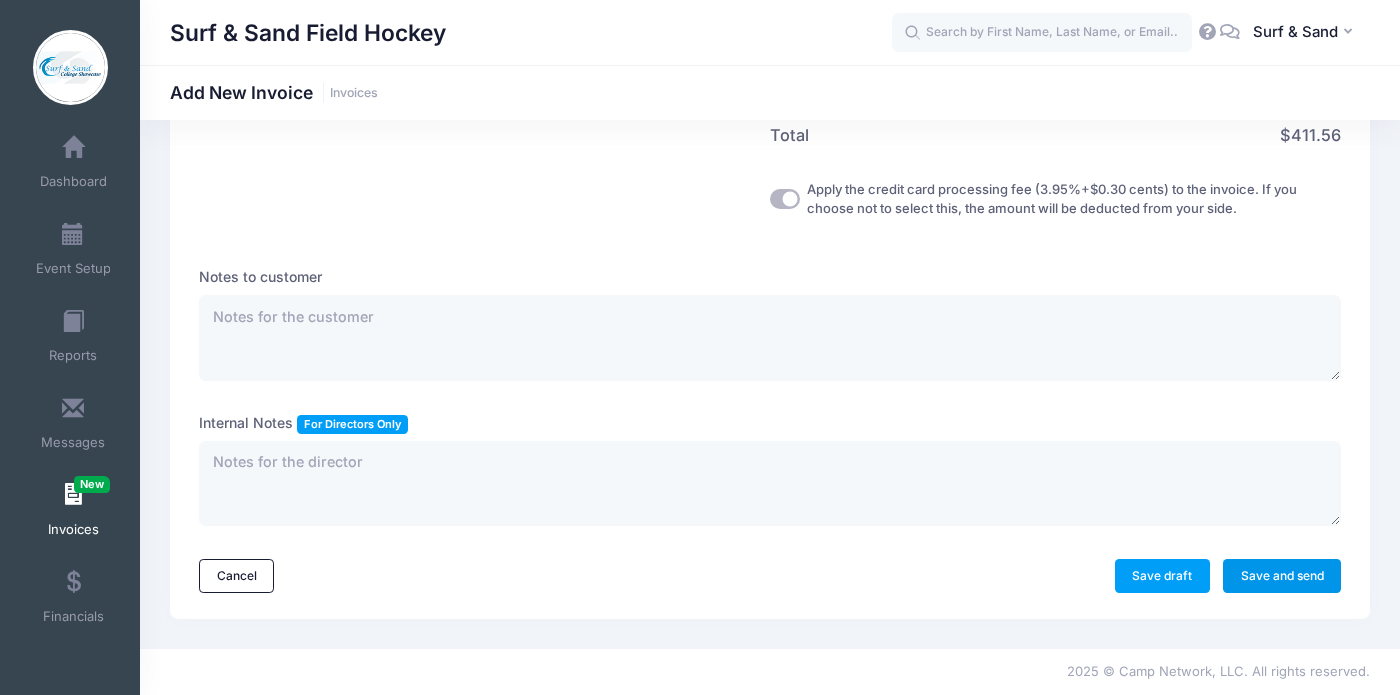 click on "Save and send" at bounding box center (1282, 576) 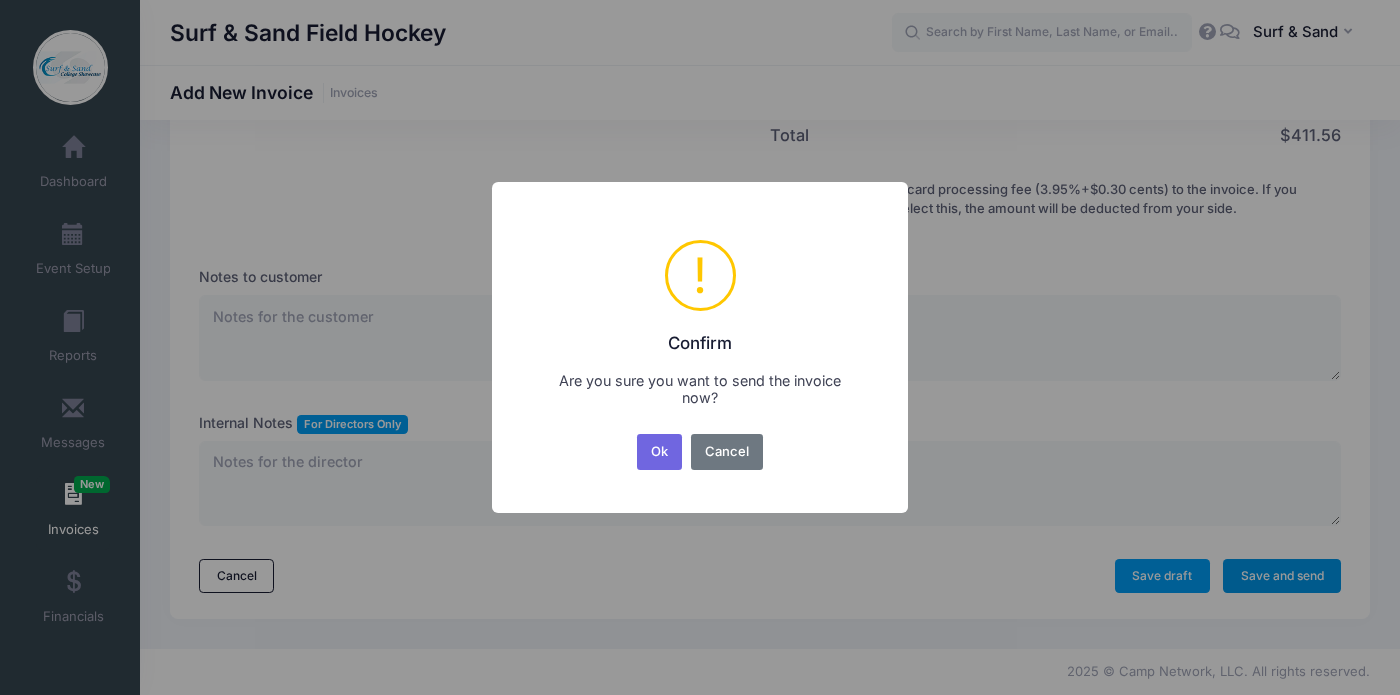 type 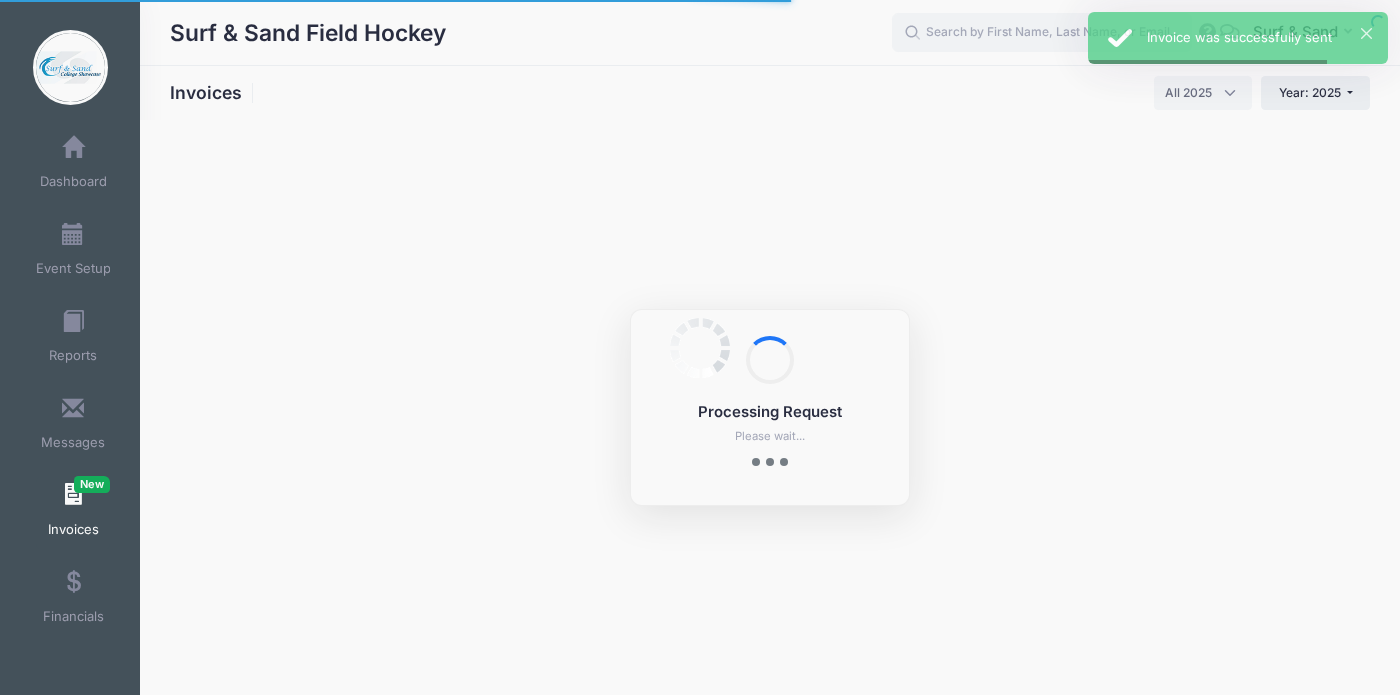 select 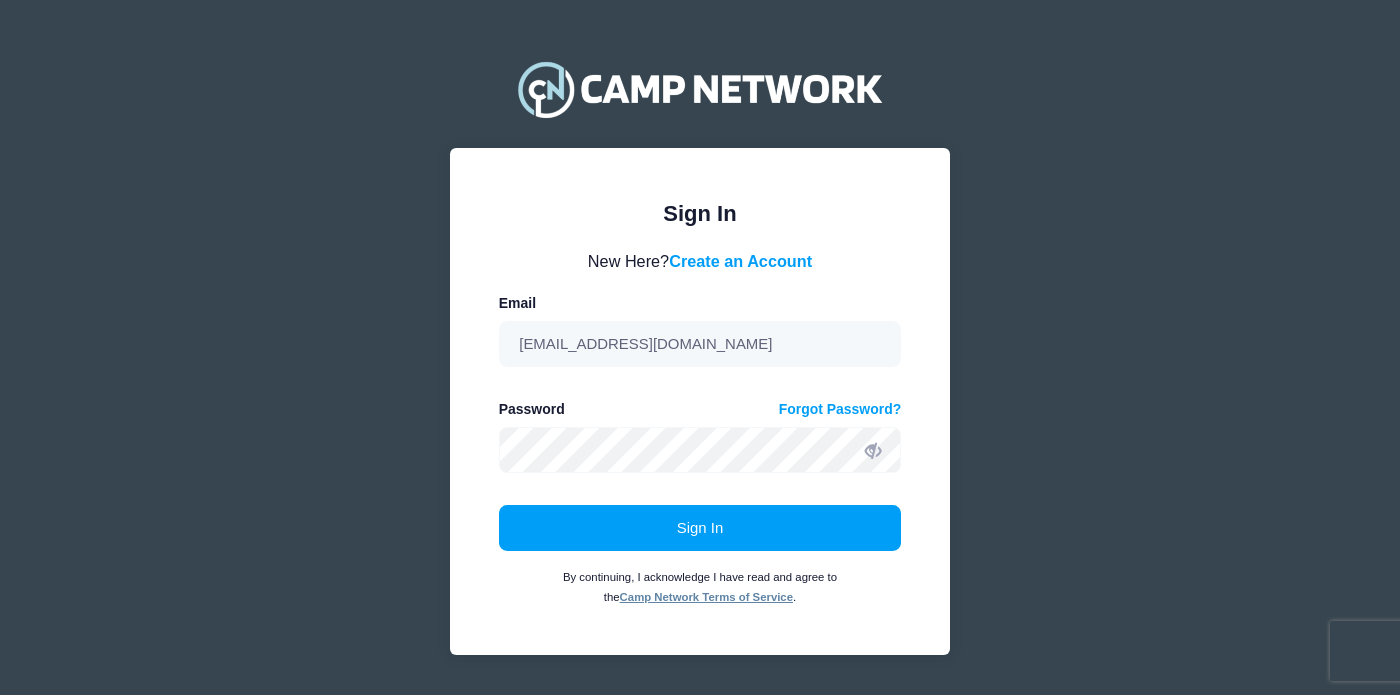 scroll, scrollTop: 0, scrollLeft: 0, axis: both 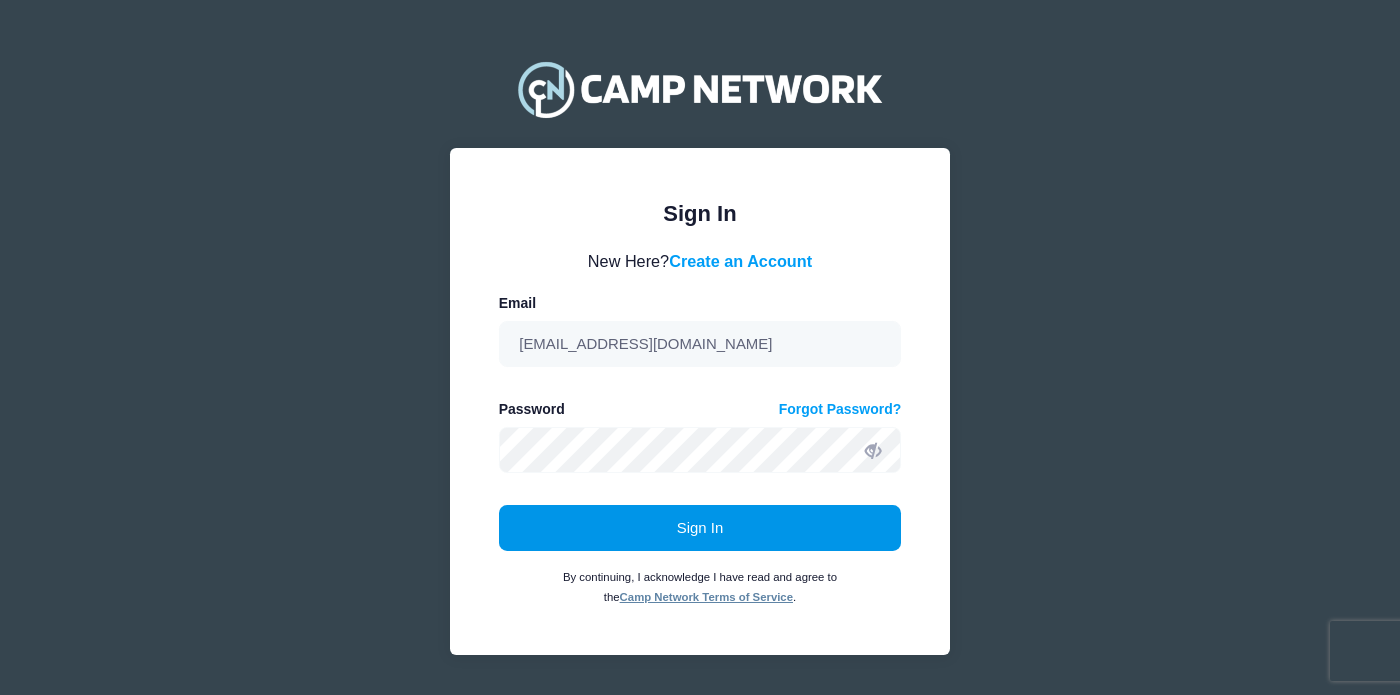 click on "Sign In" at bounding box center [700, 528] 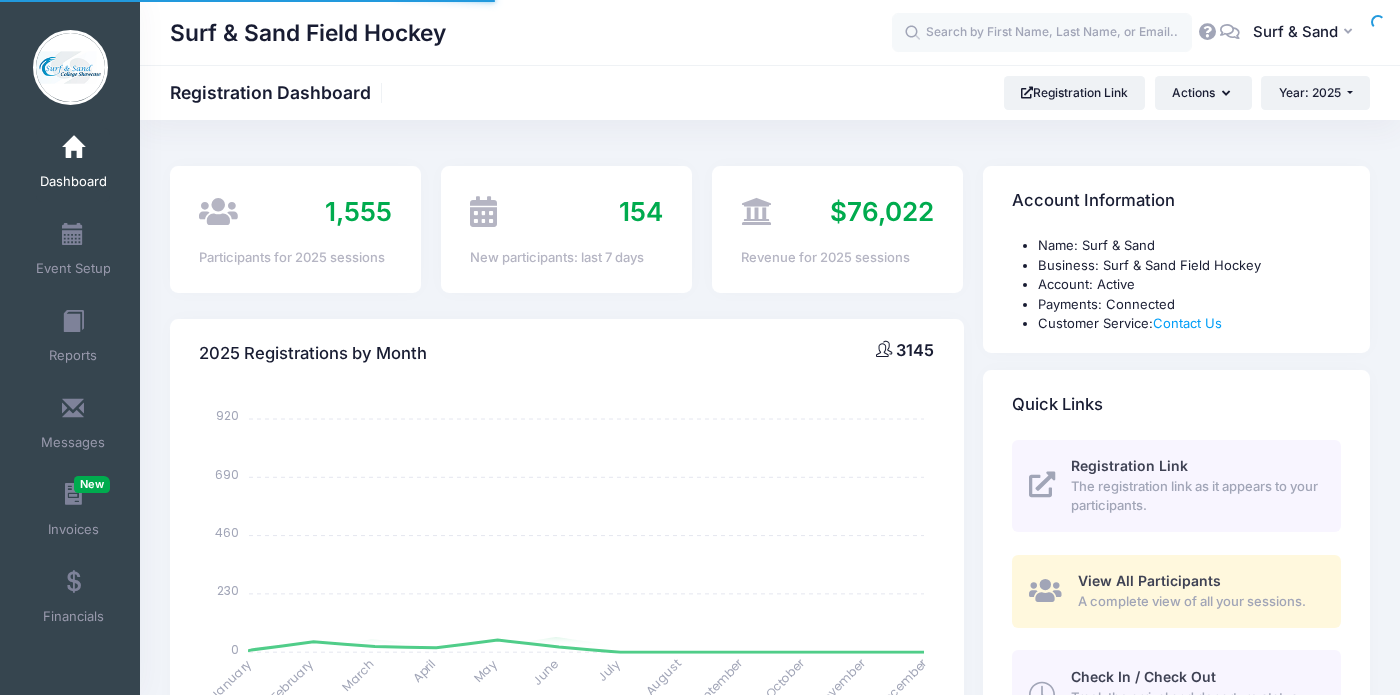 scroll, scrollTop: 0, scrollLeft: 0, axis: both 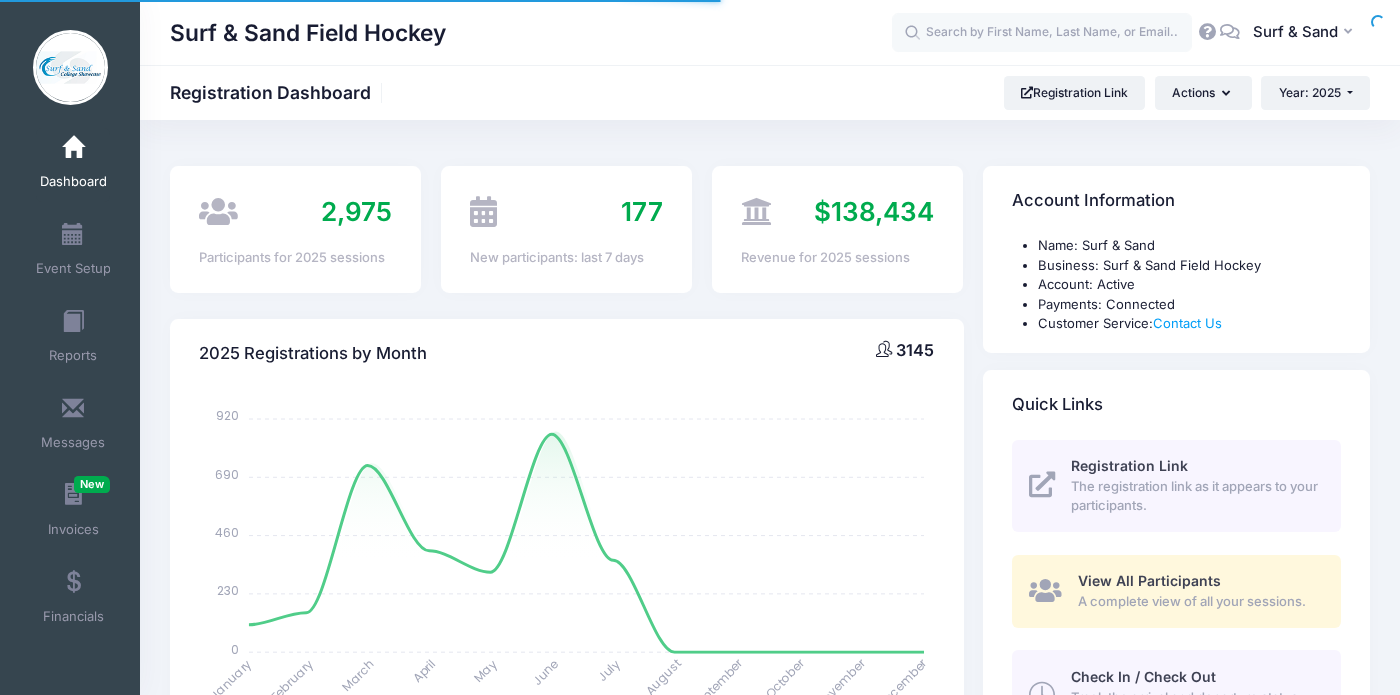 select 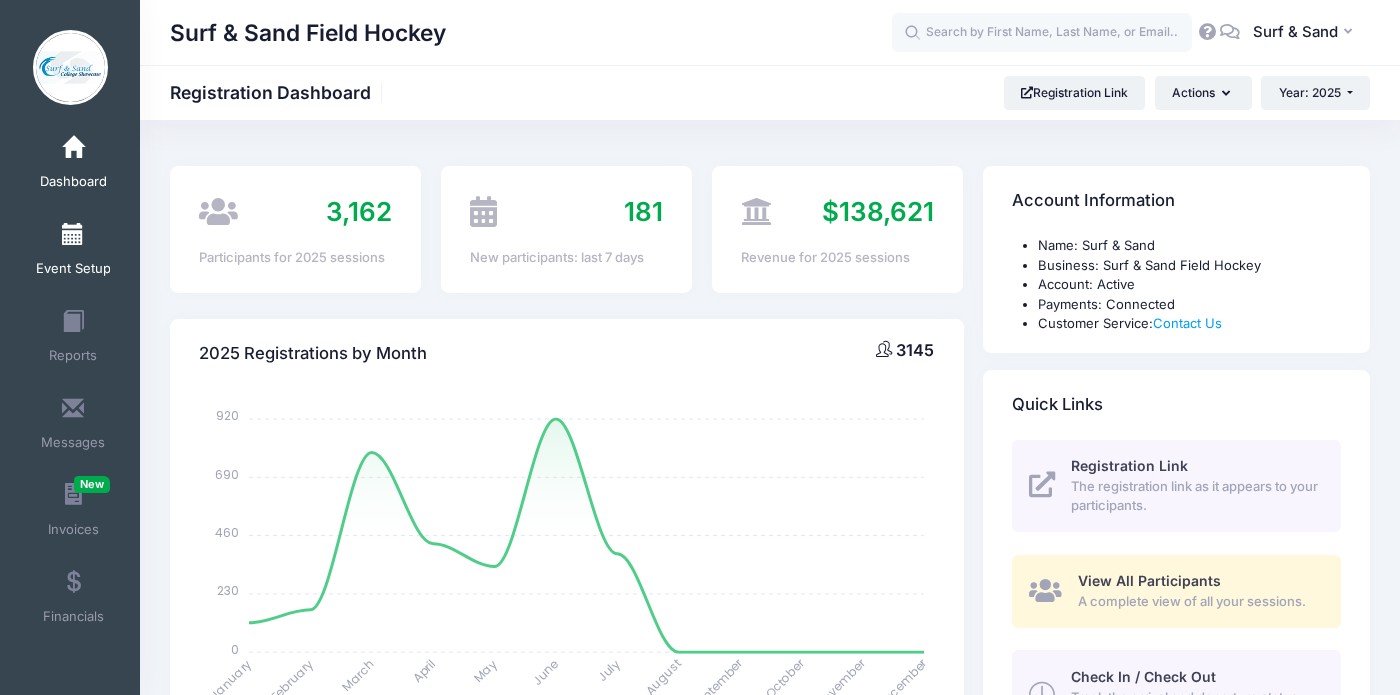 click on "Event Setup" at bounding box center (73, 269) 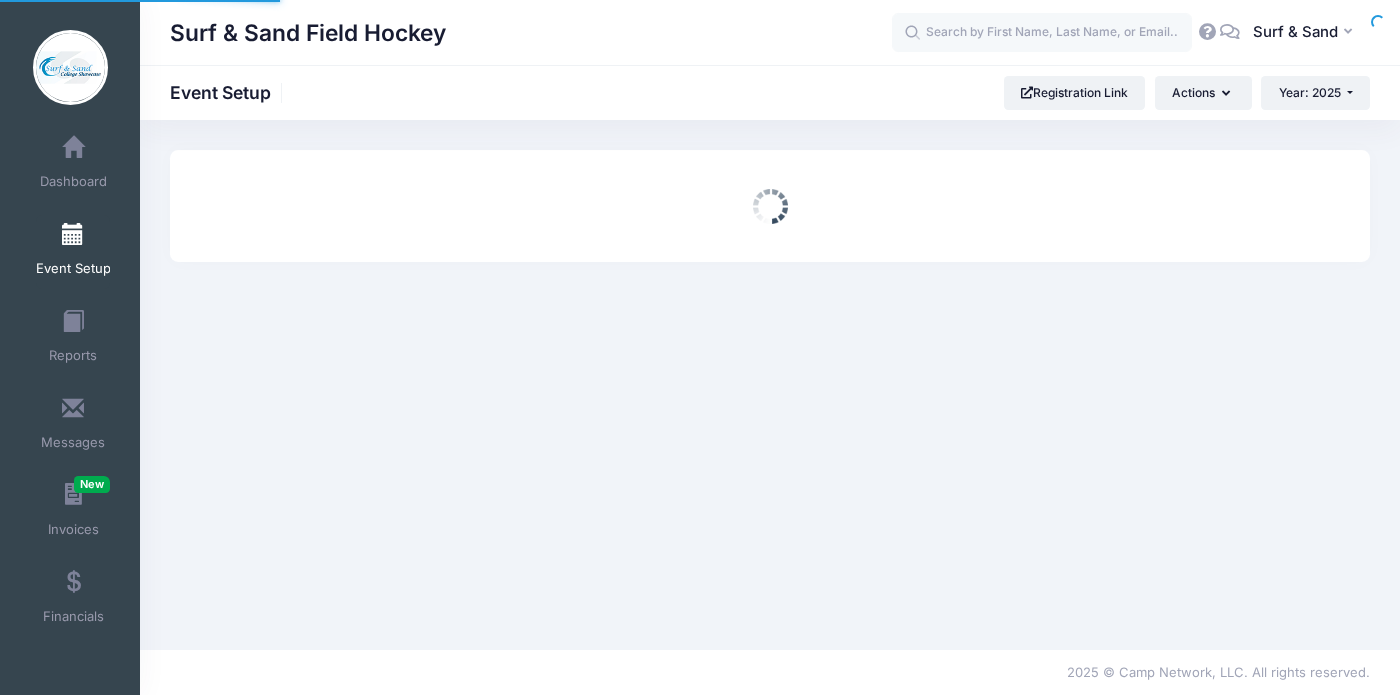 scroll, scrollTop: 0, scrollLeft: 0, axis: both 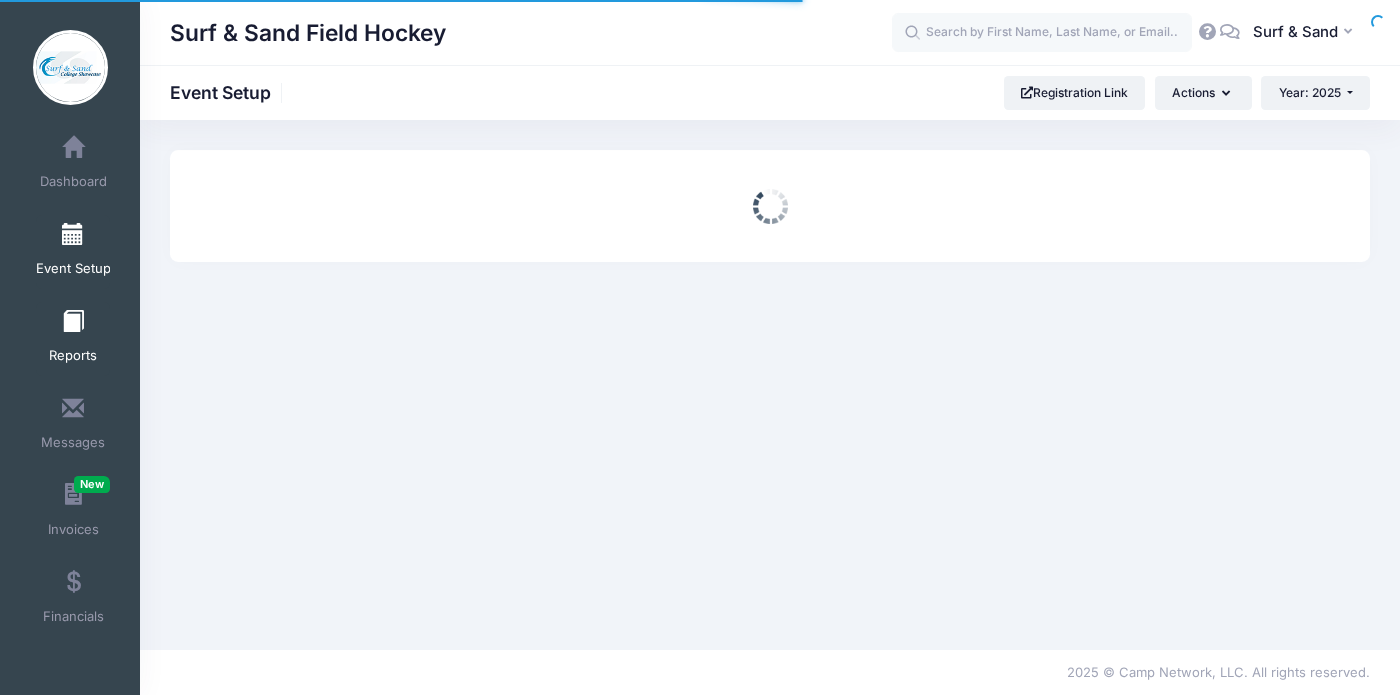 click at bounding box center (0, 0) 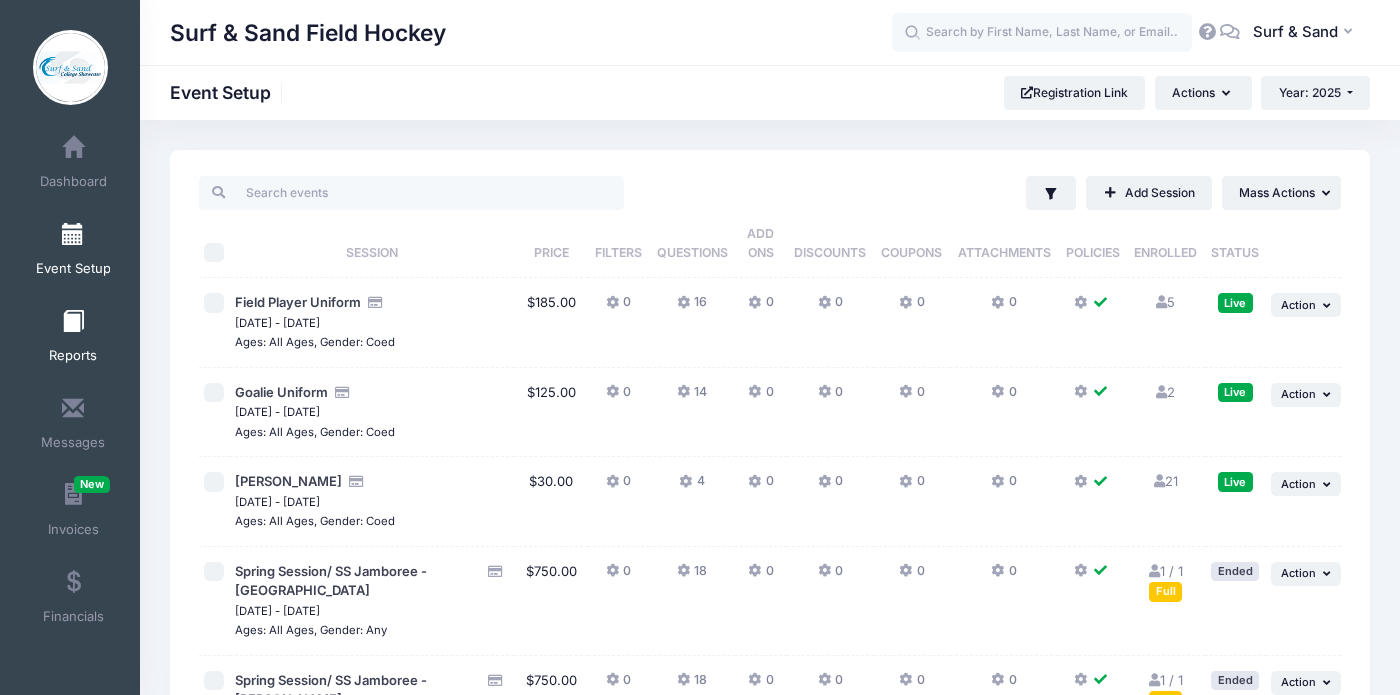 click on "Reports" at bounding box center (73, 339) 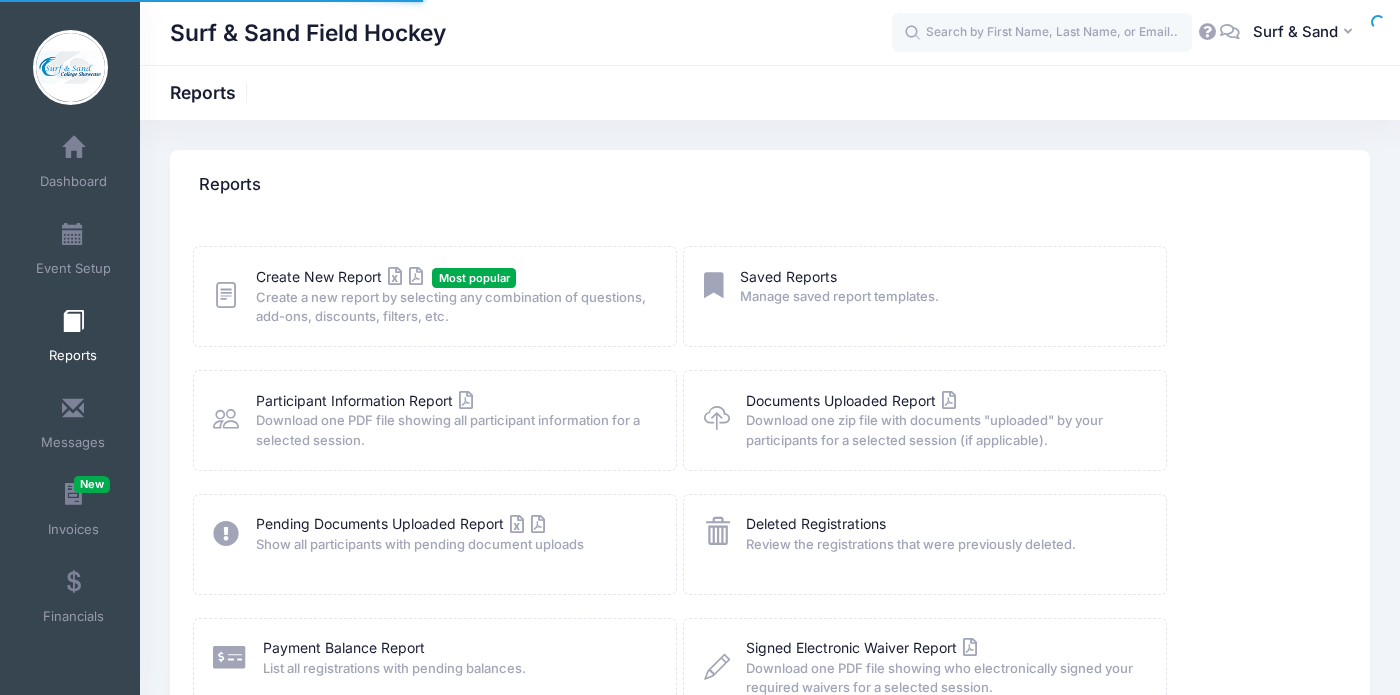 scroll, scrollTop: 0, scrollLeft: 0, axis: both 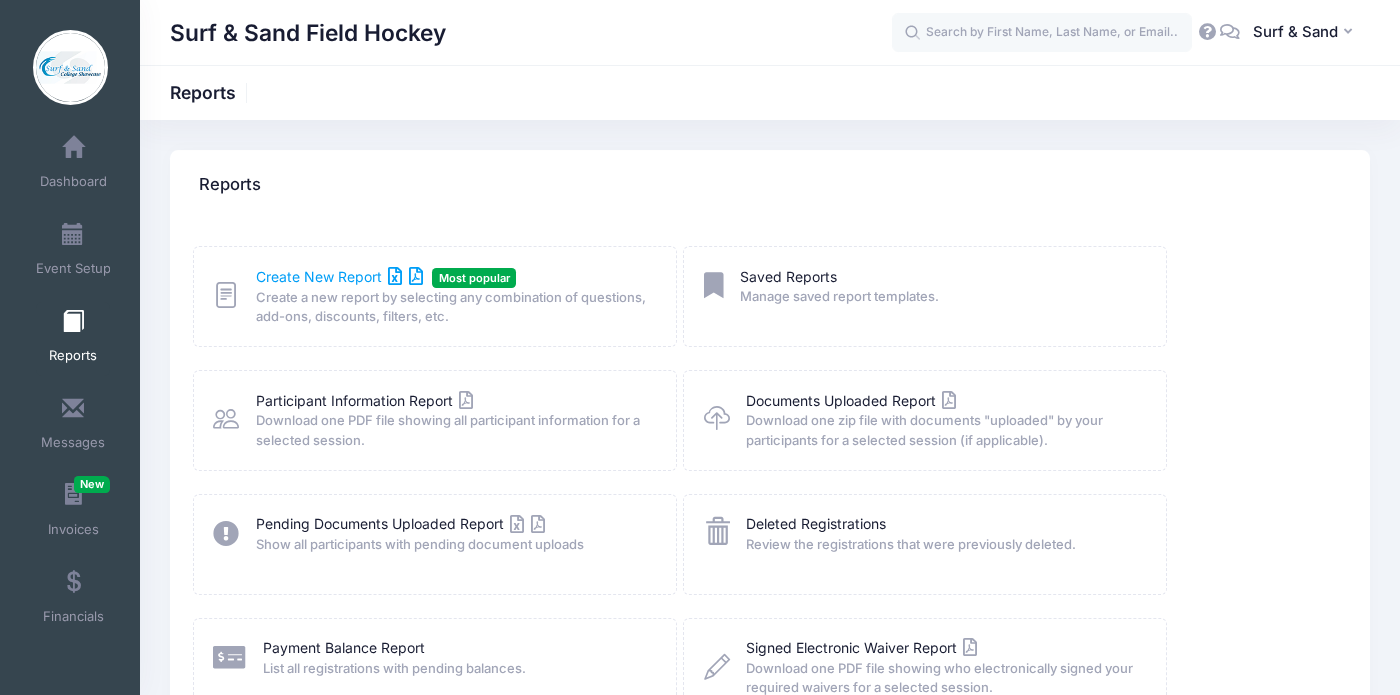click on "Create New Report" at bounding box center (339, 276) 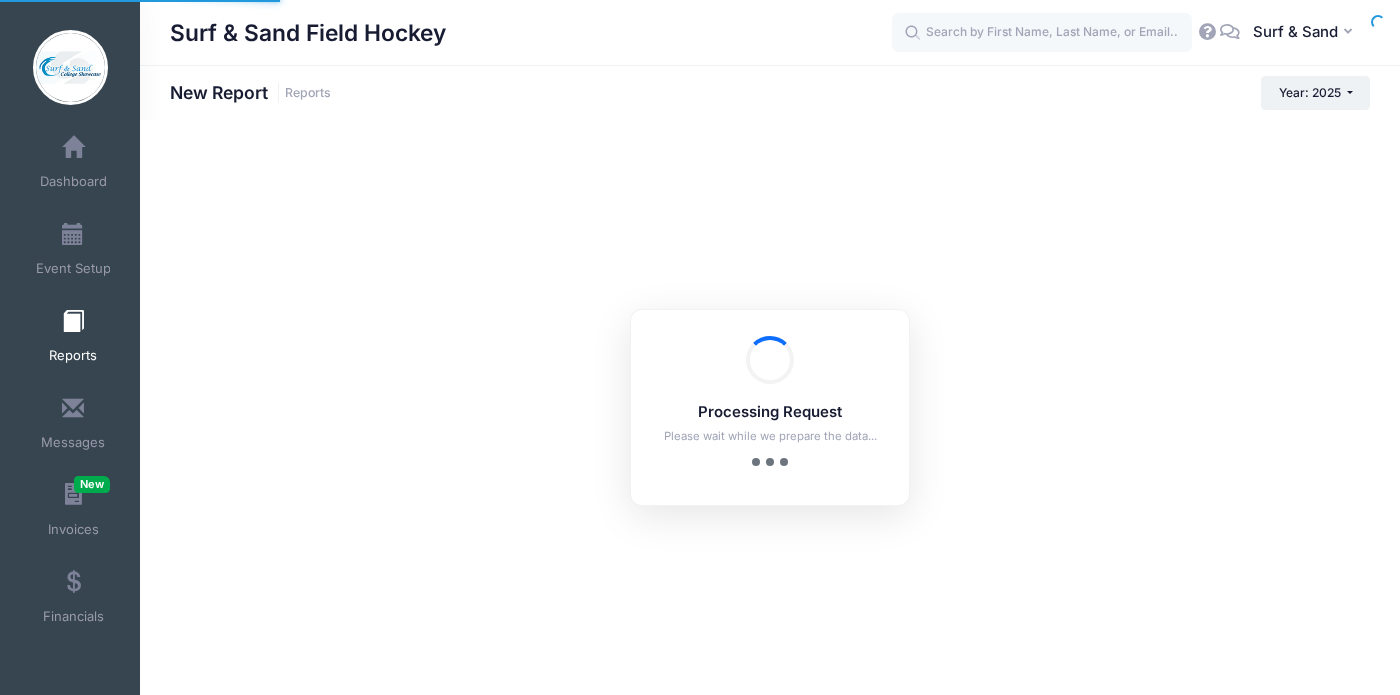 scroll, scrollTop: 0, scrollLeft: 0, axis: both 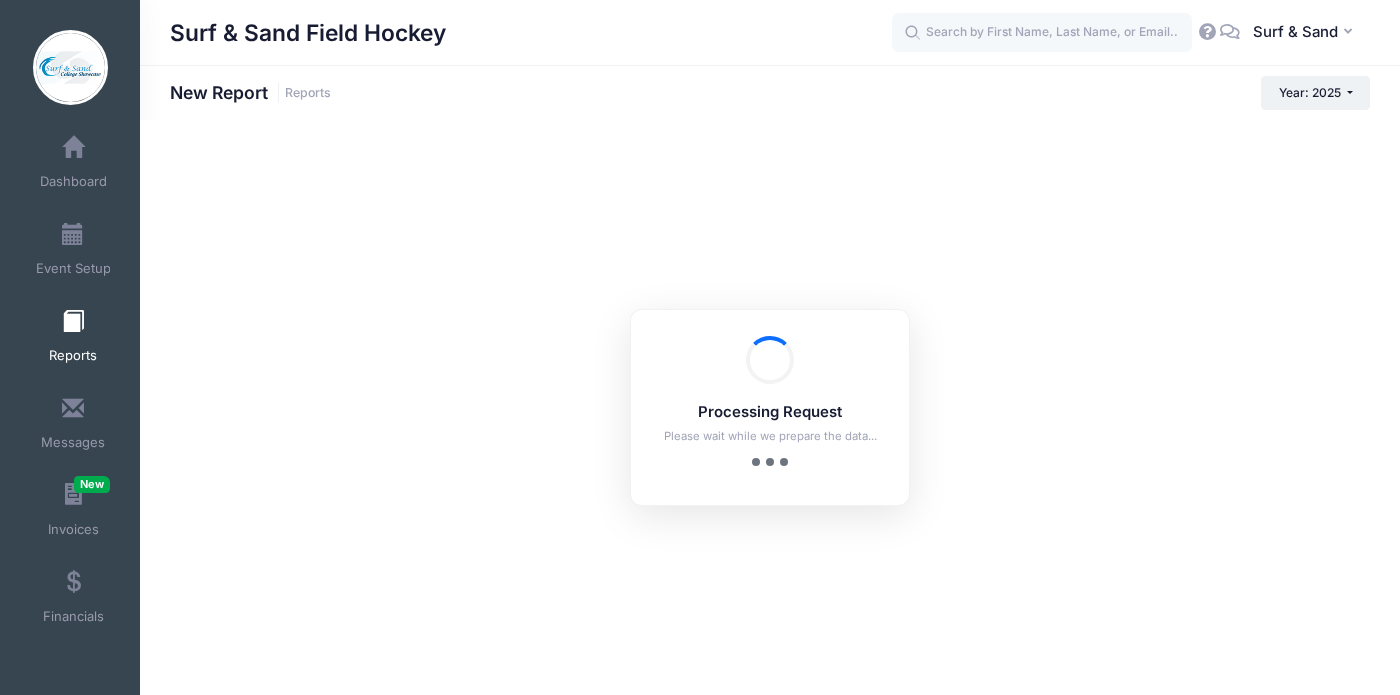 checkbox on "true" 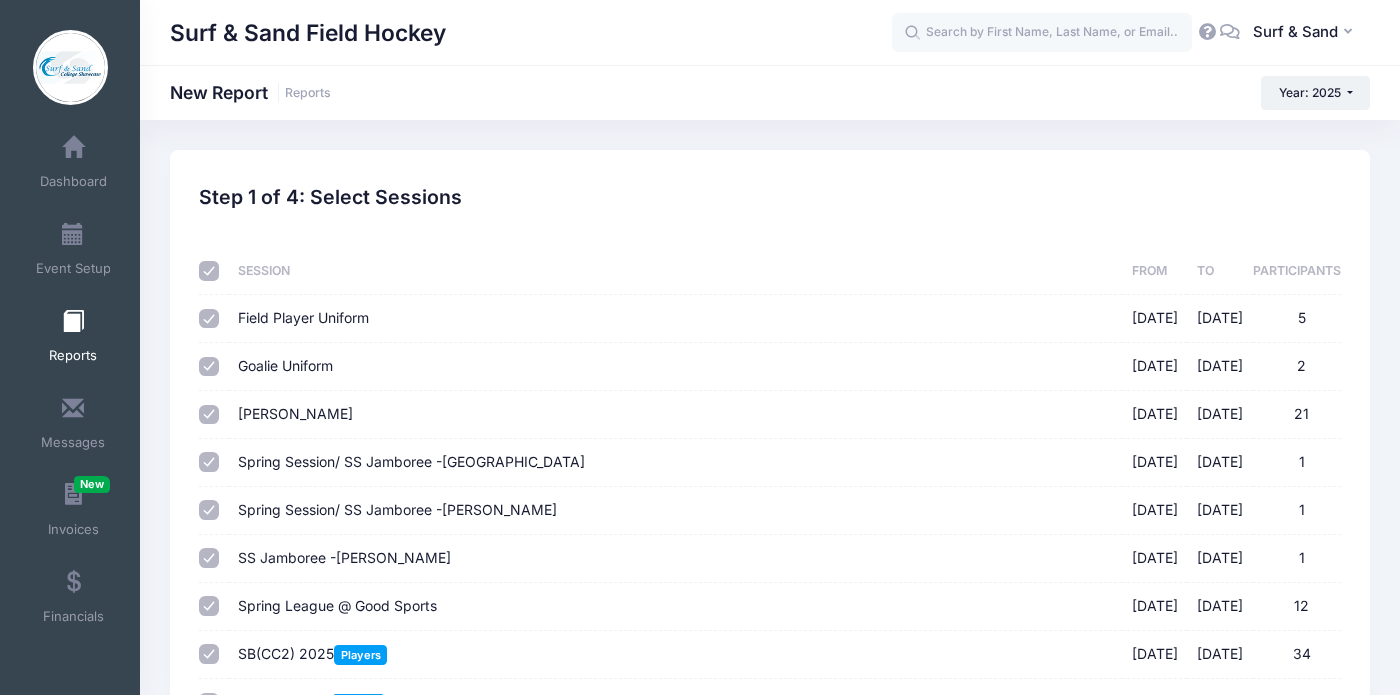click at bounding box center [209, 271] 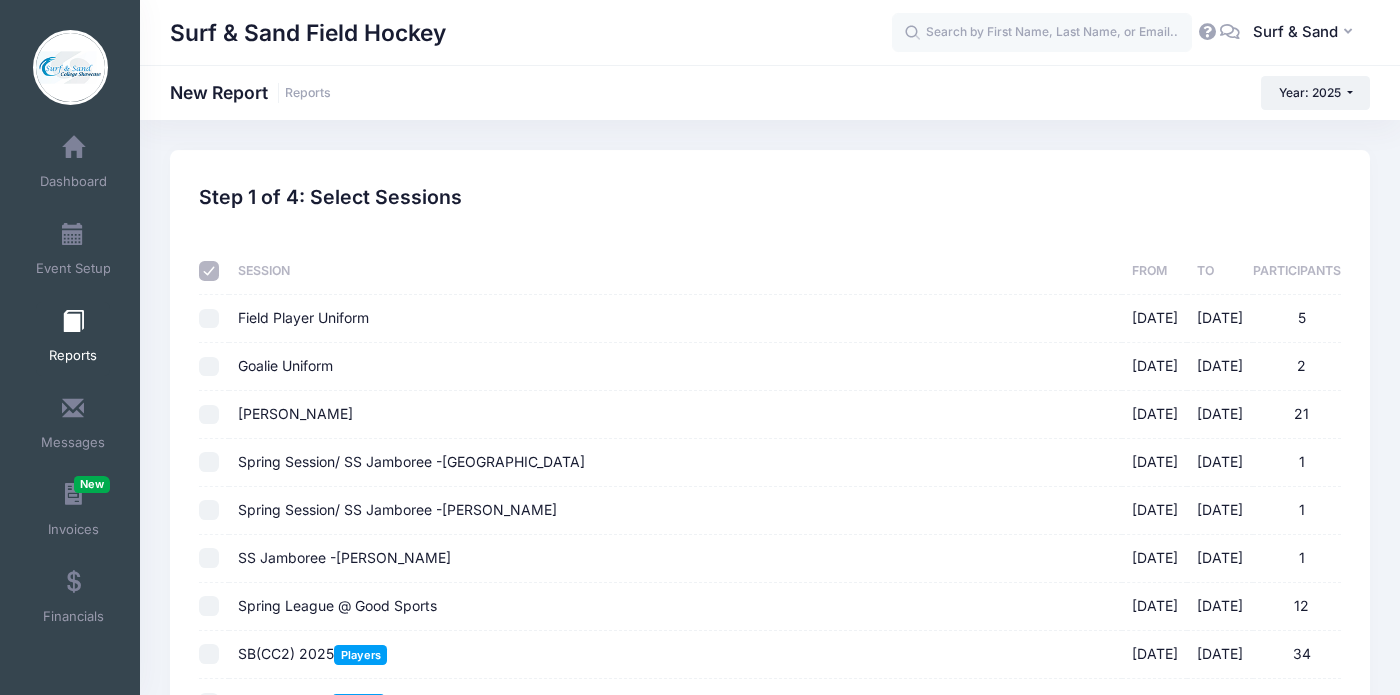 checkbox on "false" 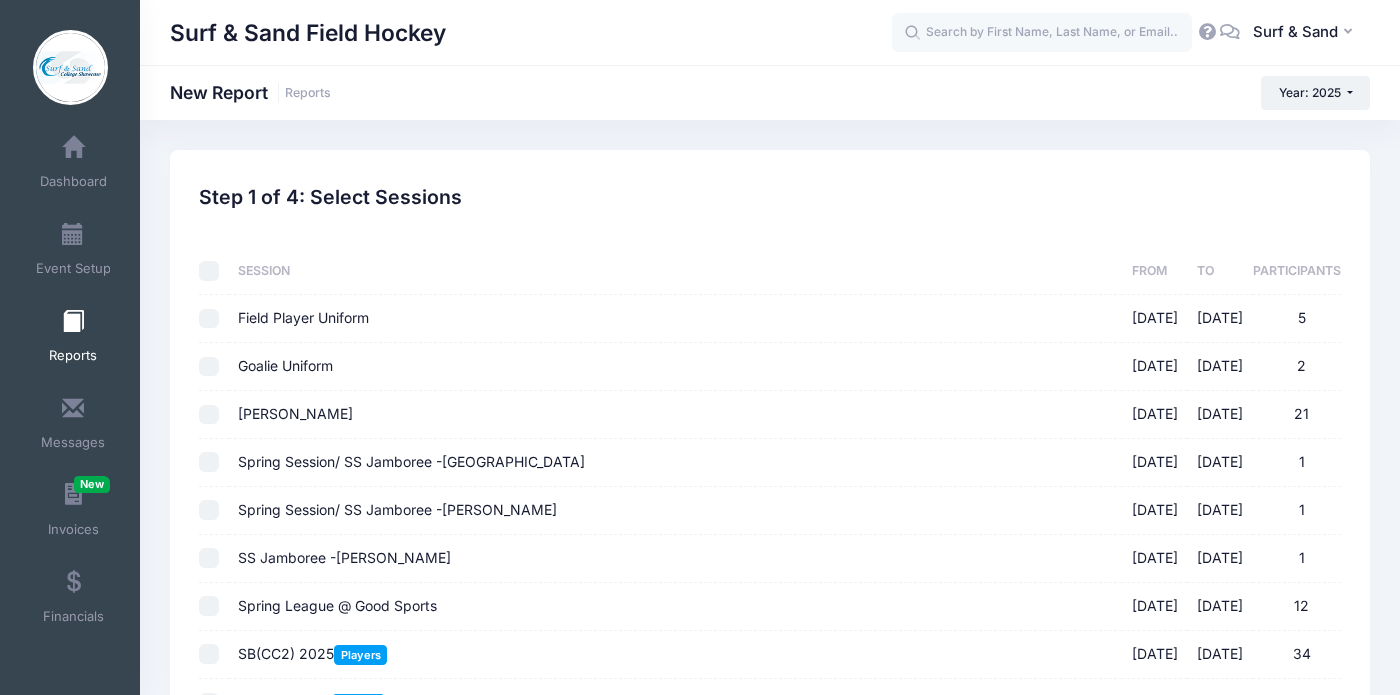 checkbox on "false" 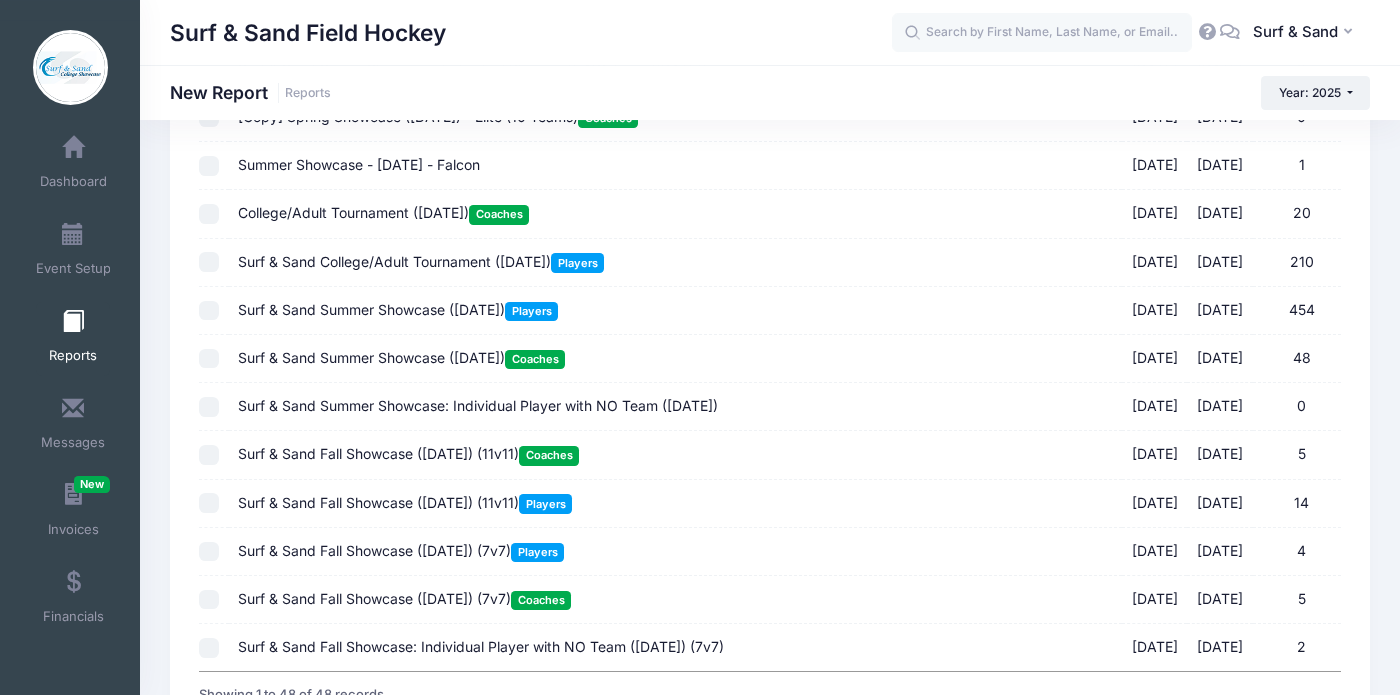 scroll, scrollTop: 1980, scrollLeft: 0, axis: vertical 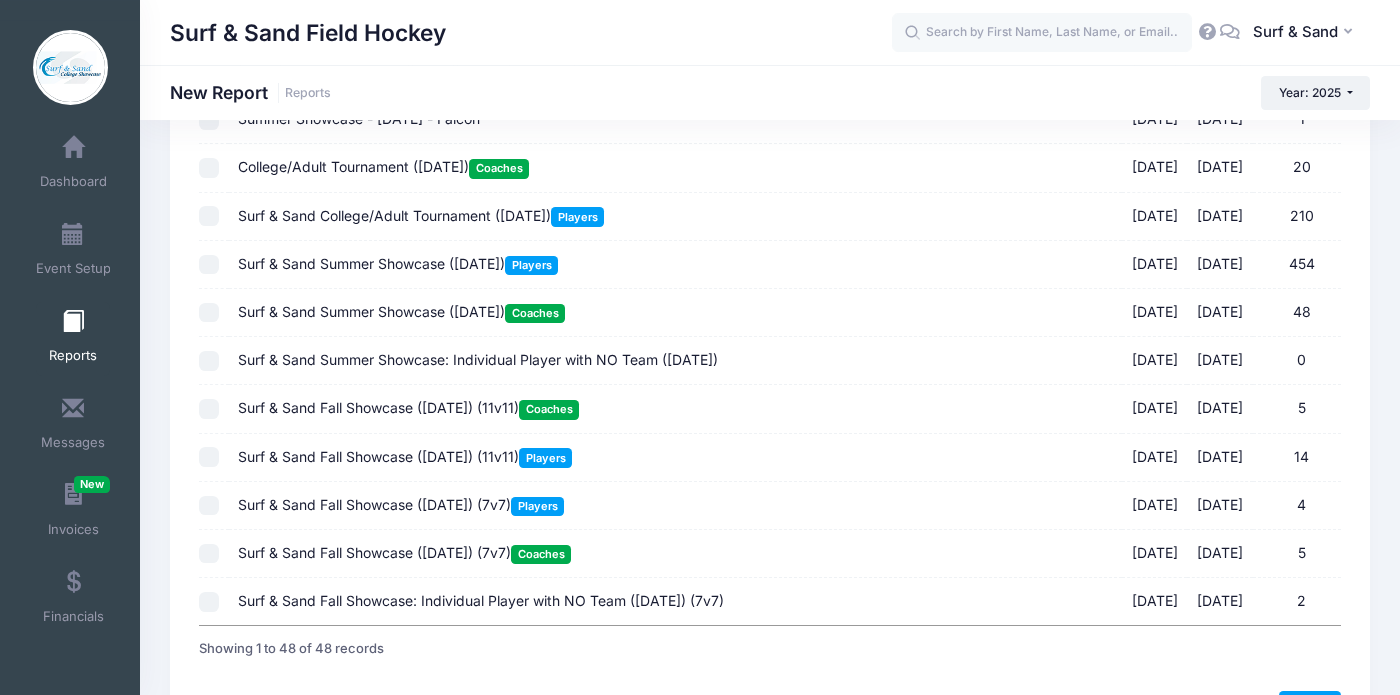 click on "Surf & Sand Summer Showcase ([DATE])  Players" at bounding box center (398, 263) 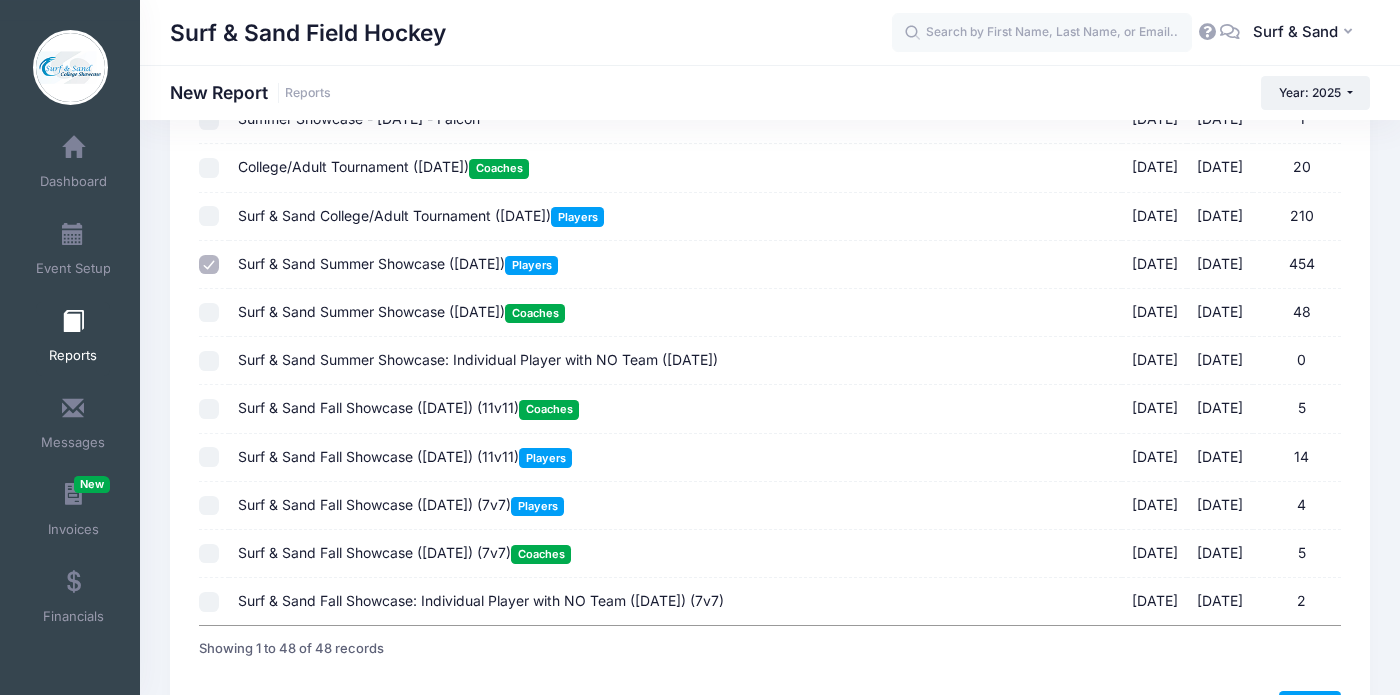 click on "Surf & Sand College/Adult Tournament ([DATE])  Players" at bounding box center [421, 215] 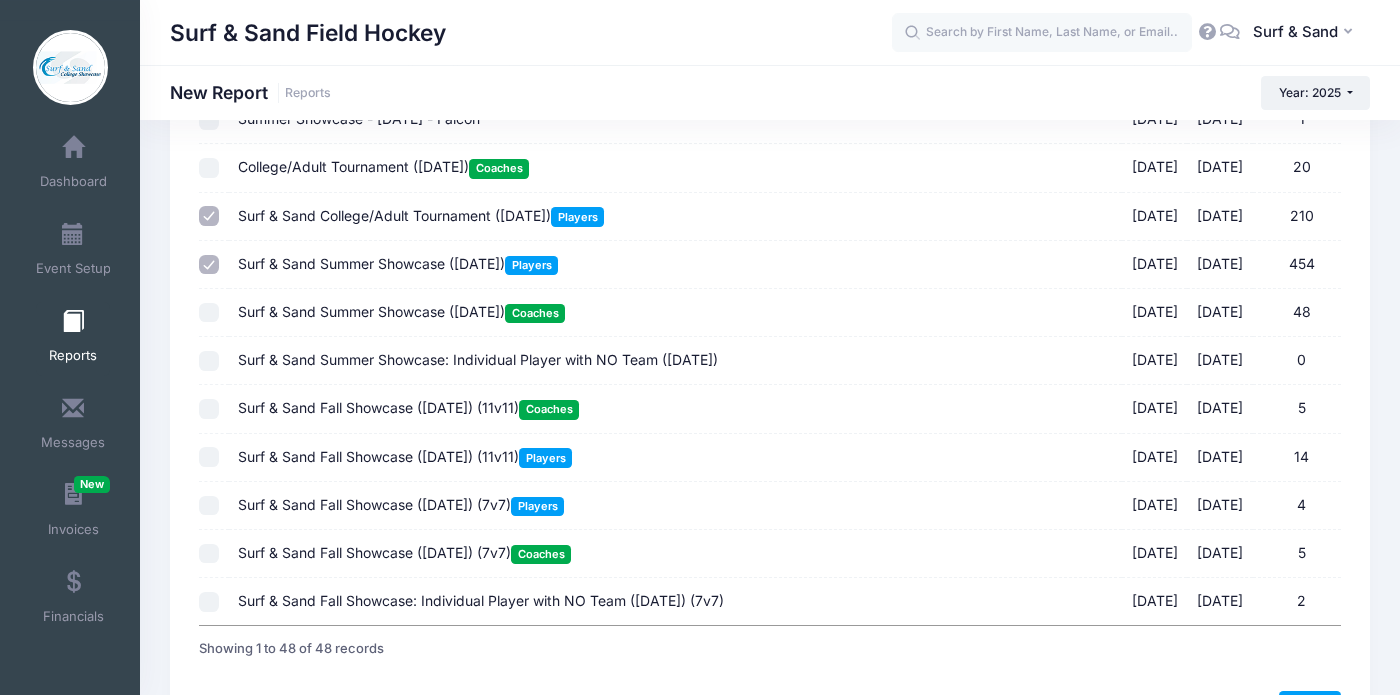 scroll, scrollTop: 2119, scrollLeft: 0, axis: vertical 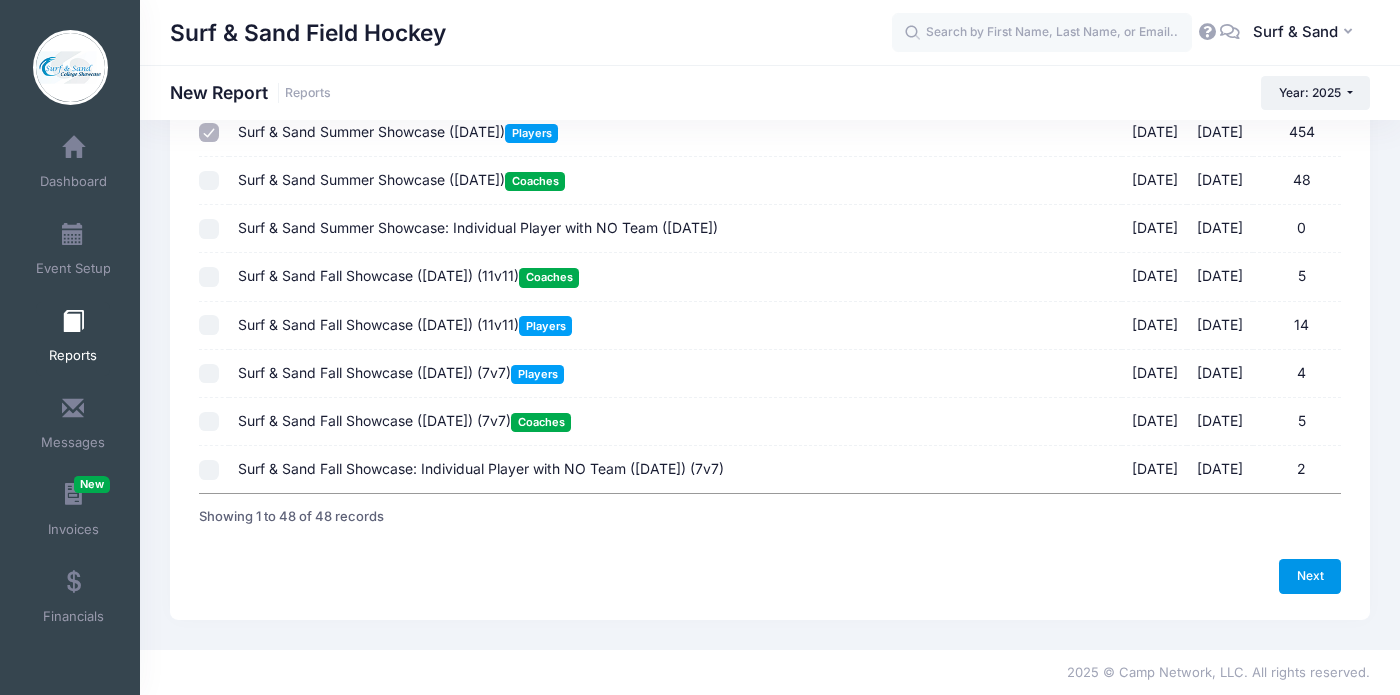 click on "Next" at bounding box center [1310, 576] 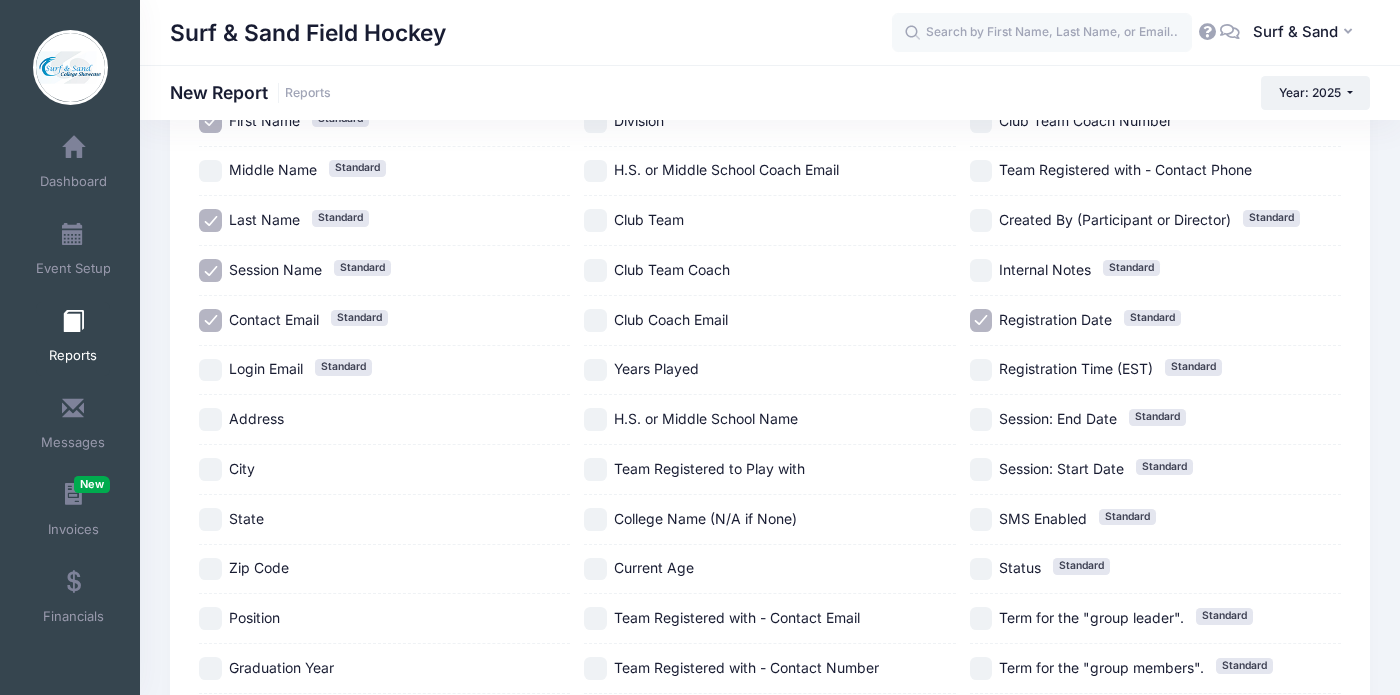 scroll, scrollTop: 224, scrollLeft: 0, axis: vertical 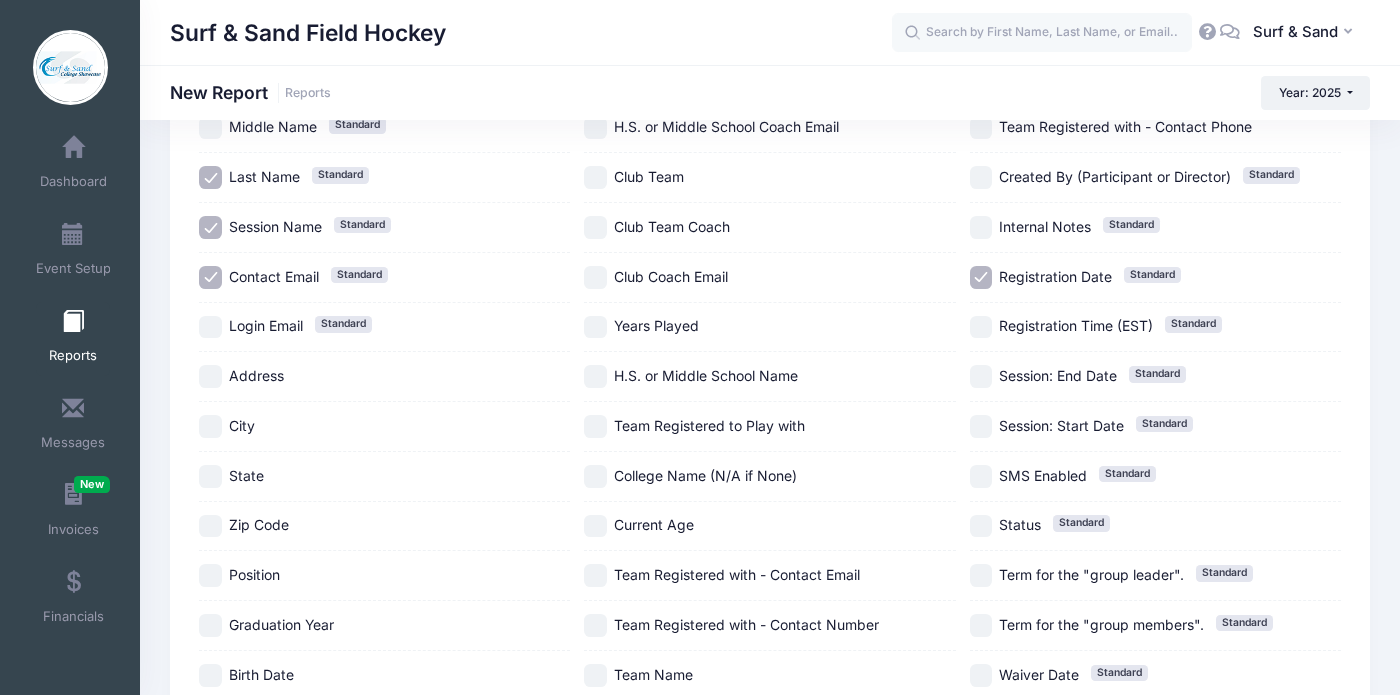 click on "City" at bounding box center [242, 425] 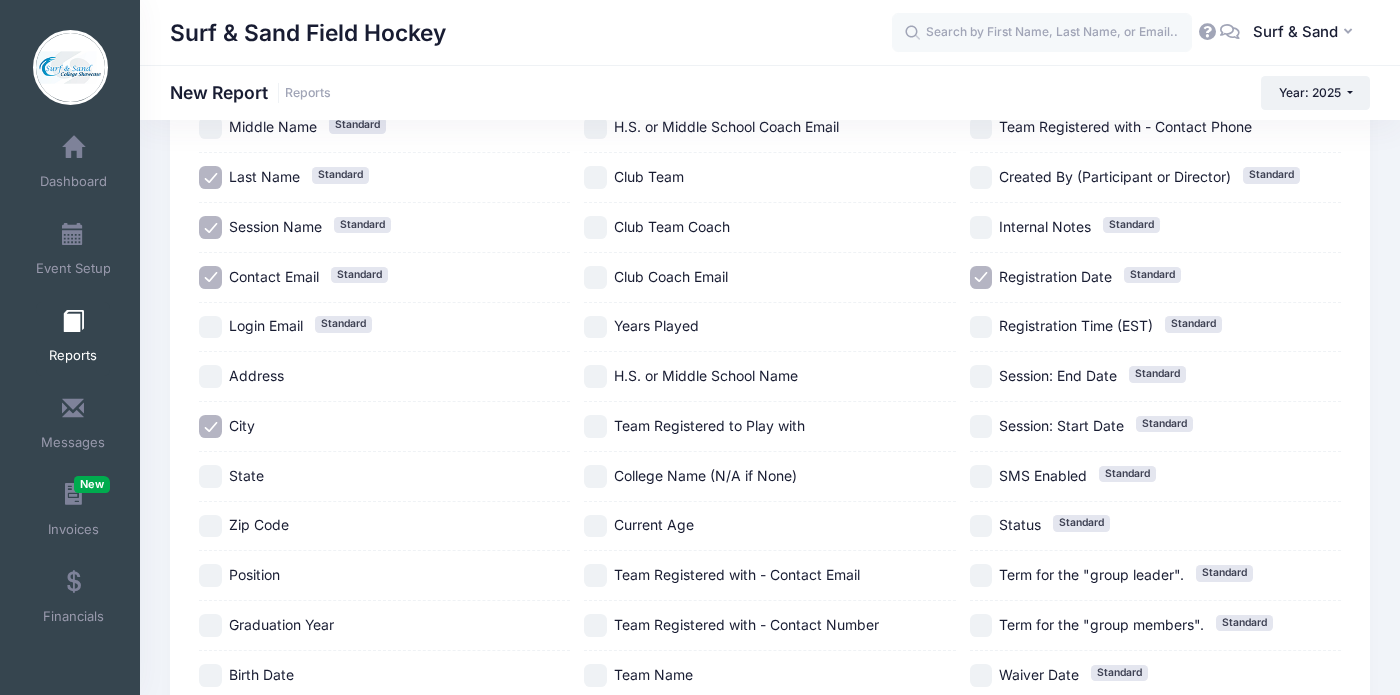 click on "State" at bounding box center [246, 475] 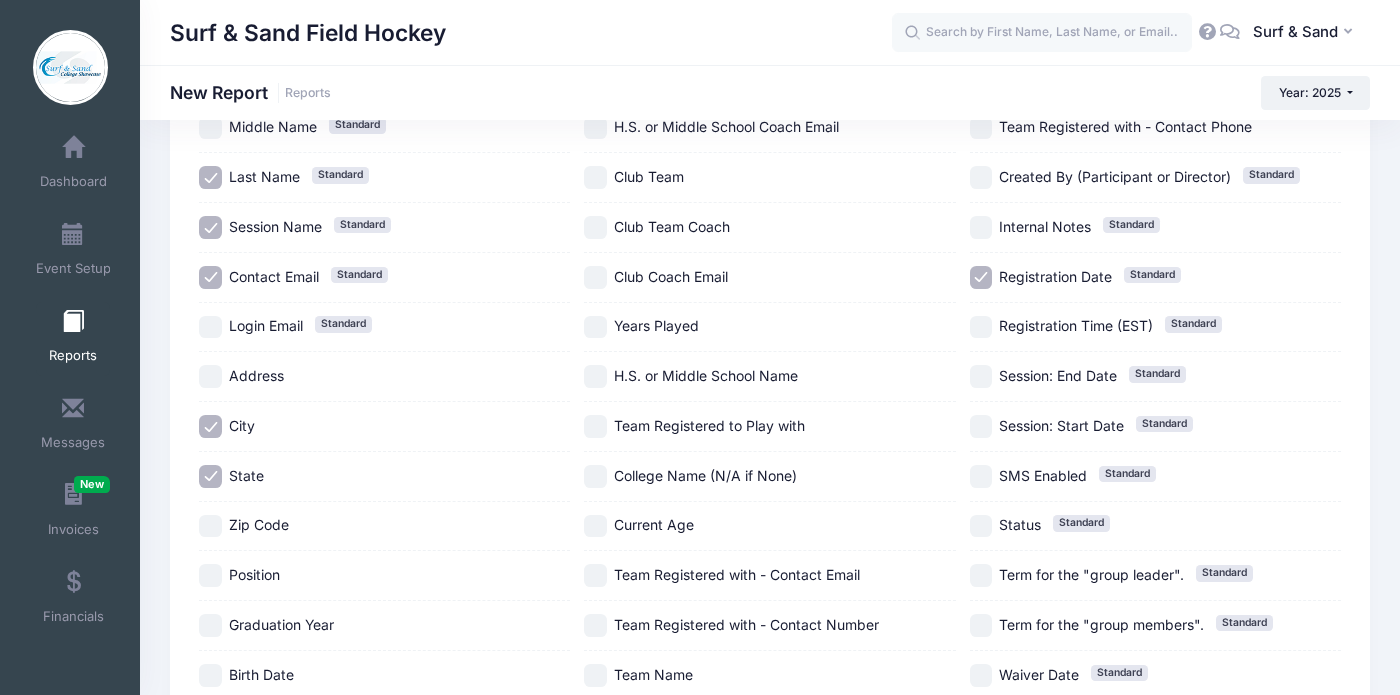 click on "Zip Code" at bounding box center [259, 524] 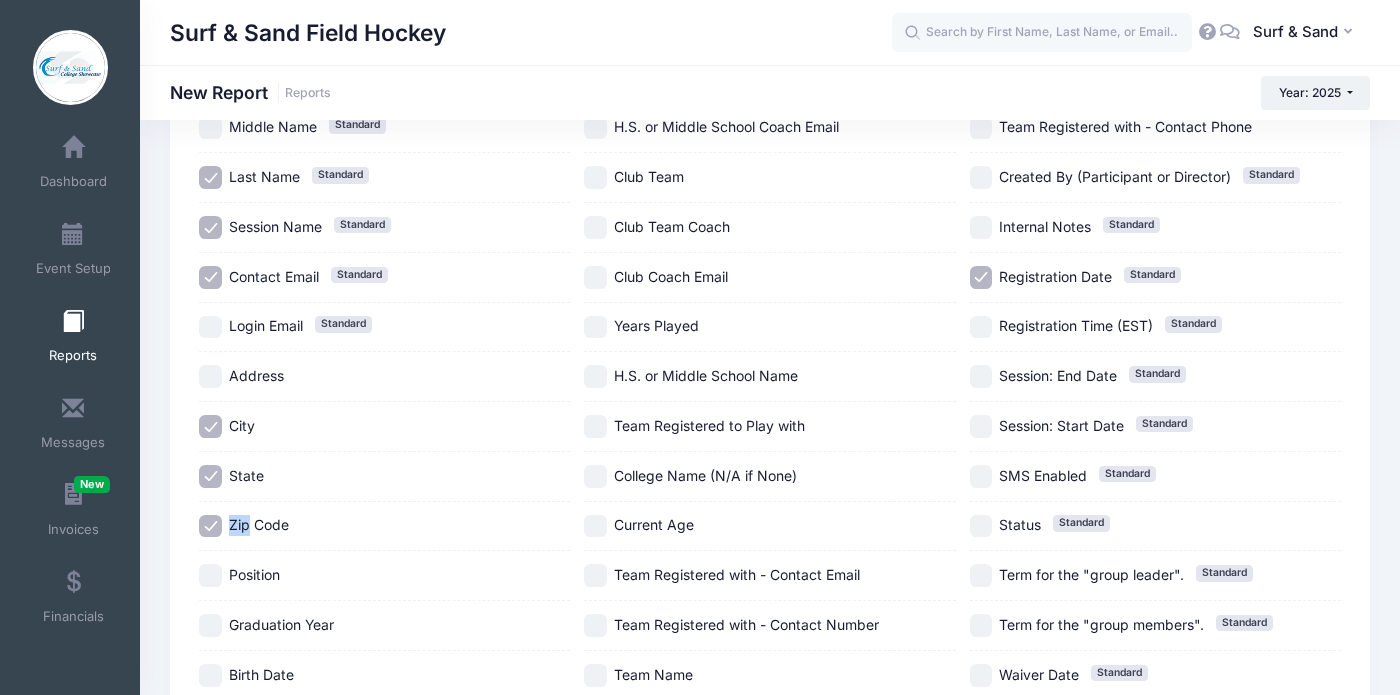 click on "Zip Code" at bounding box center (259, 524) 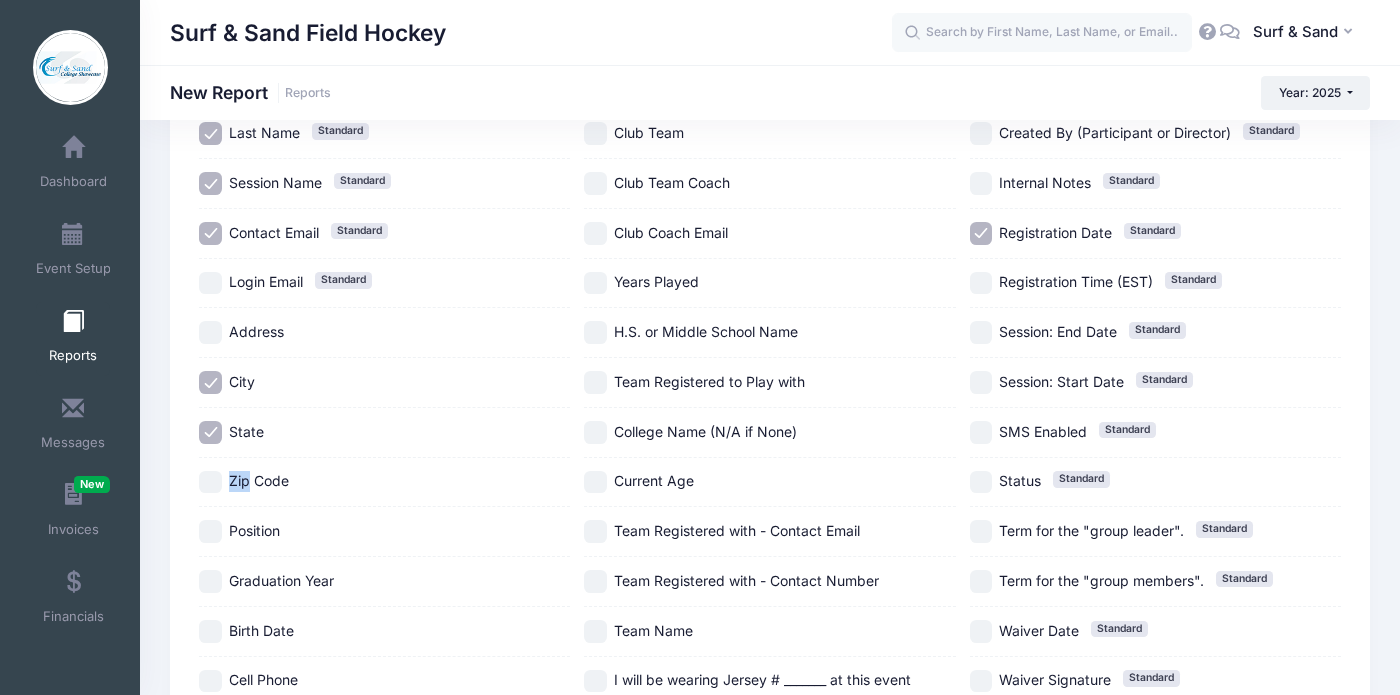 scroll, scrollTop: 340, scrollLeft: 0, axis: vertical 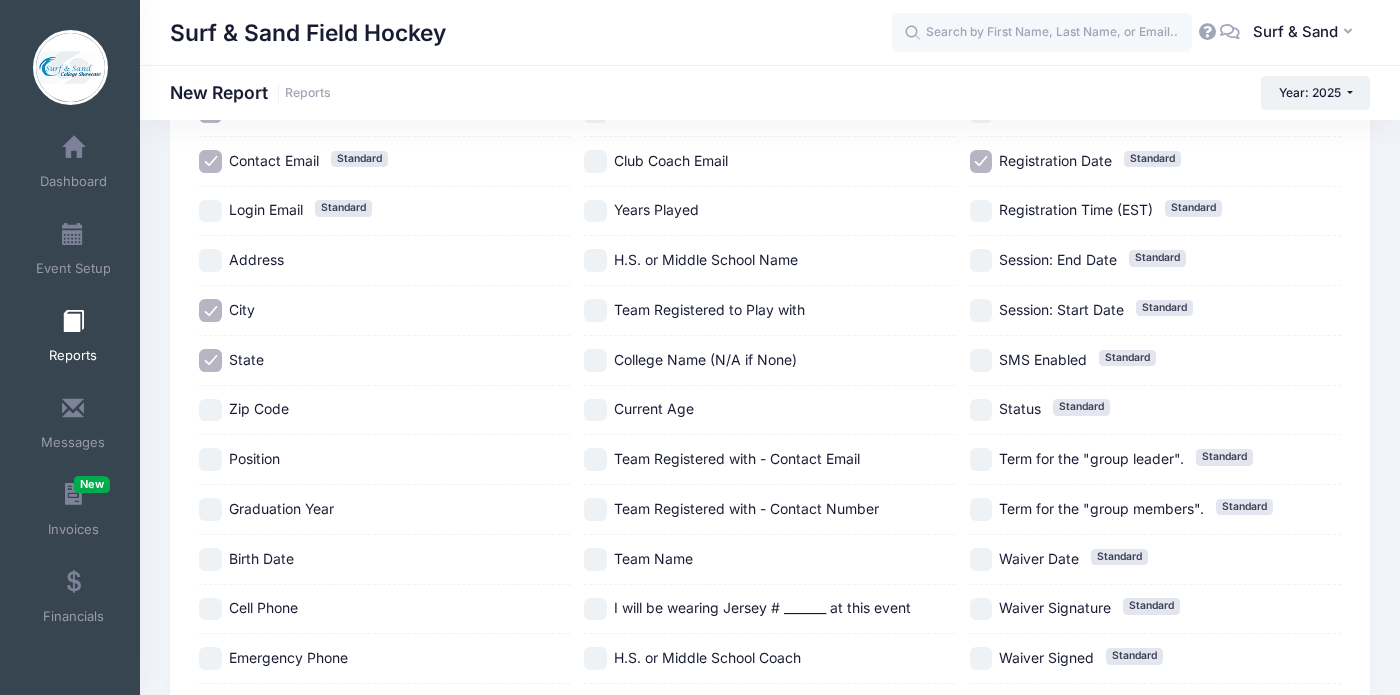 click on "Position" at bounding box center [254, 458] 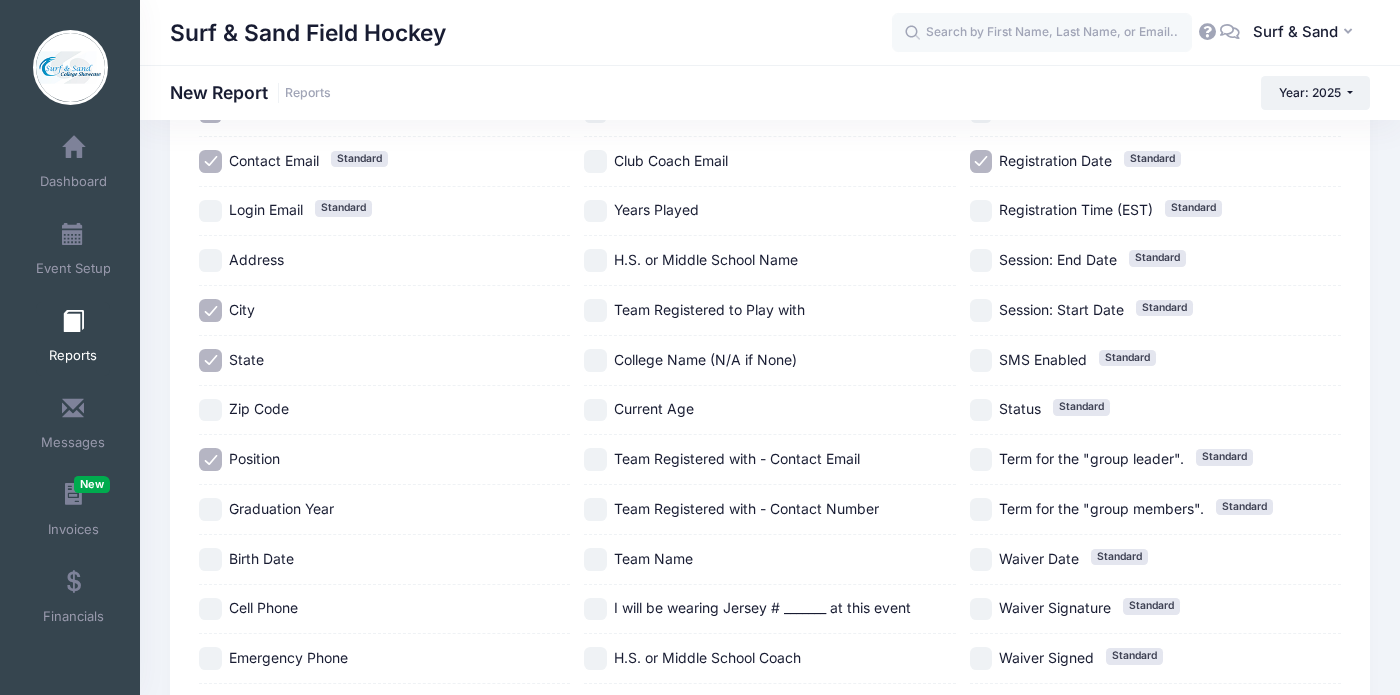 click on "Graduation Year" at bounding box center (281, 508) 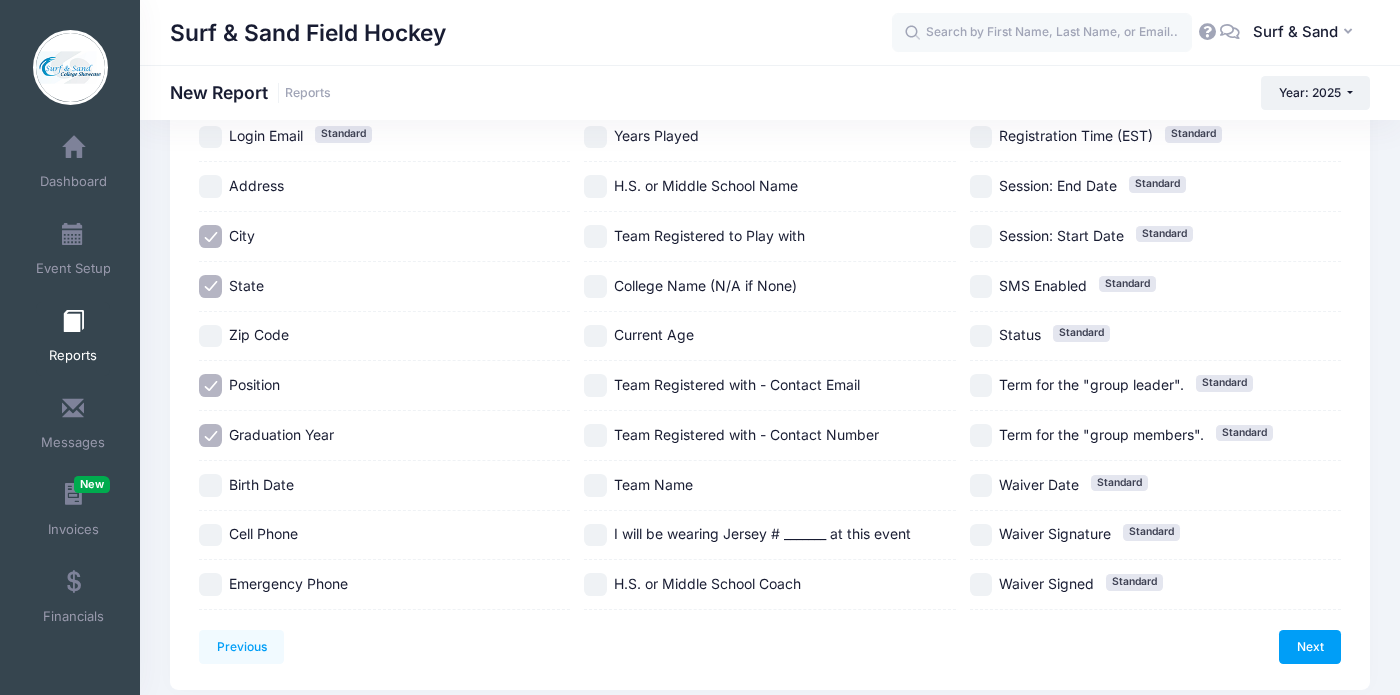 scroll, scrollTop: 442, scrollLeft: 0, axis: vertical 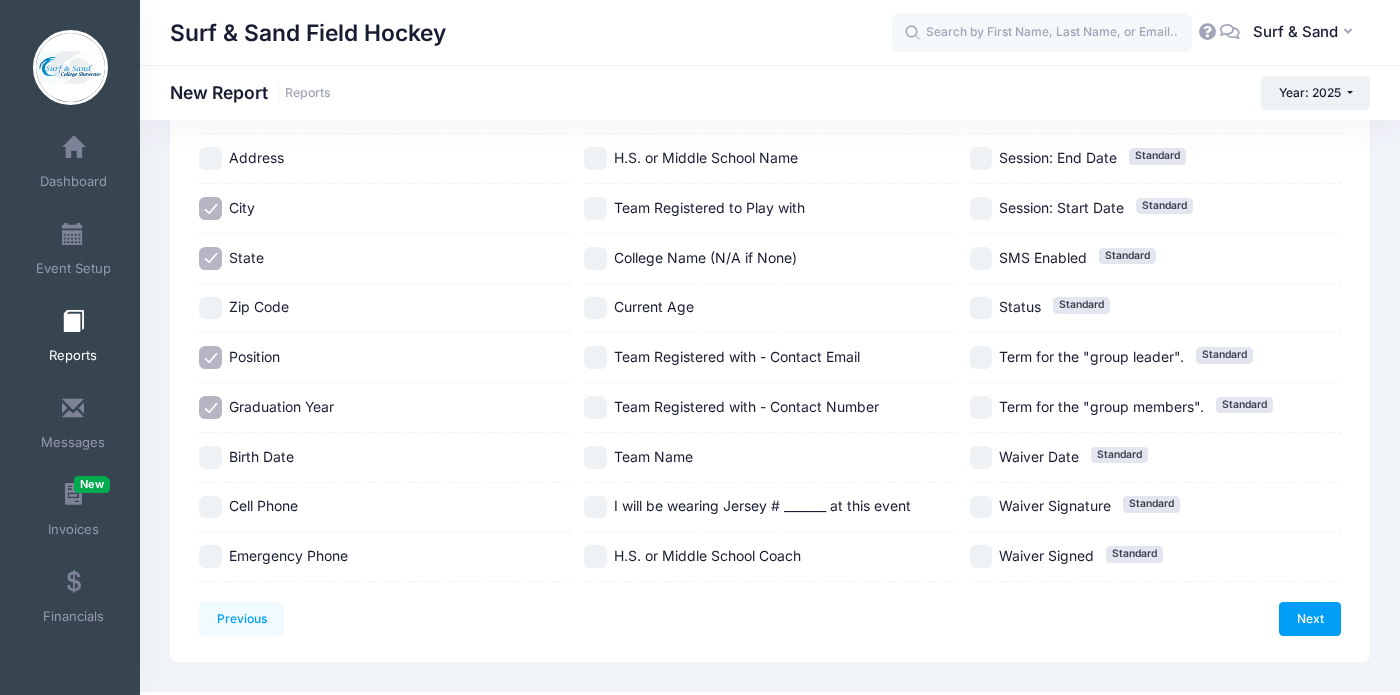 click on "Birth Date" at bounding box center [261, 456] 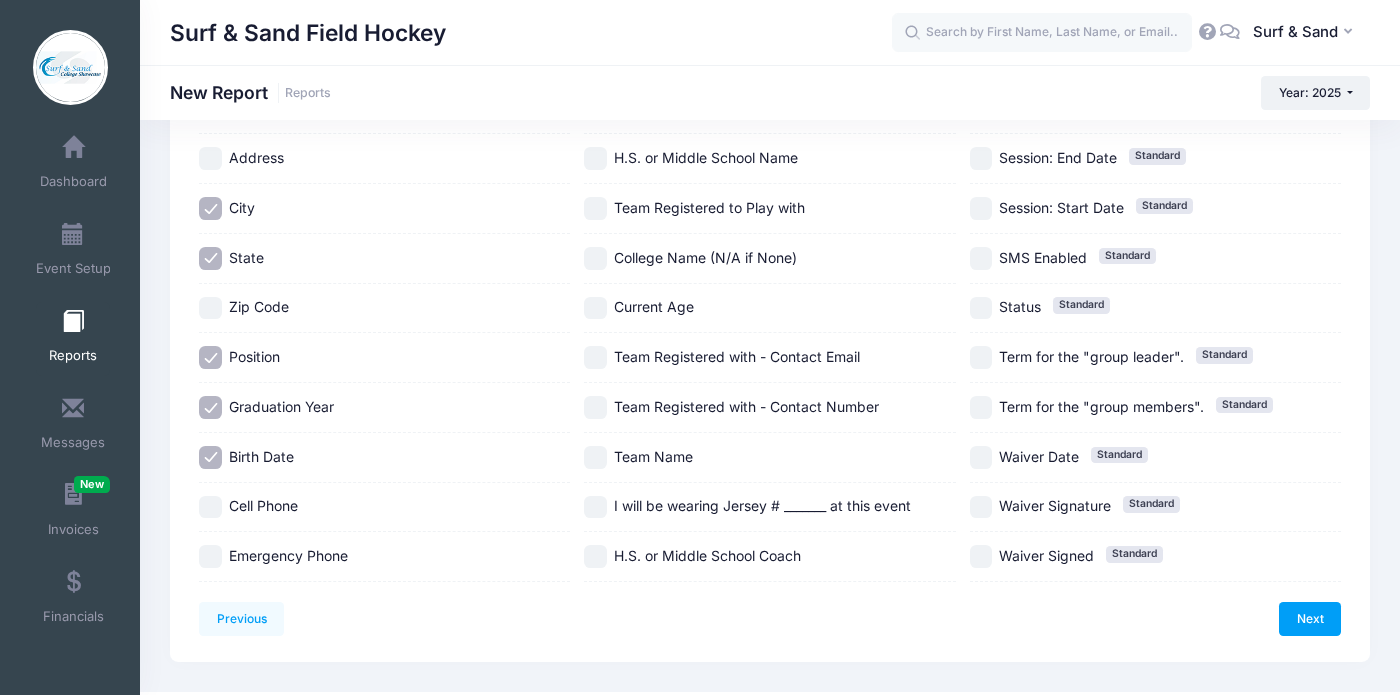 click on "Cell Phone" at bounding box center (263, 505) 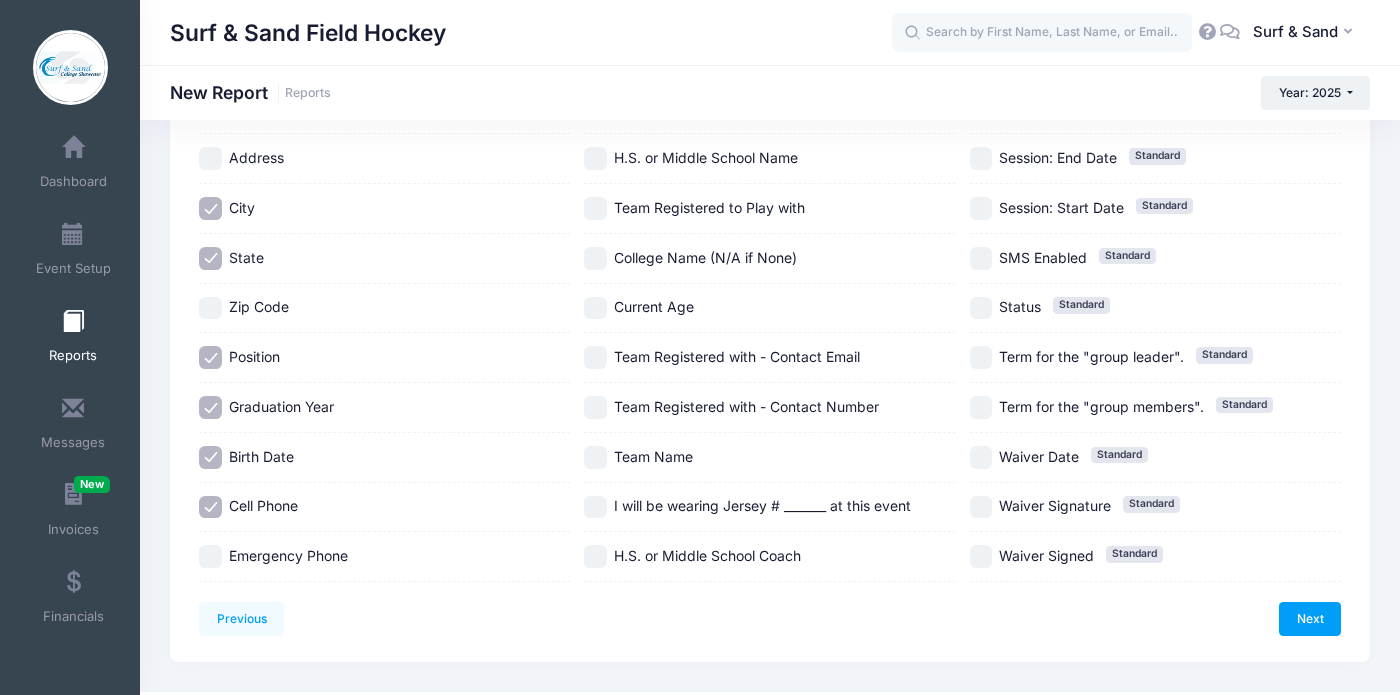 click on "Emergency Phone" at bounding box center [288, 555] 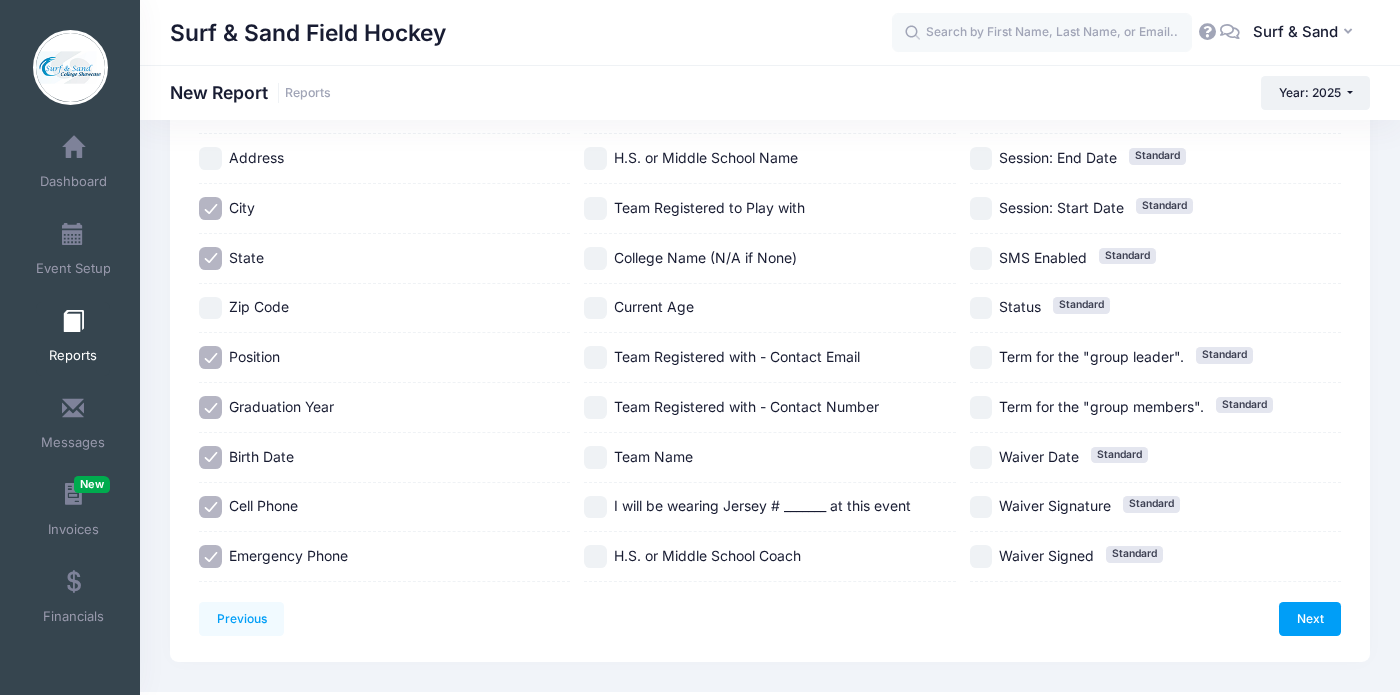 scroll, scrollTop: 0, scrollLeft: 0, axis: both 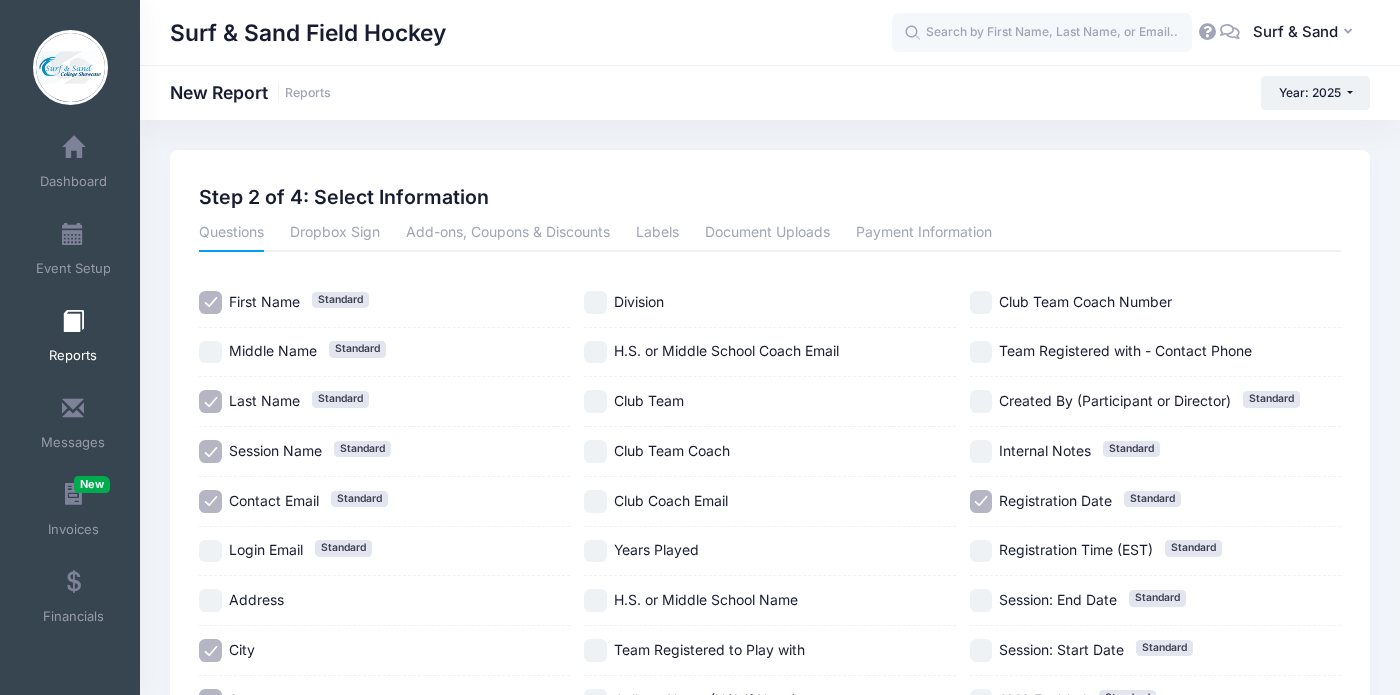 click on "Division" at bounding box center [639, 301] 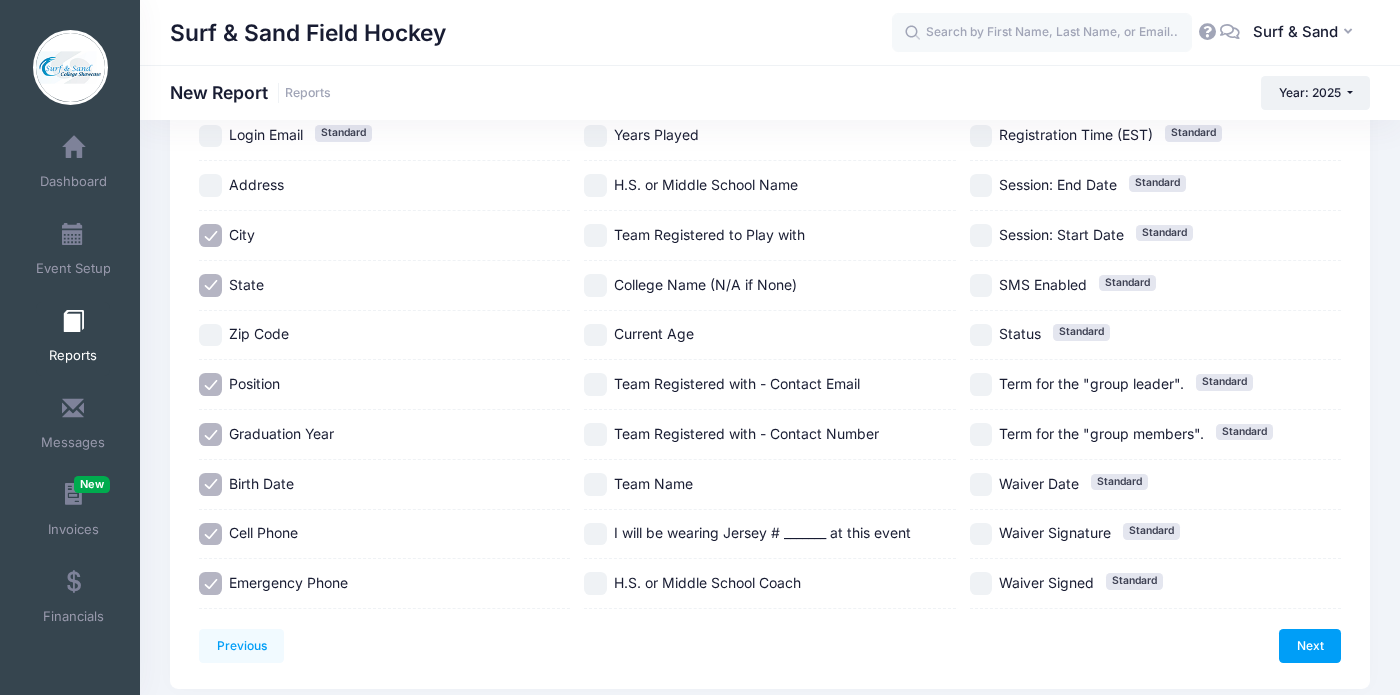 scroll, scrollTop: 485, scrollLeft: 0, axis: vertical 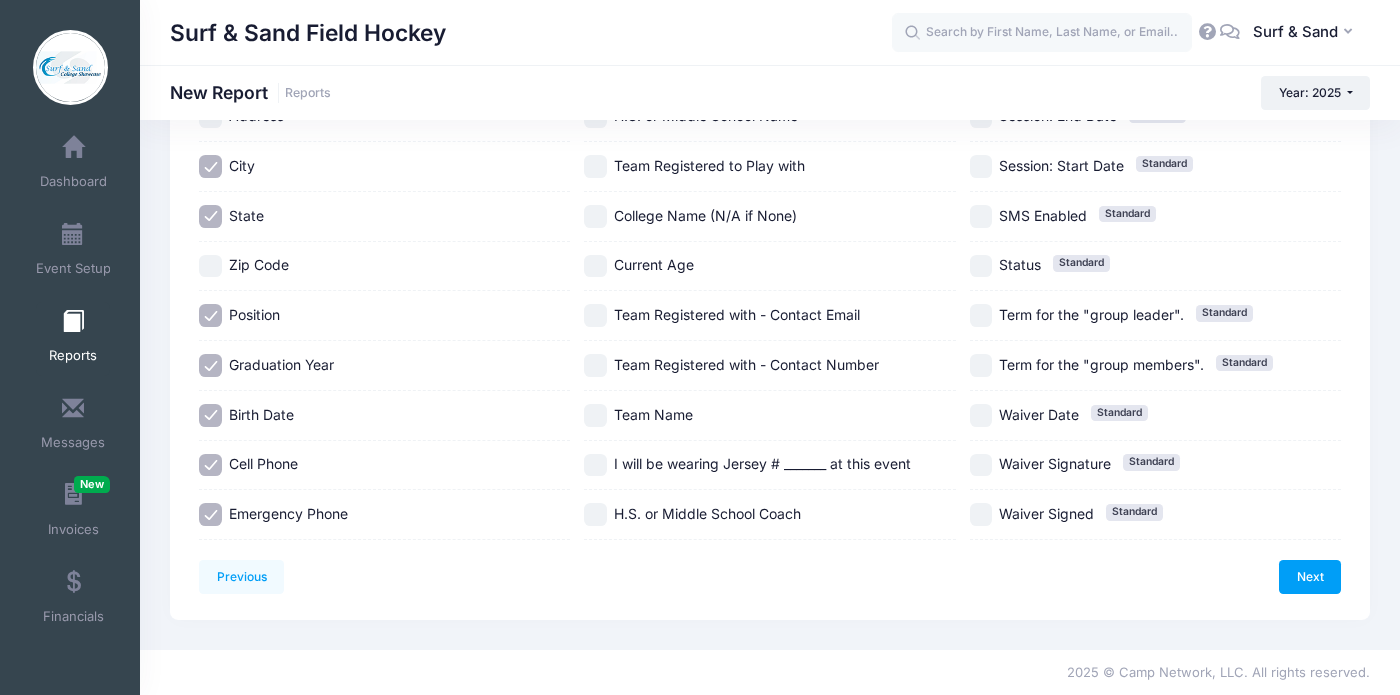 click on "I will be wearing Jersey # _______ at this event" at bounding box center [762, 464] 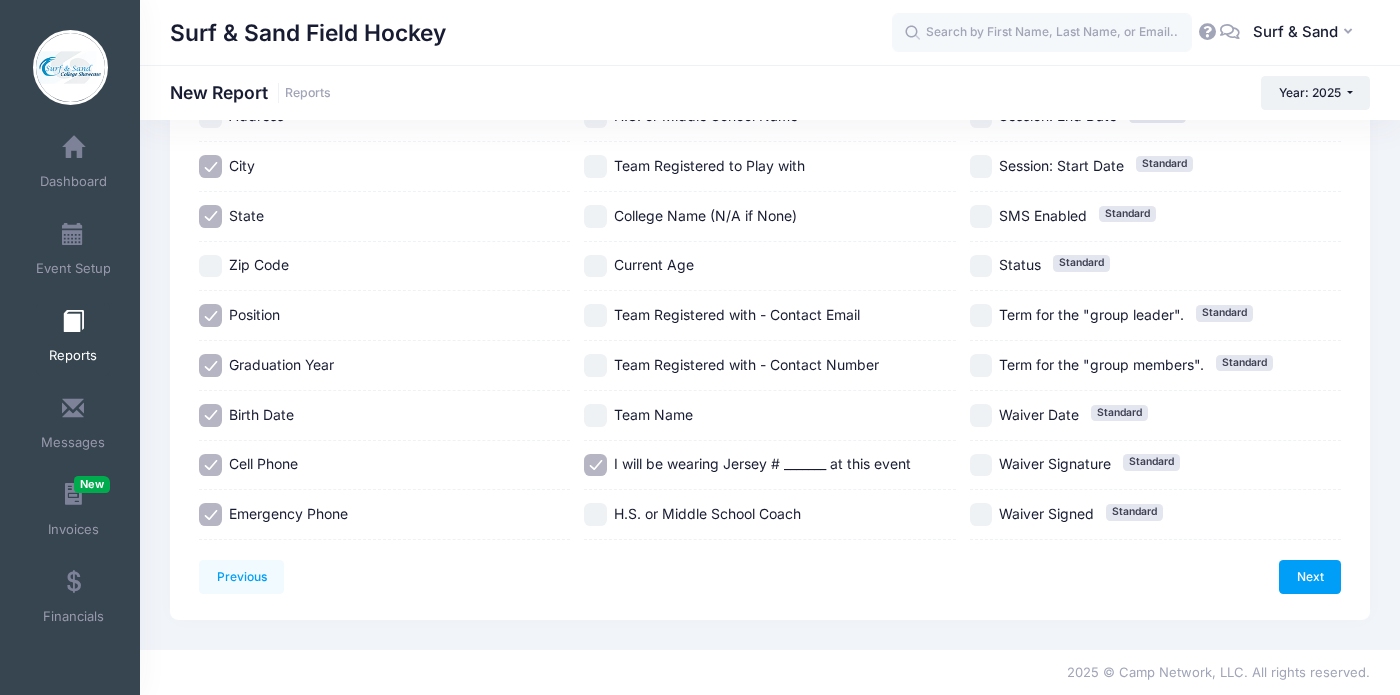 click on "Team Name" at bounding box center (653, 414) 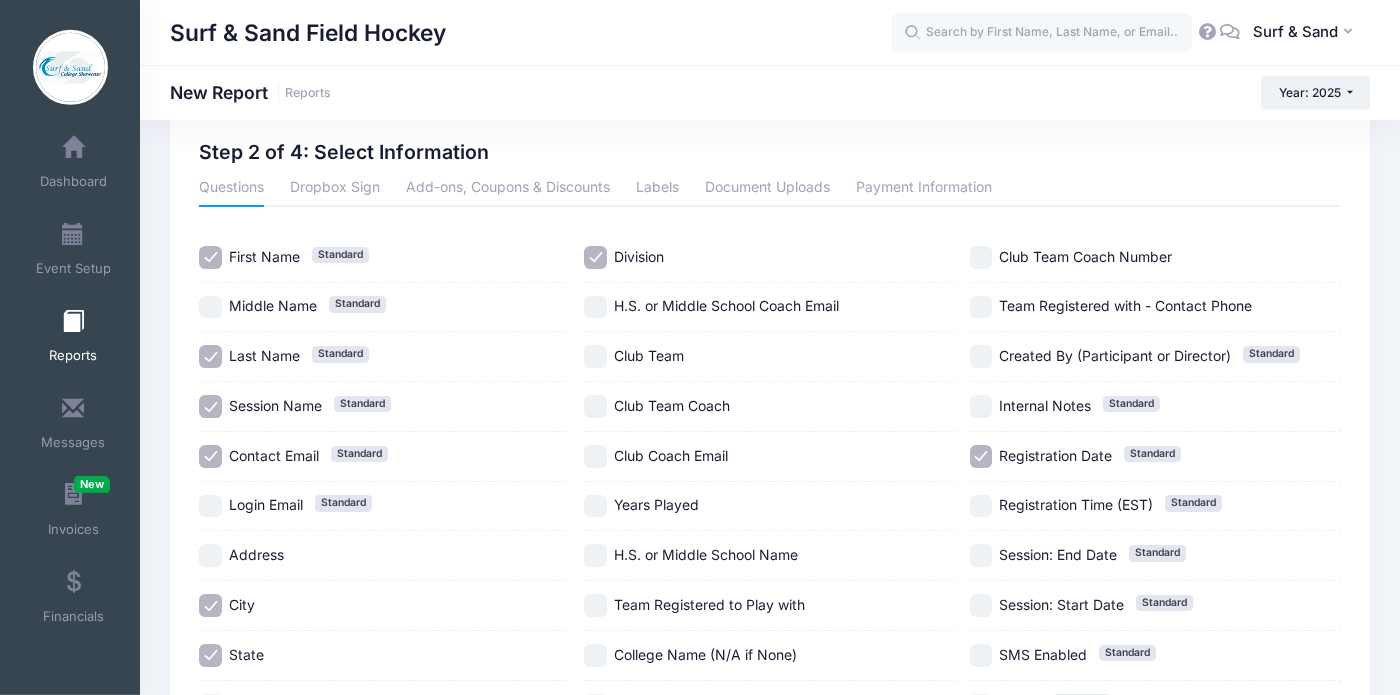 scroll, scrollTop: 93, scrollLeft: 0, axis: vertical 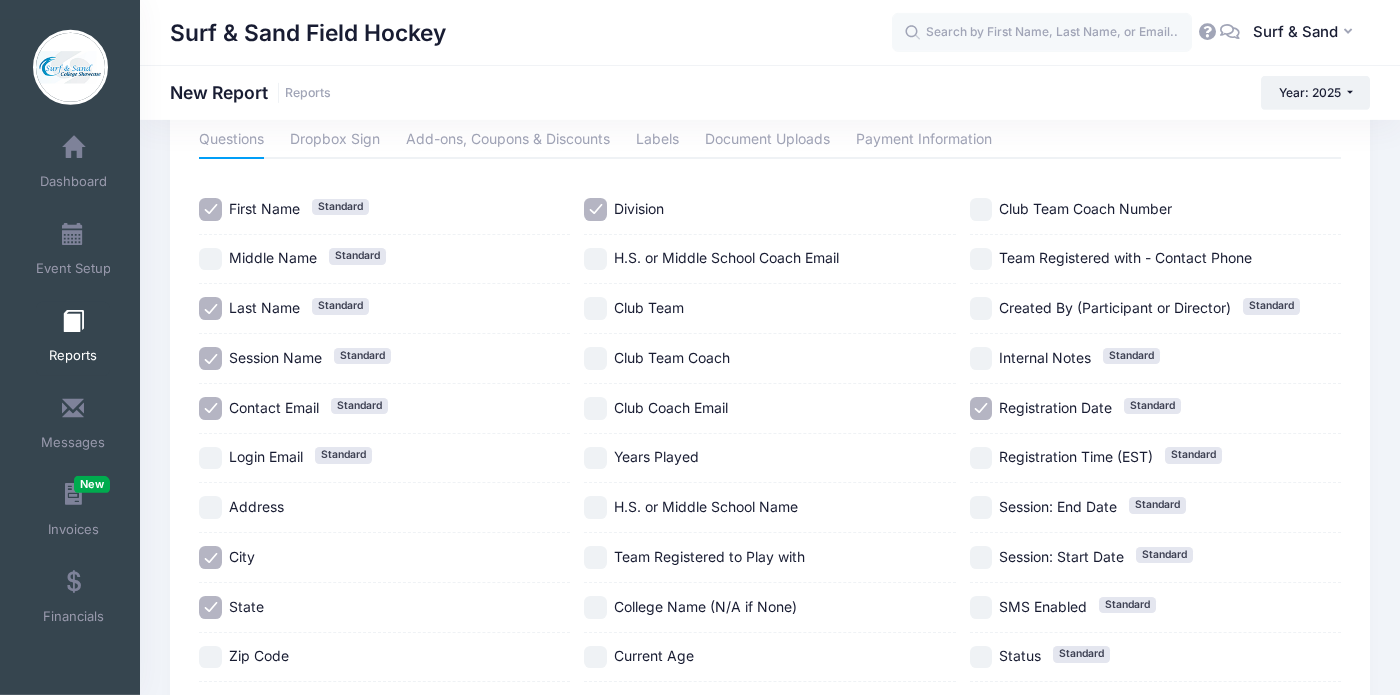 click on "Registration Time (EST)" at bounding box center [1076, 456] 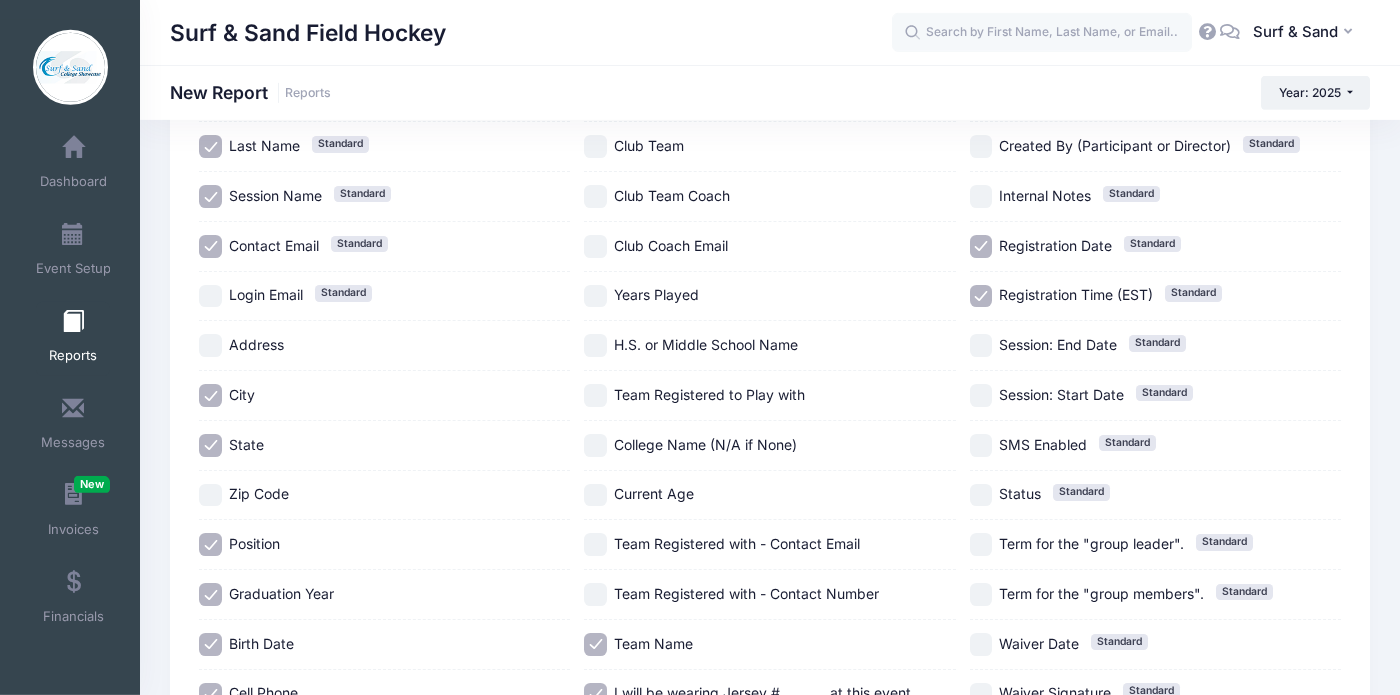 scroll, scrollTop: 485, scrollLeft: 0, axis: vertical 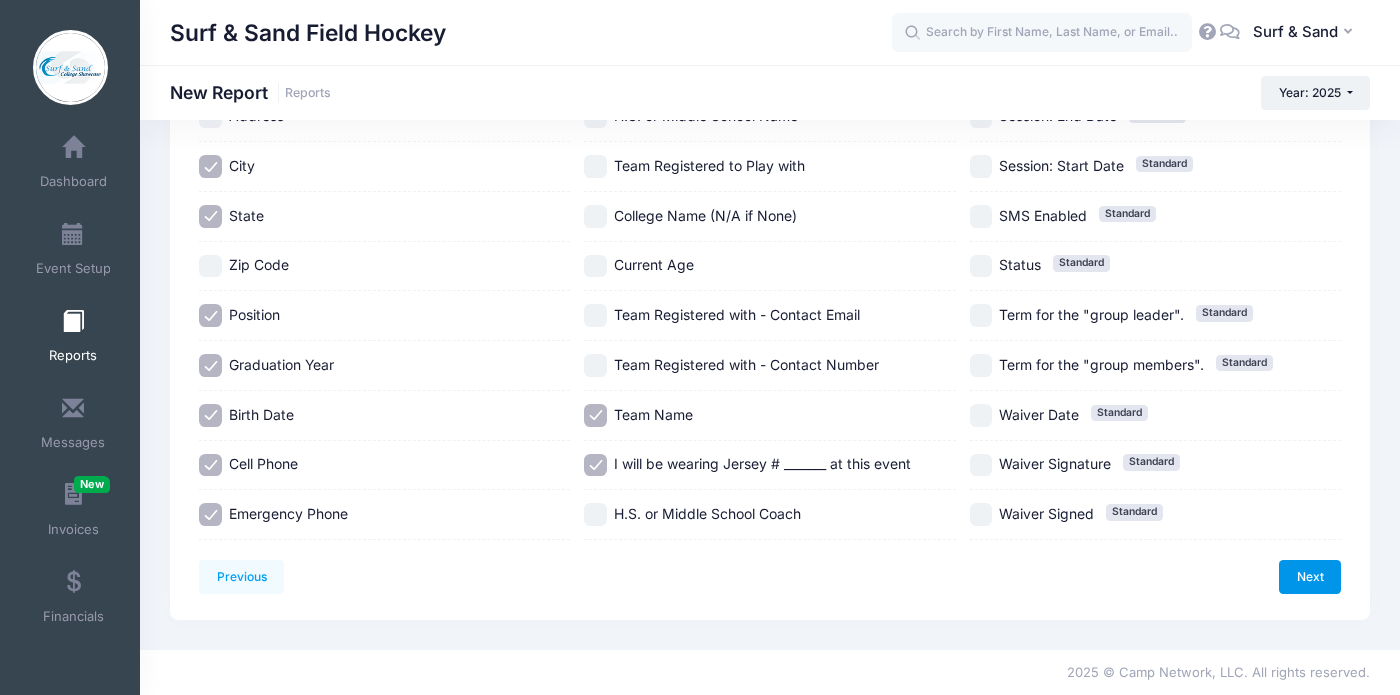 click on "Next" at bounding box center (1310, 577) 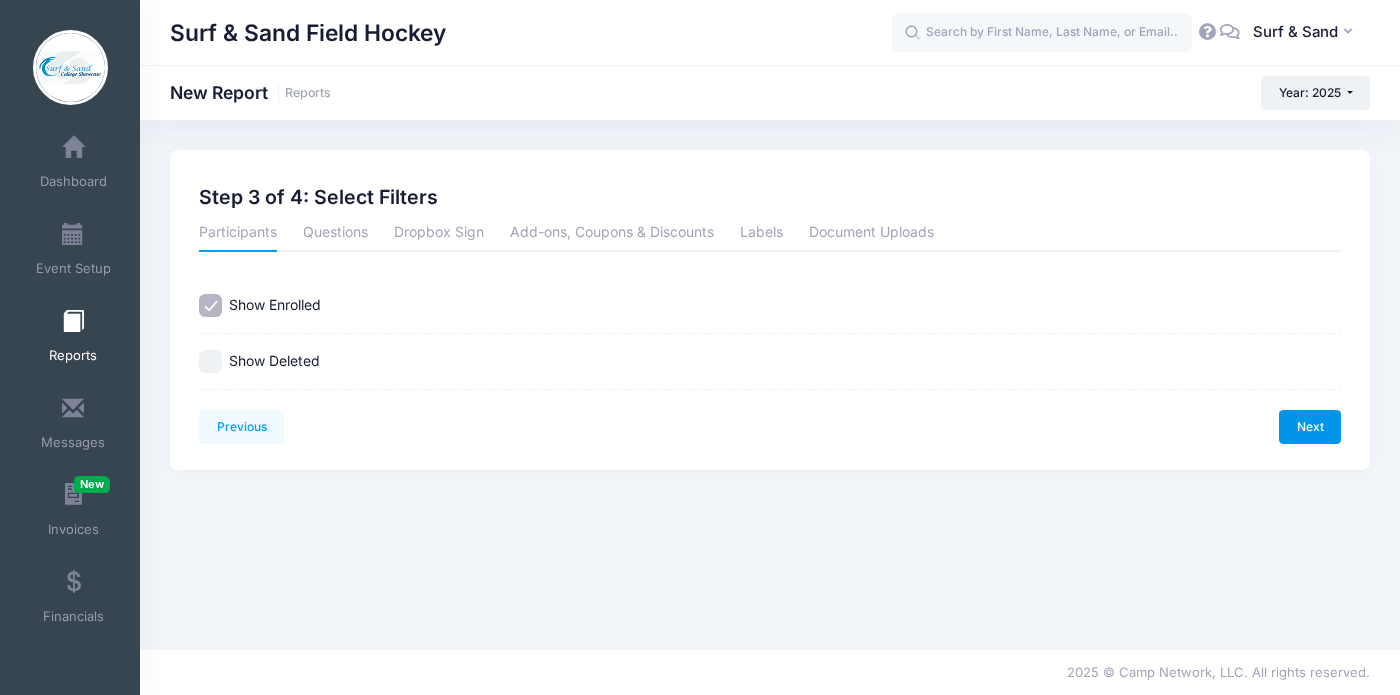click on "Next" at bounding box center [1310, 427] 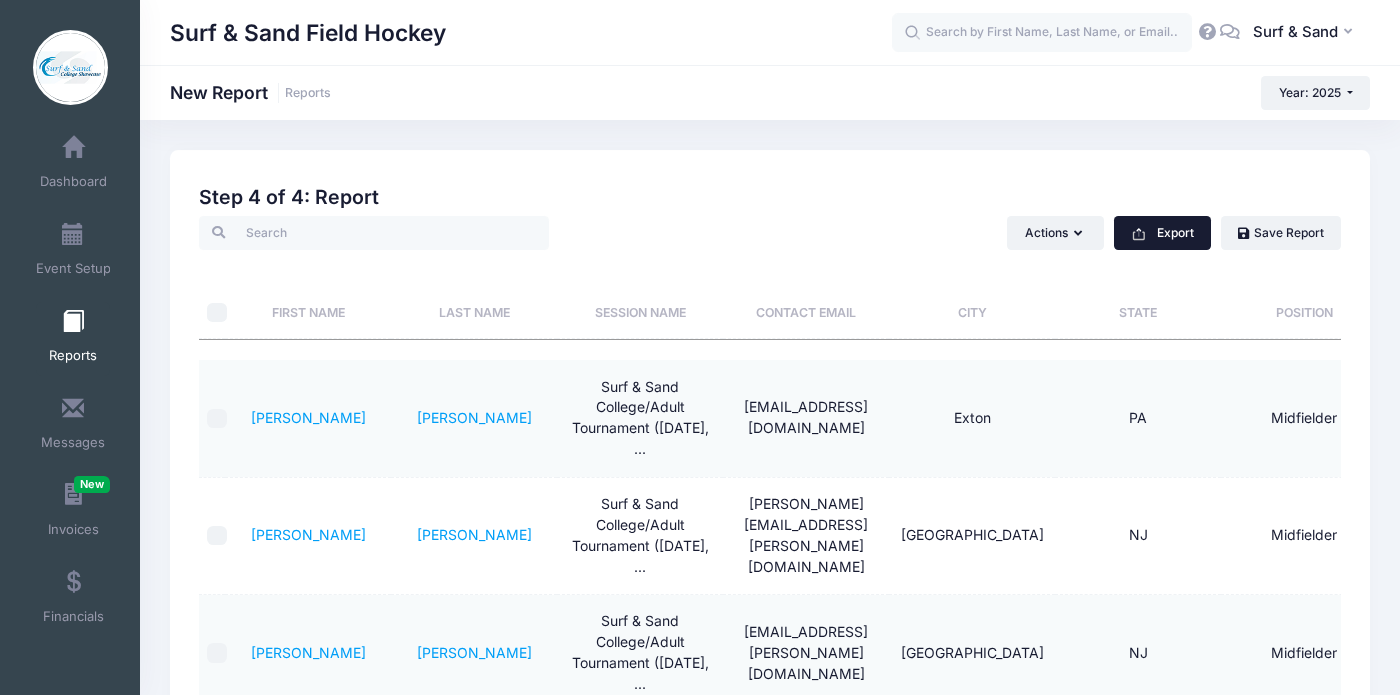 click on "Export" at bounding box center [1162, 233] 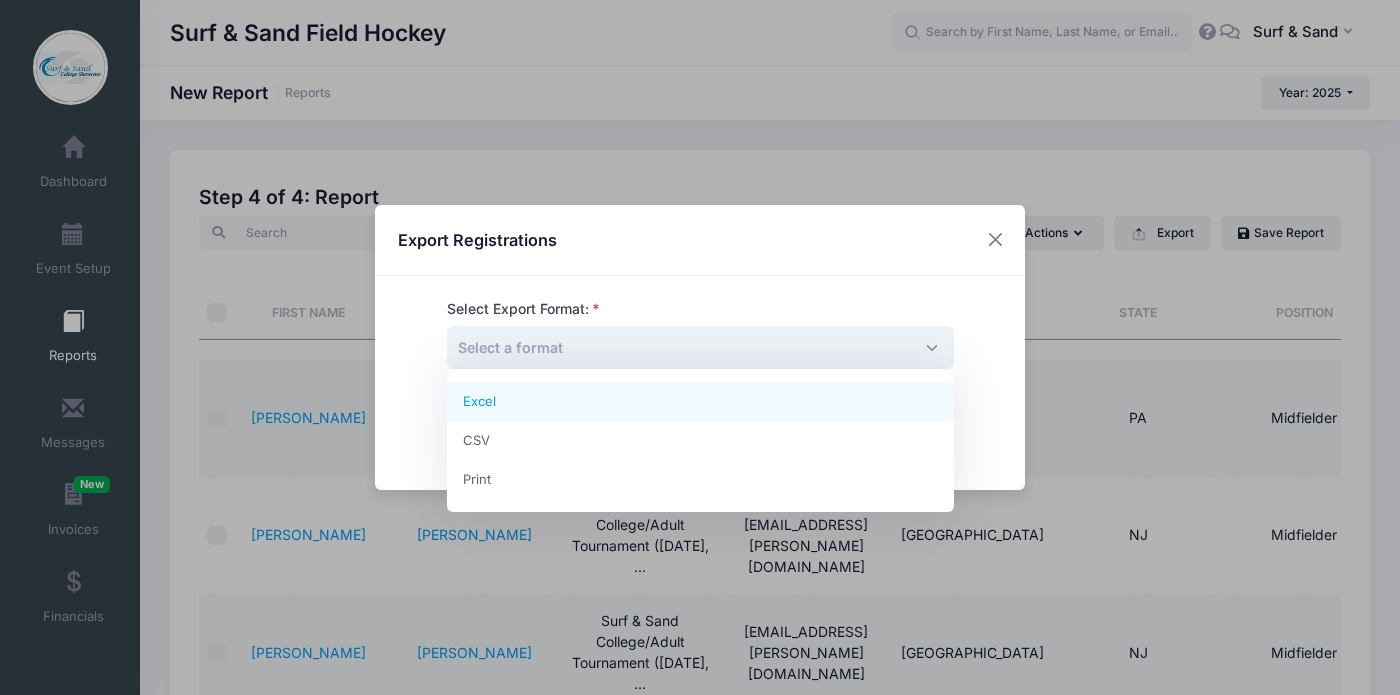 click on "Select a format" at bounding box center (700, 347) 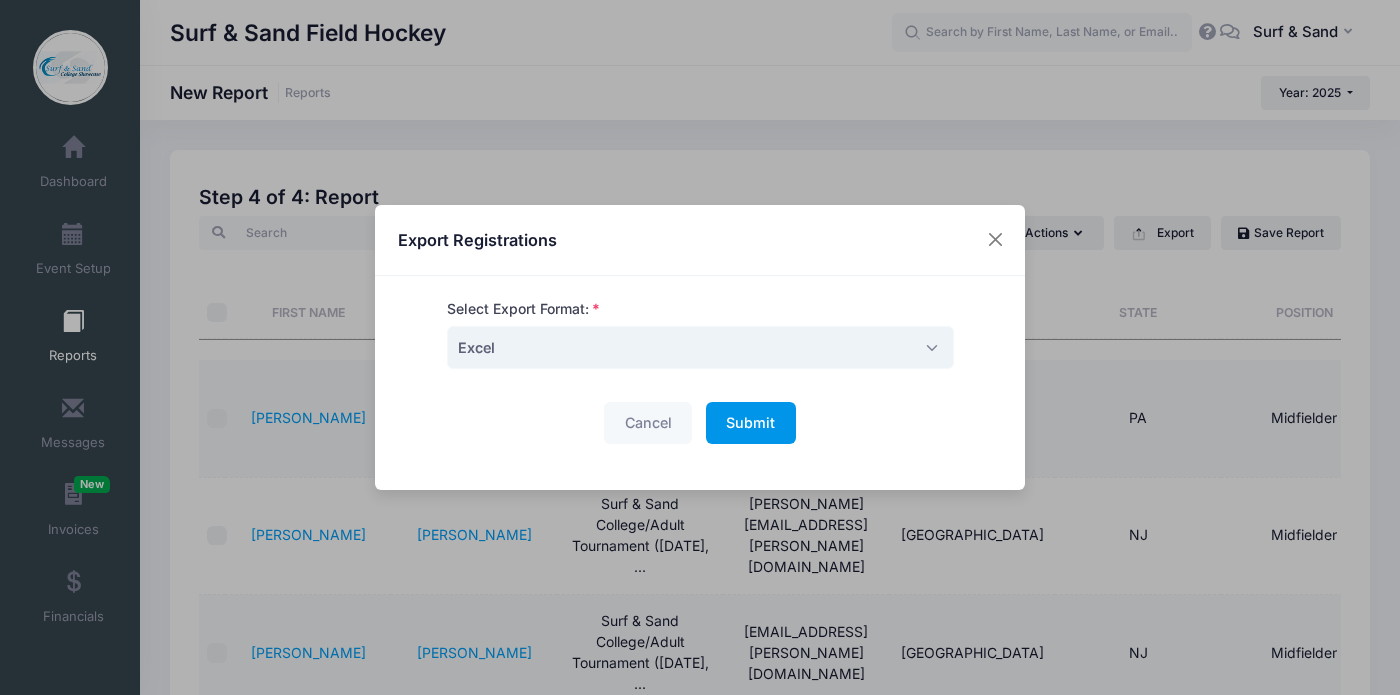 click on "Submit
Please wait..." at bounding box center [751, 423] 